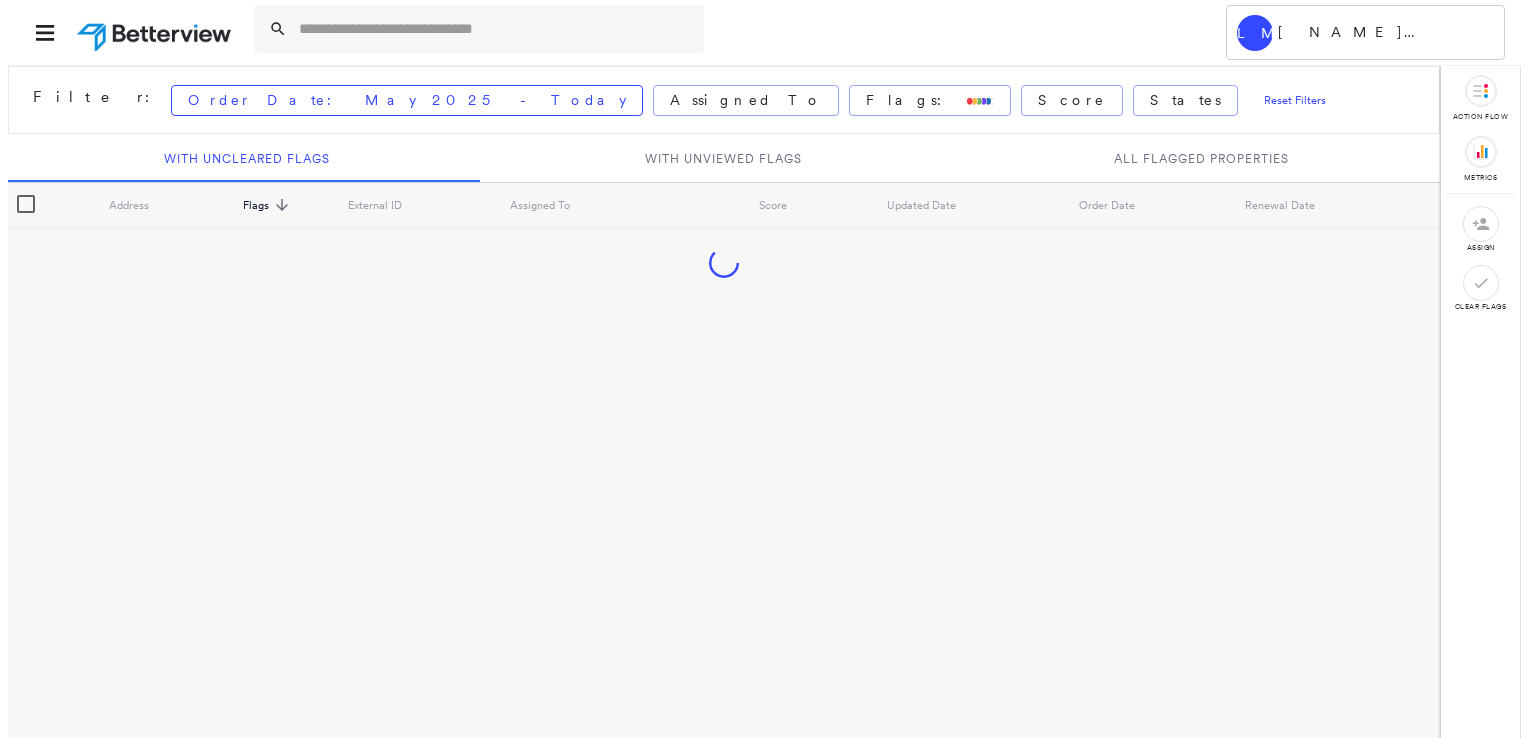 scroll, scrollTop: 0, scrollLeft: 0, axis: both 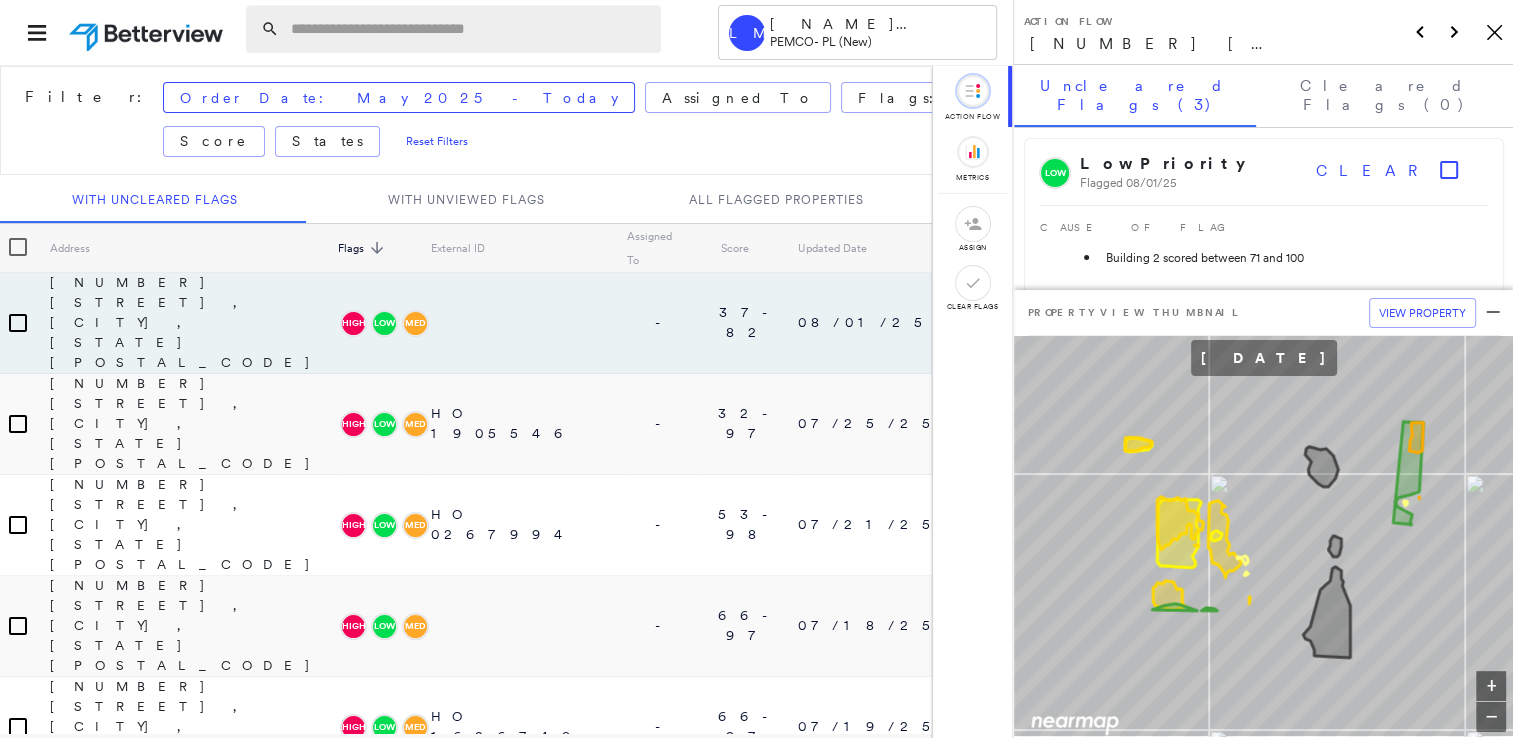 click at bounding box center (470, 29) 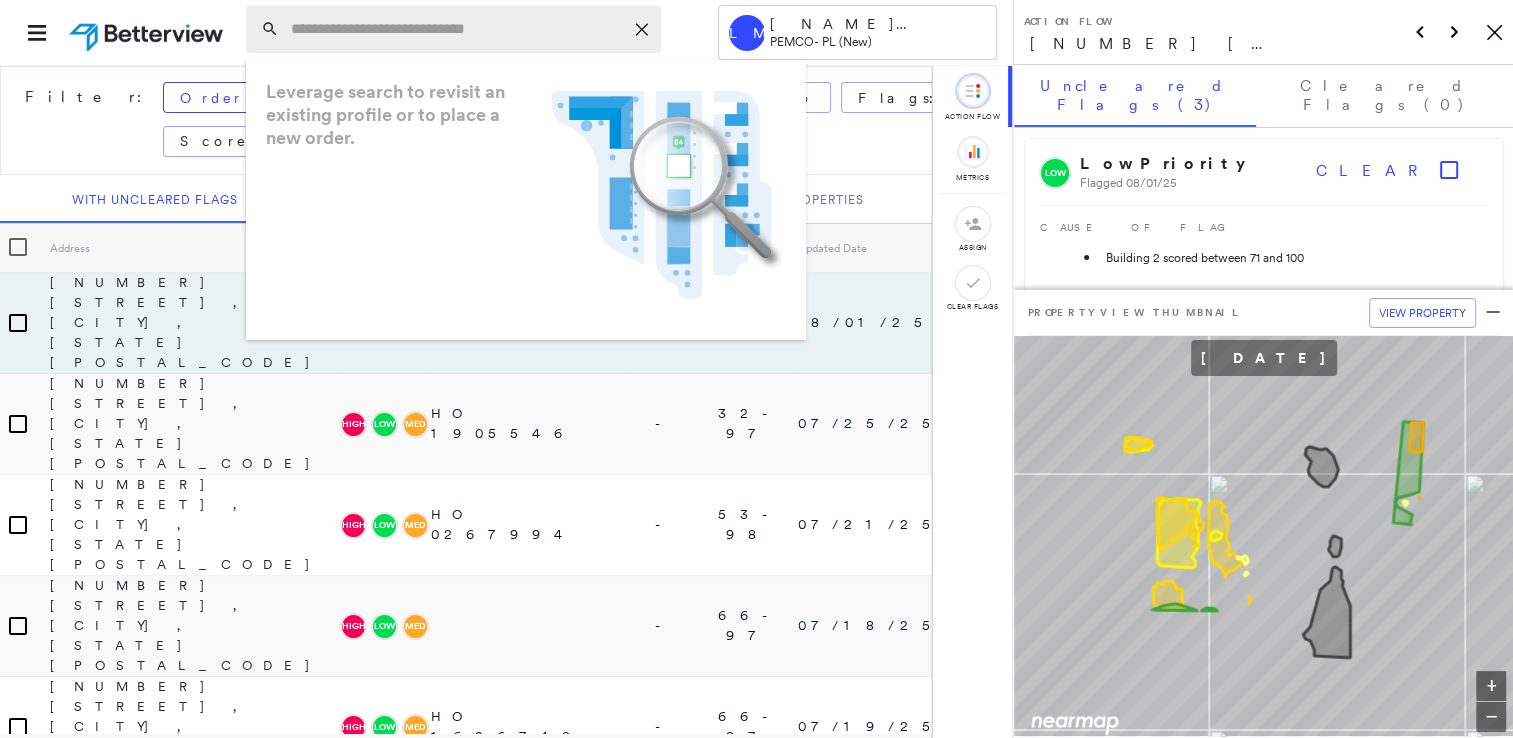 paste on "**********" 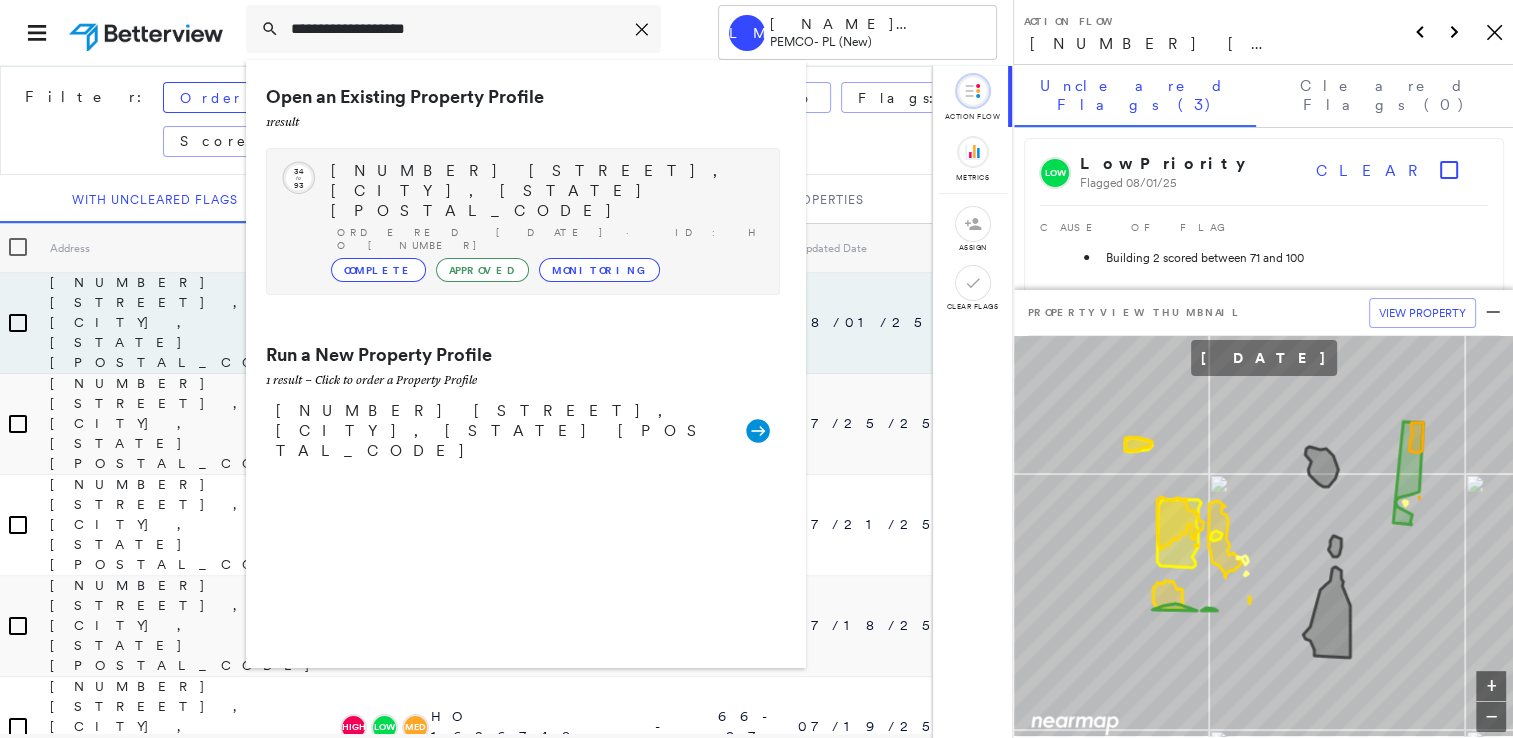 type on "**********" 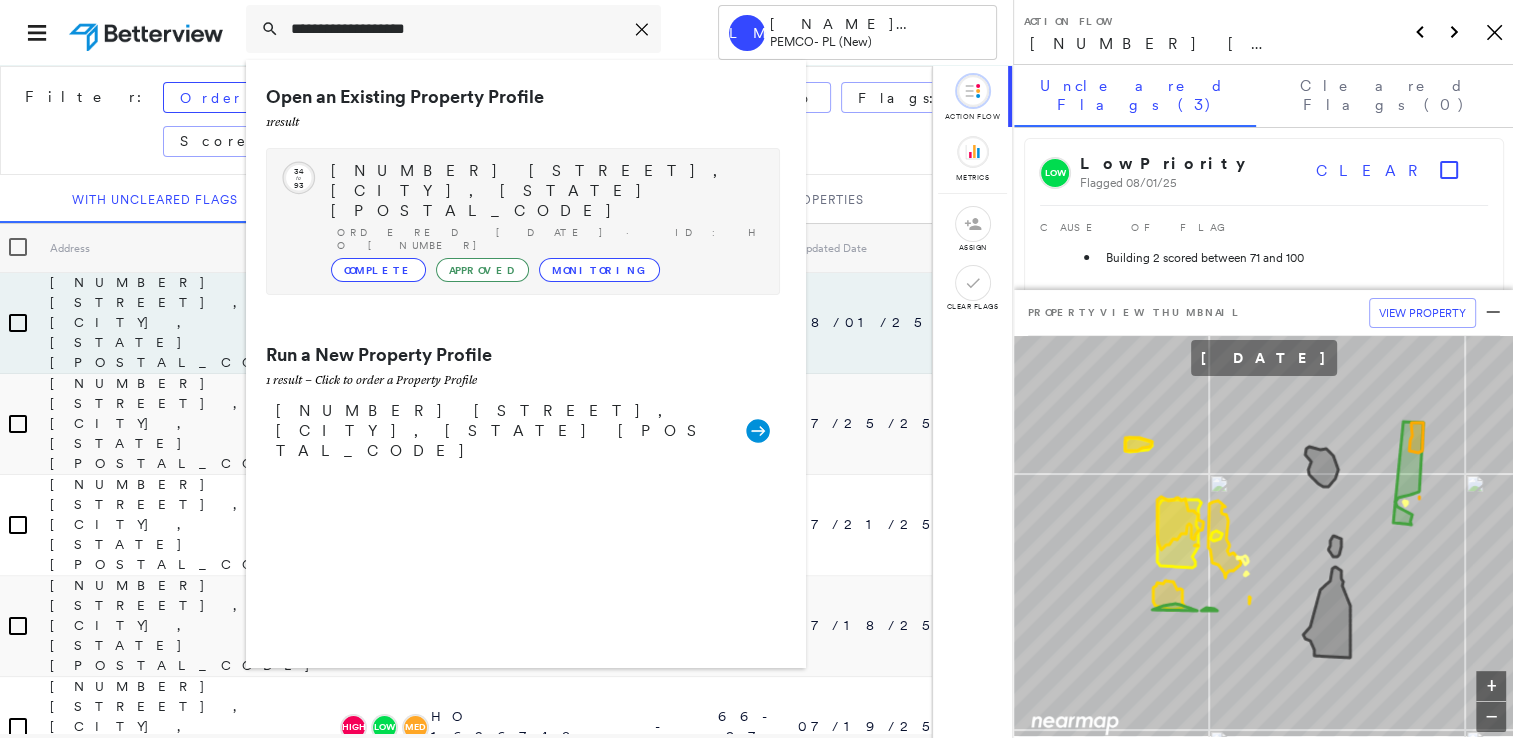 click on "[NUMBER] [STREET], [CITY], [STATE] [POSTAL_CODE]" at bounding box center (545, 191) 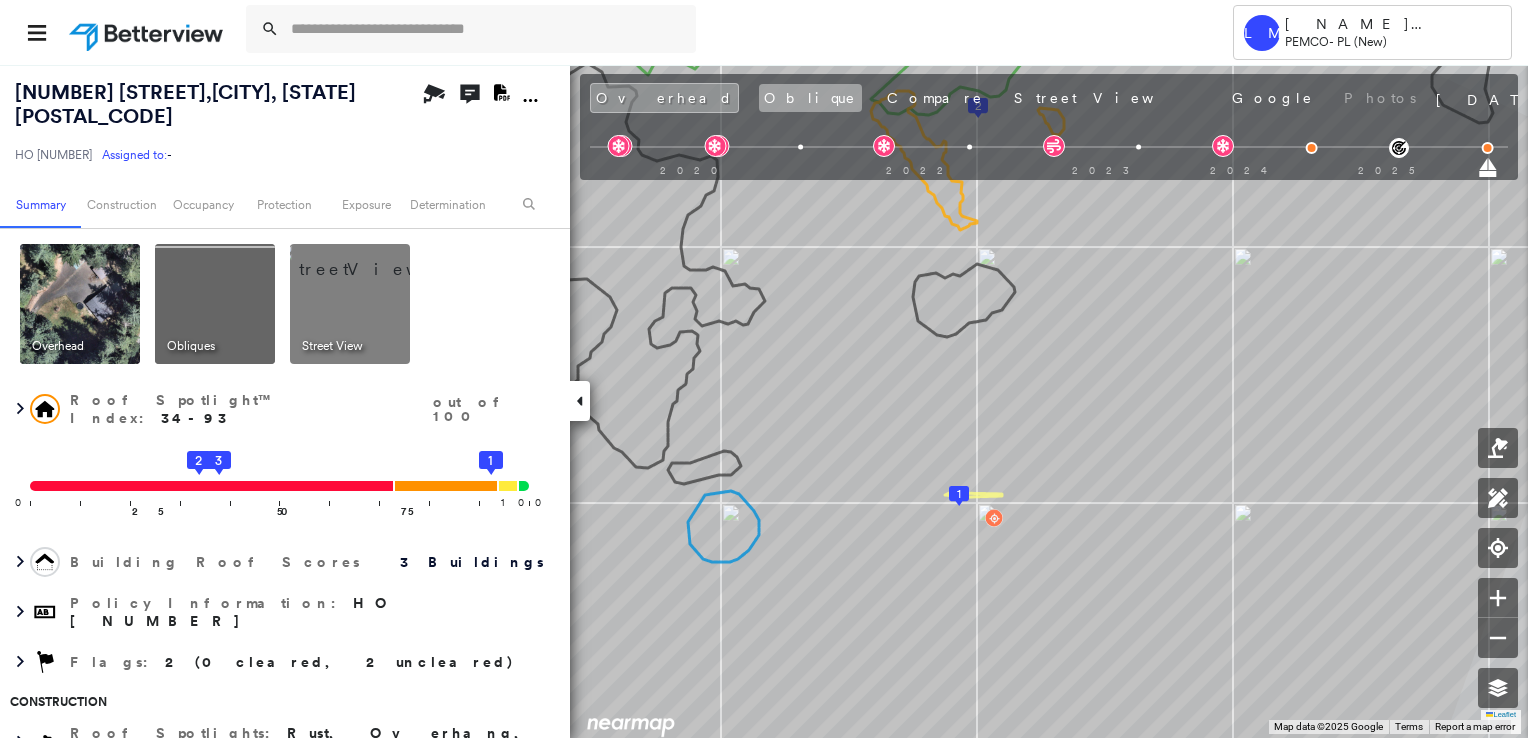 click on "Oblique" at bounding box center [810, 98] 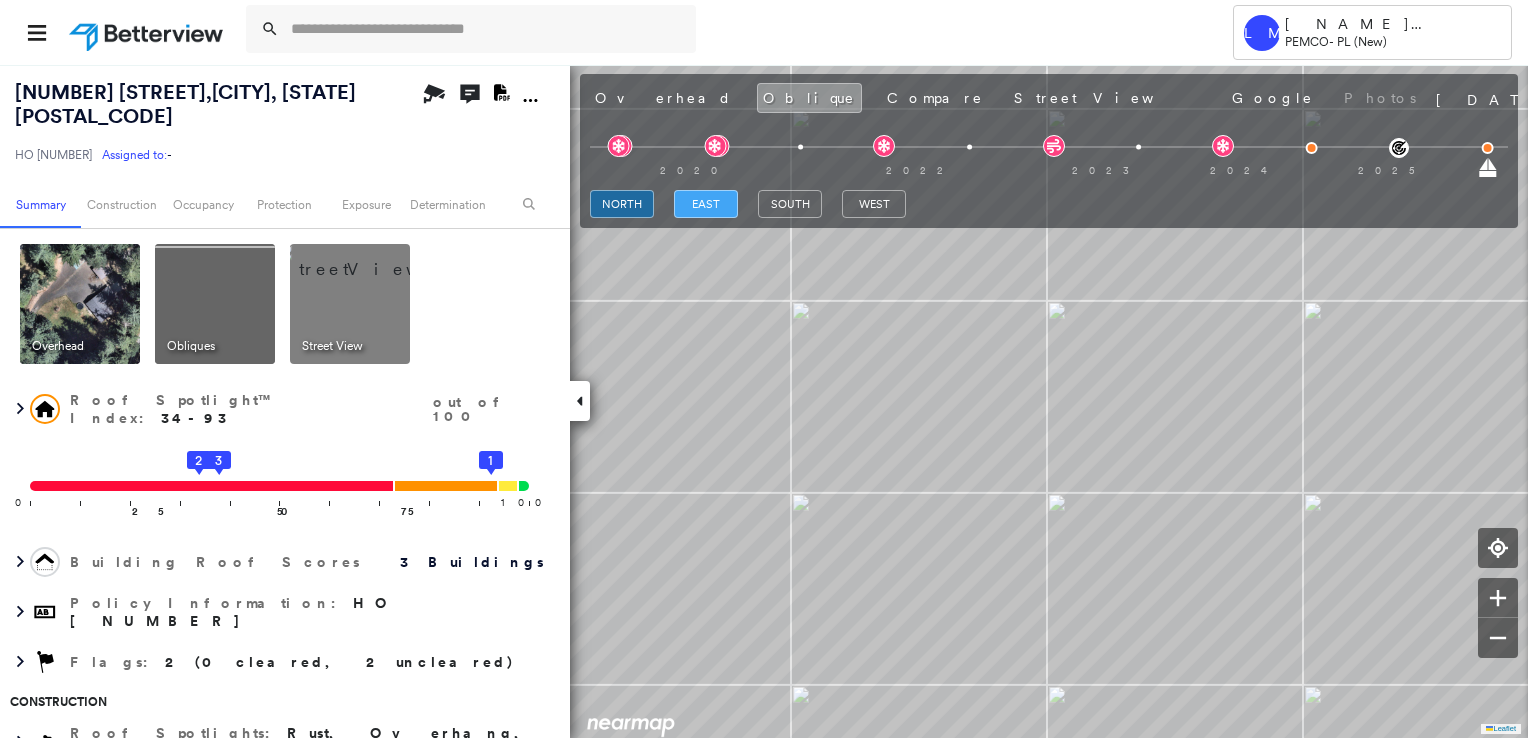 click on "east" at bounding box center (706, 204) 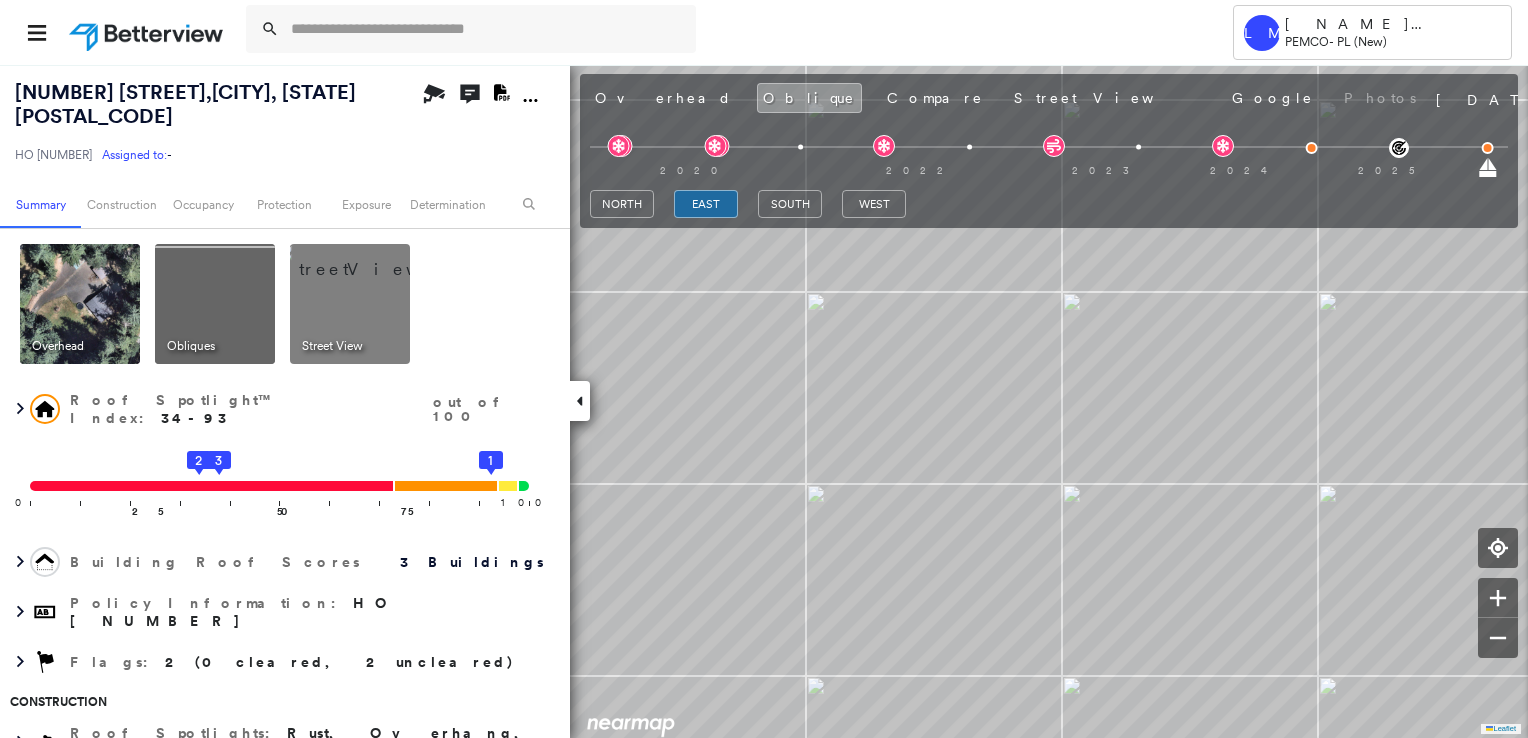 click on "north east south west" at bounding box center (748, 204) 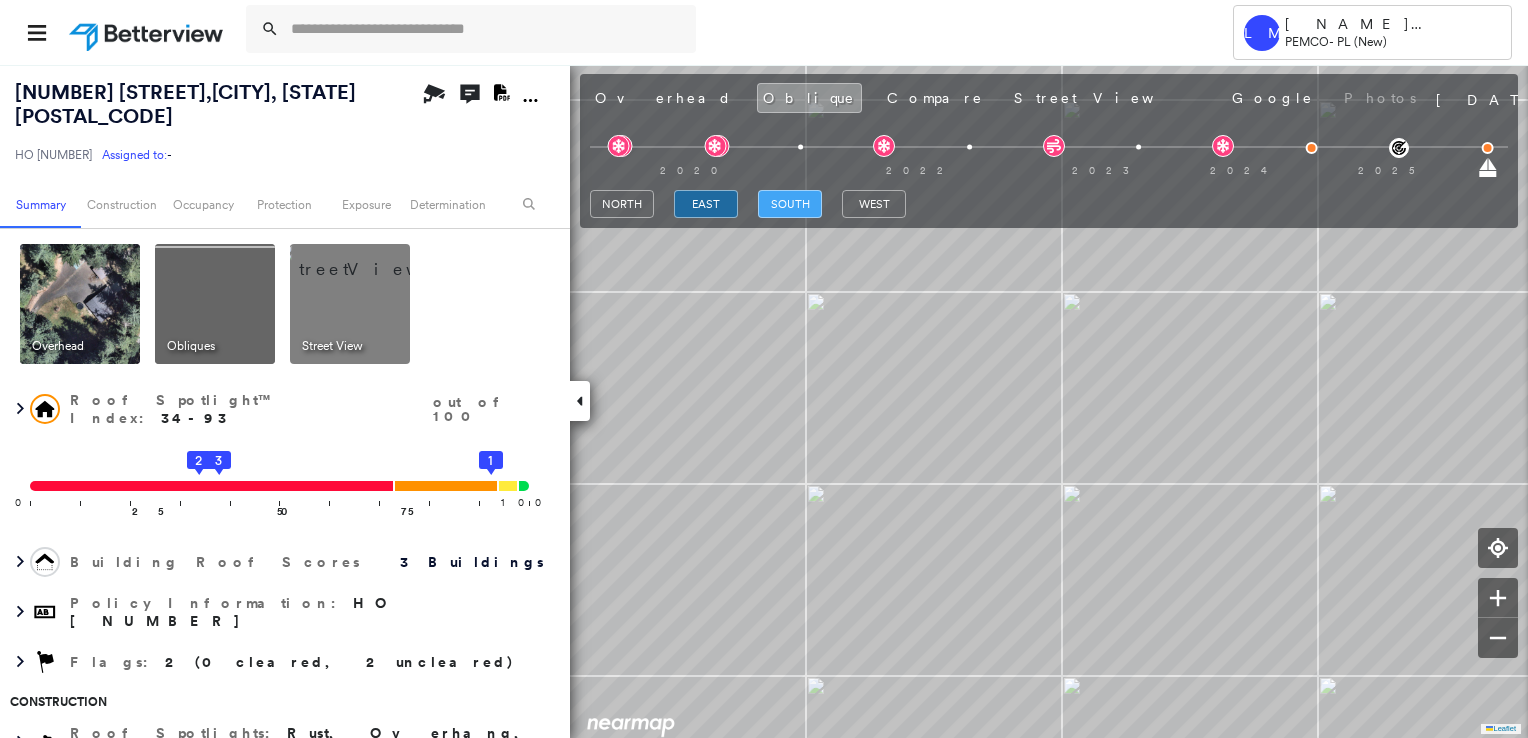 click on "south" at bounding box center (790, 204) 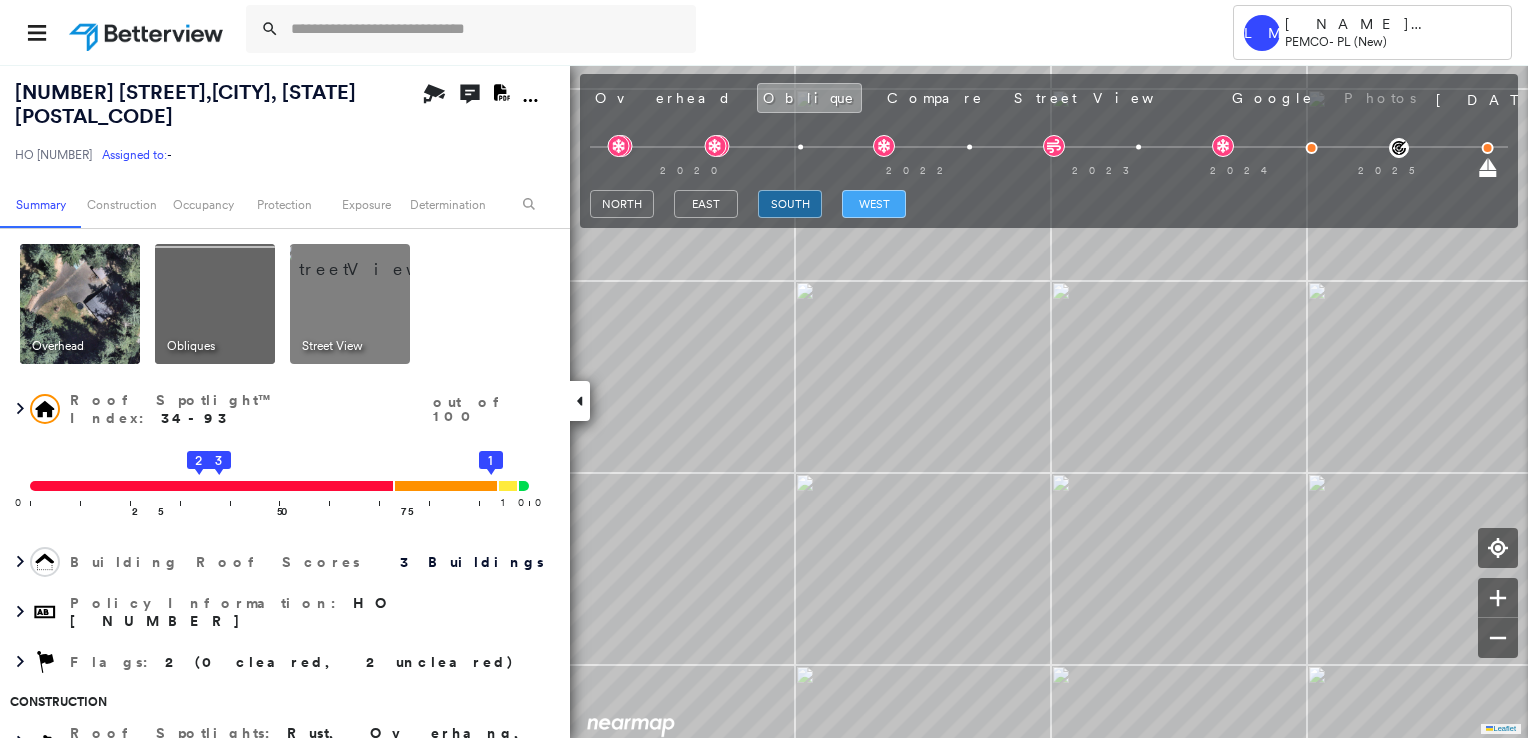click on "west" at bounding box center (874, 204) 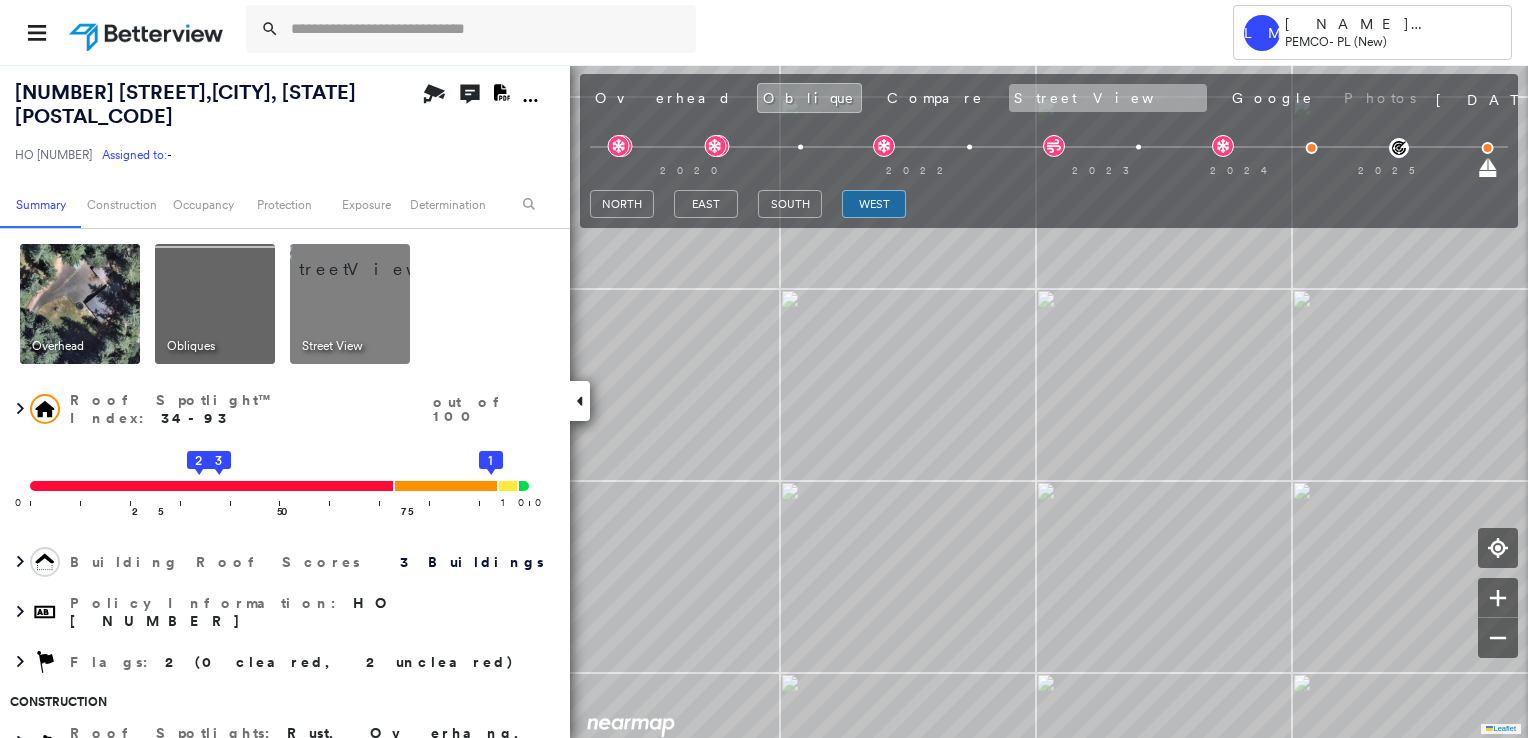 click on "Street View" at bounding box center [1108, 98] 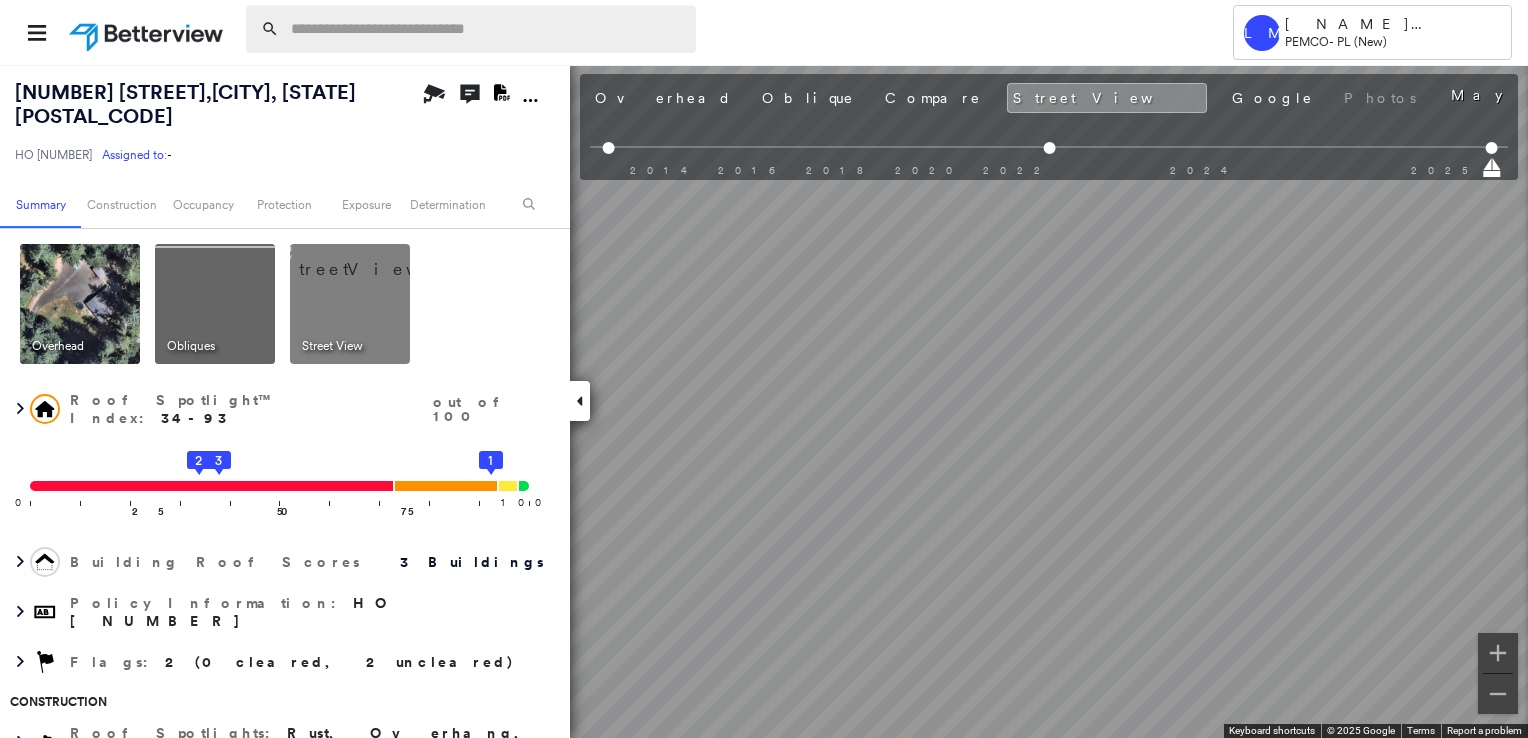 click at bounding box center [487, 29] 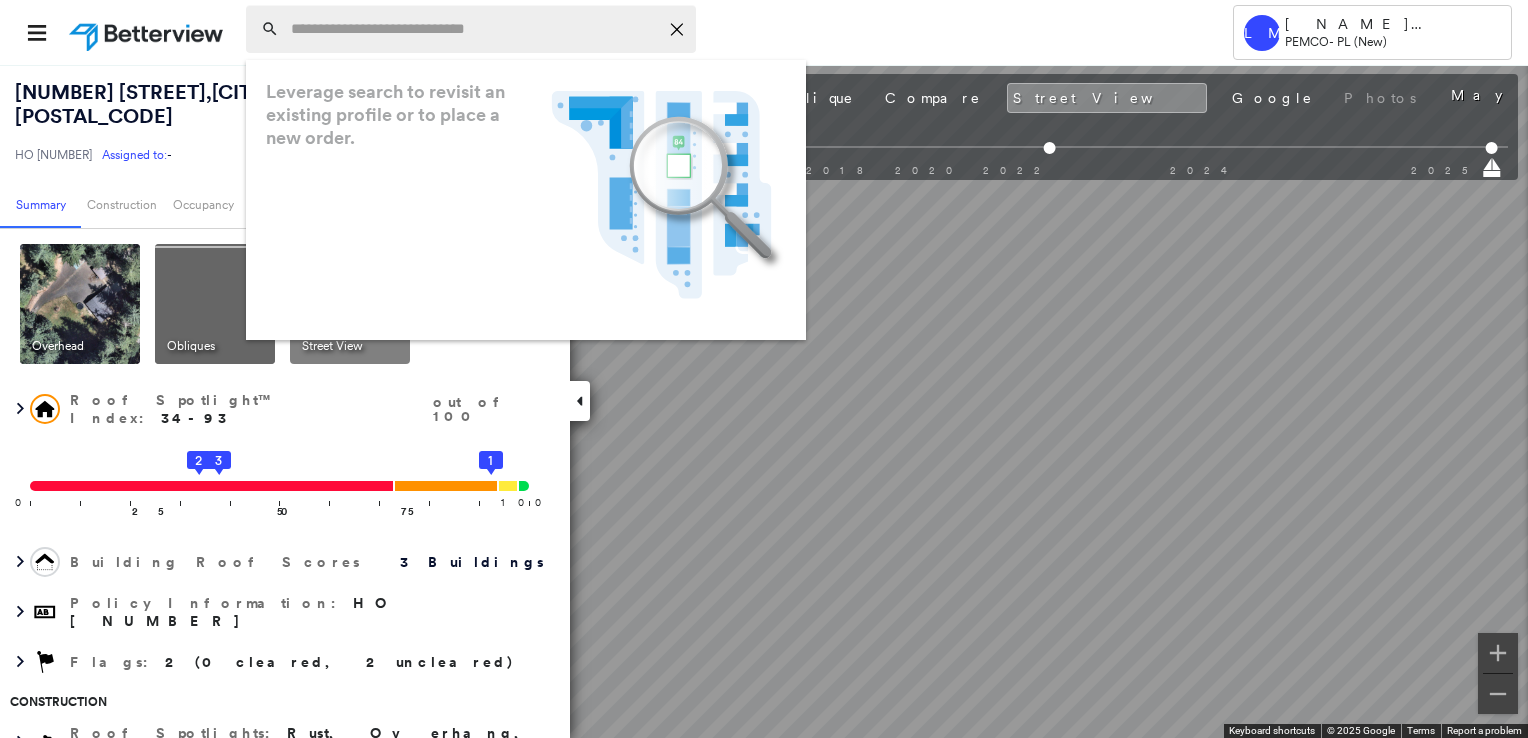 paste on "**********" 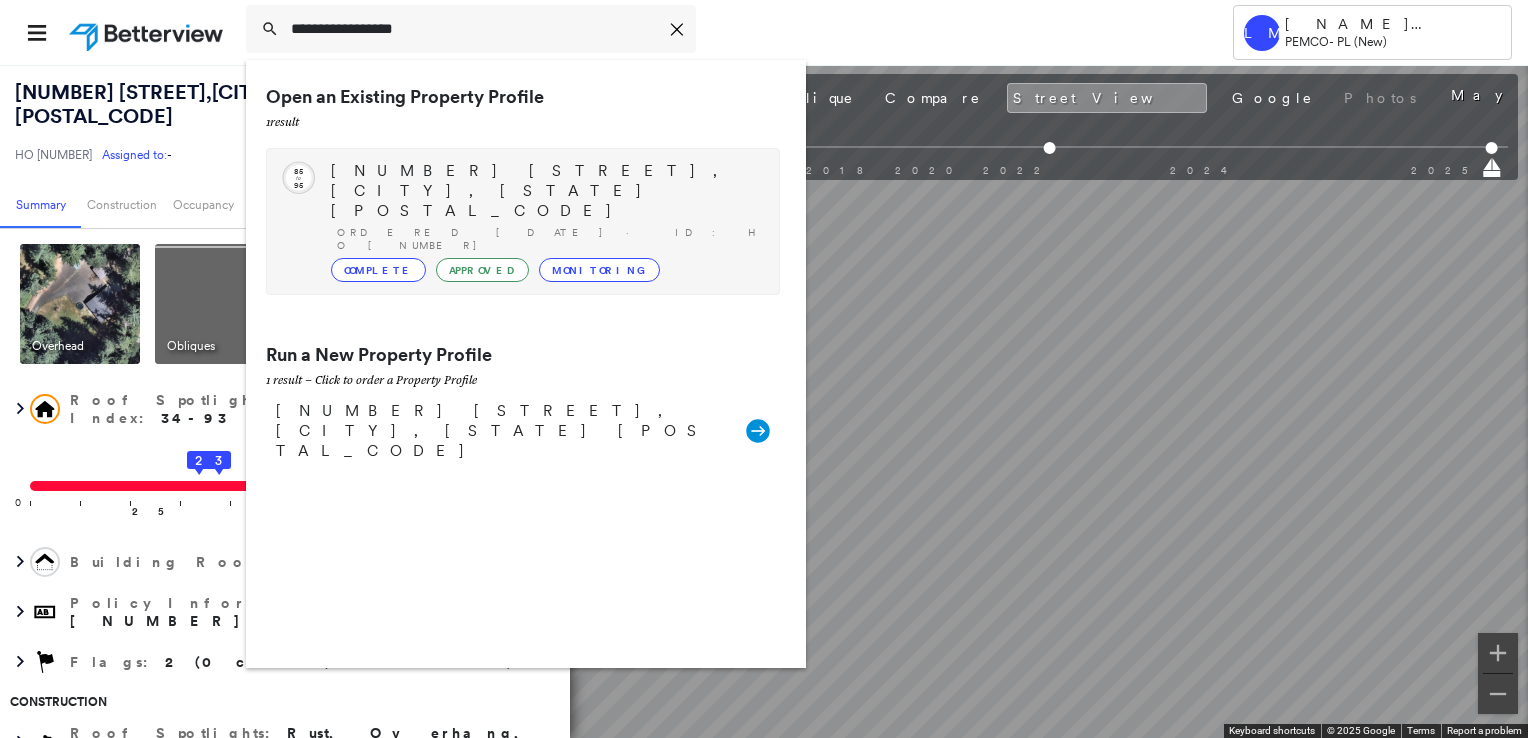 type on "**********" 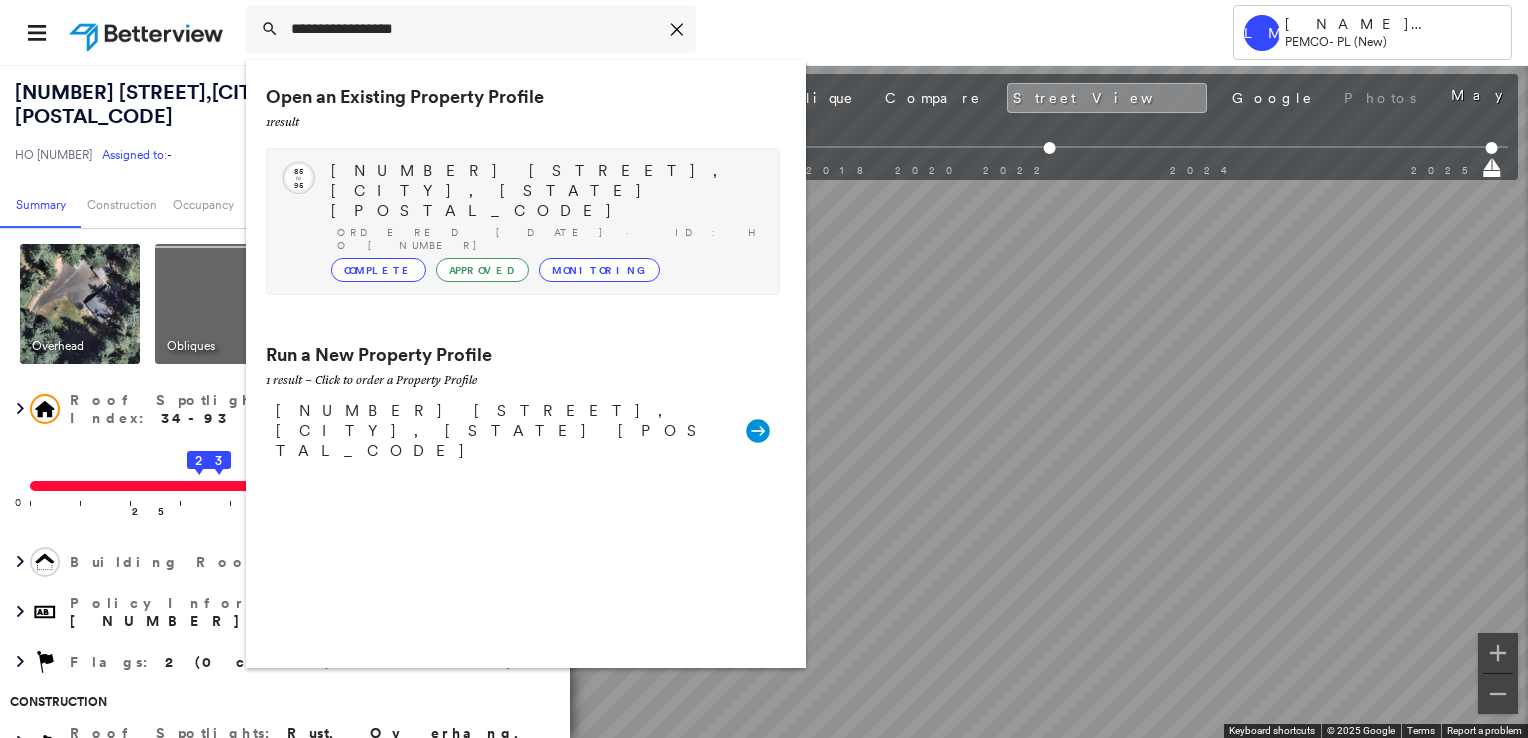 click on "[NUMBER] [STREET], [CITY], [STATE] [POSTAL_CODE]" at bounding box center [545, 191] 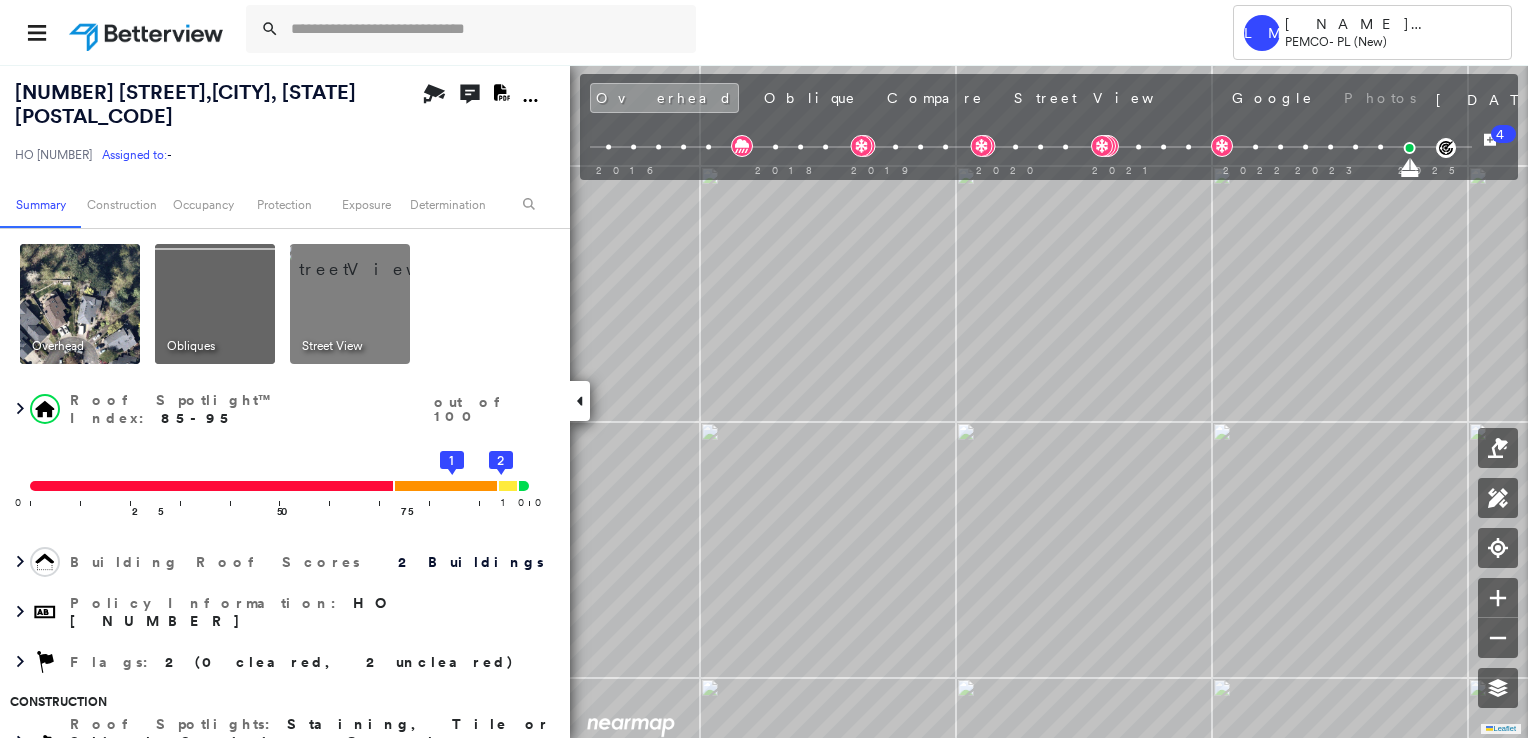 click at bounding box center [374, 259] 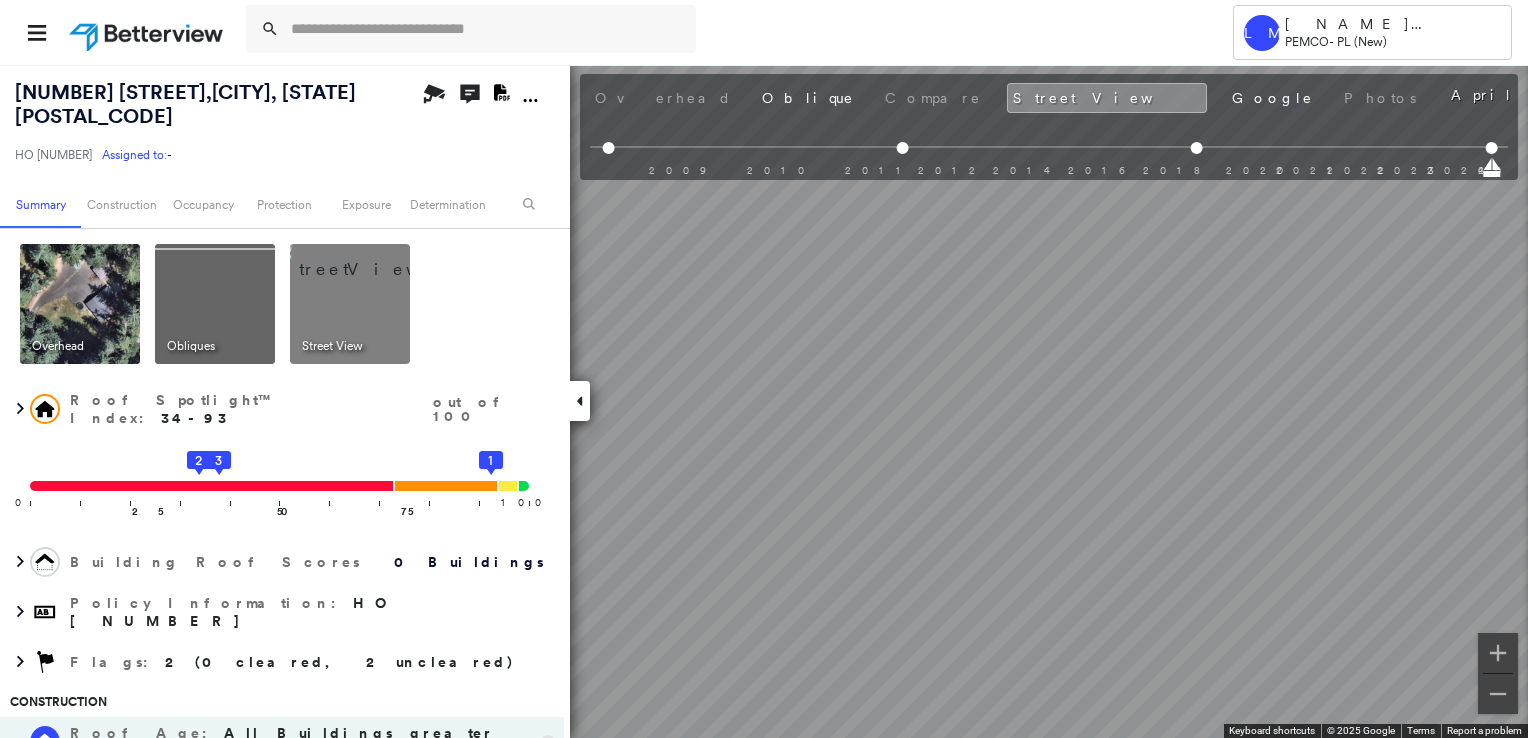 click at bounding box center [215, 304] 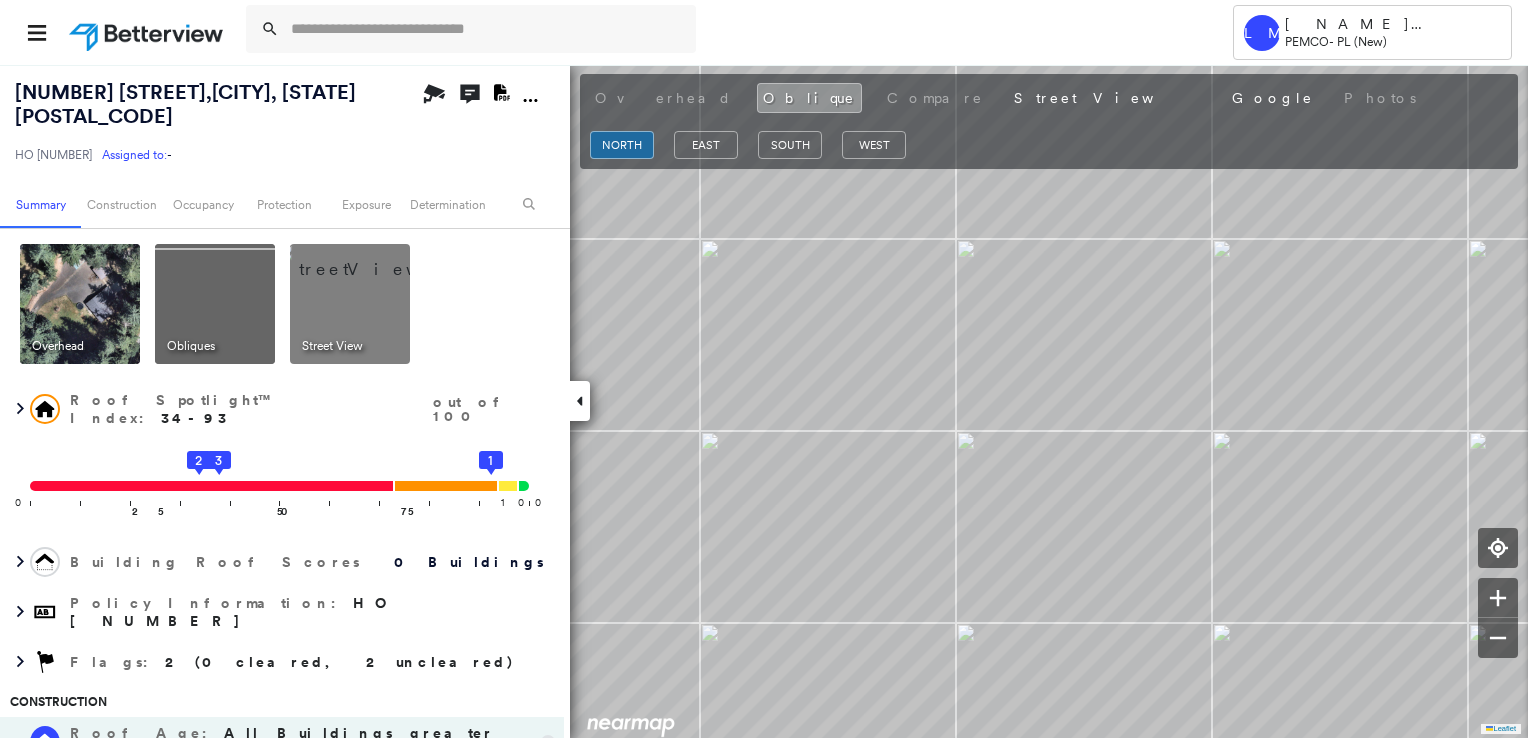 click at bounding box center [80, 304] 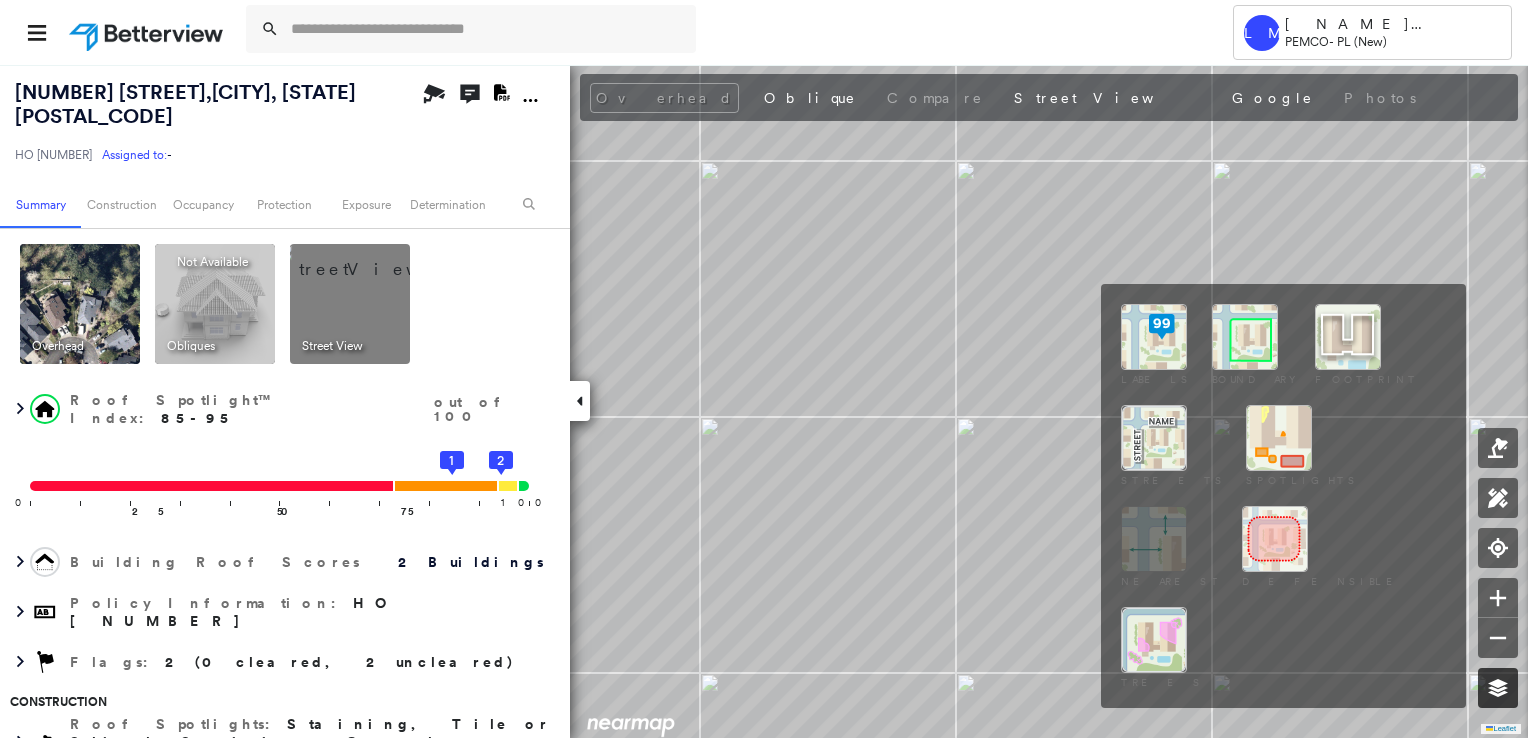 click at bounding box center (1498, 688) 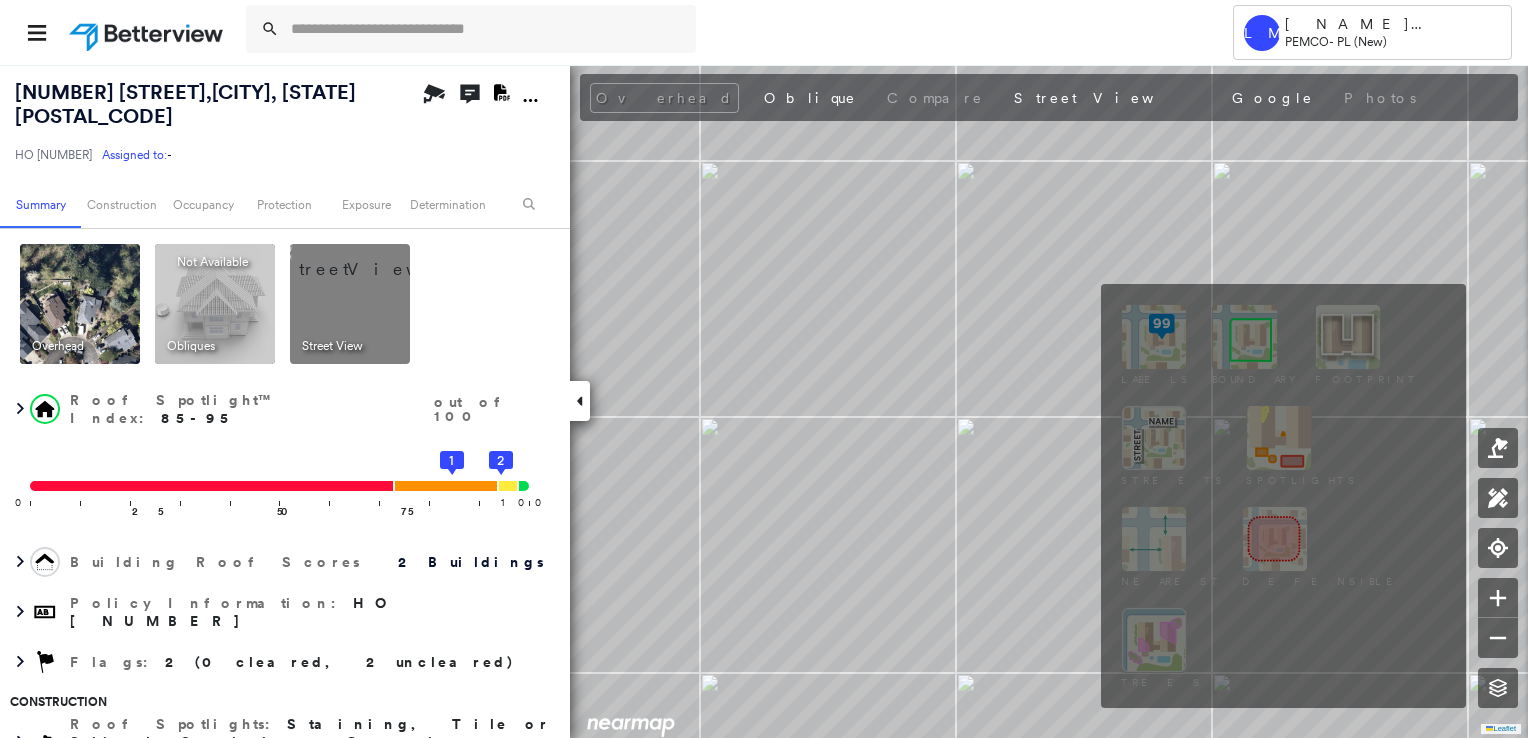 click at bounding box center [1245, 337] 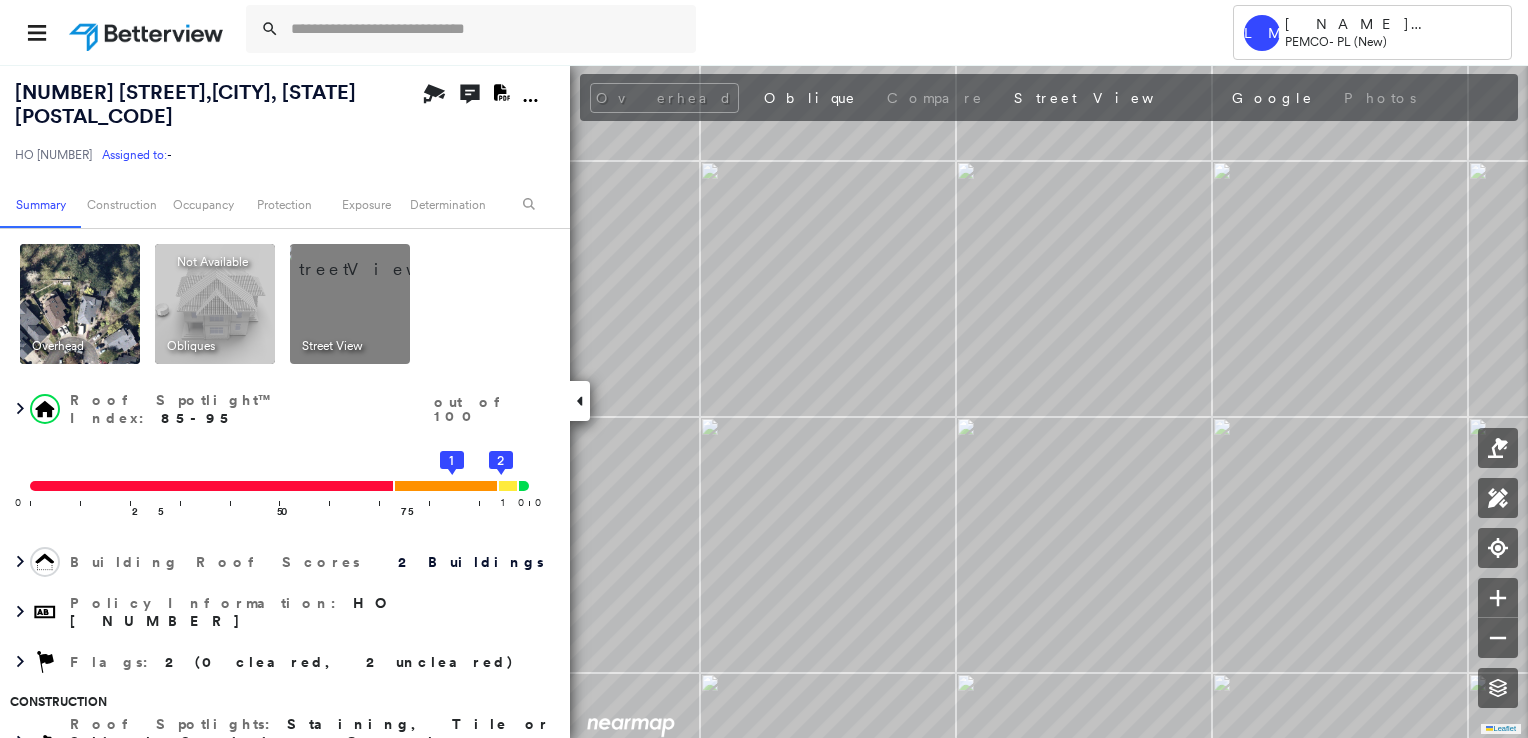 click at bounding box center [80, 304] 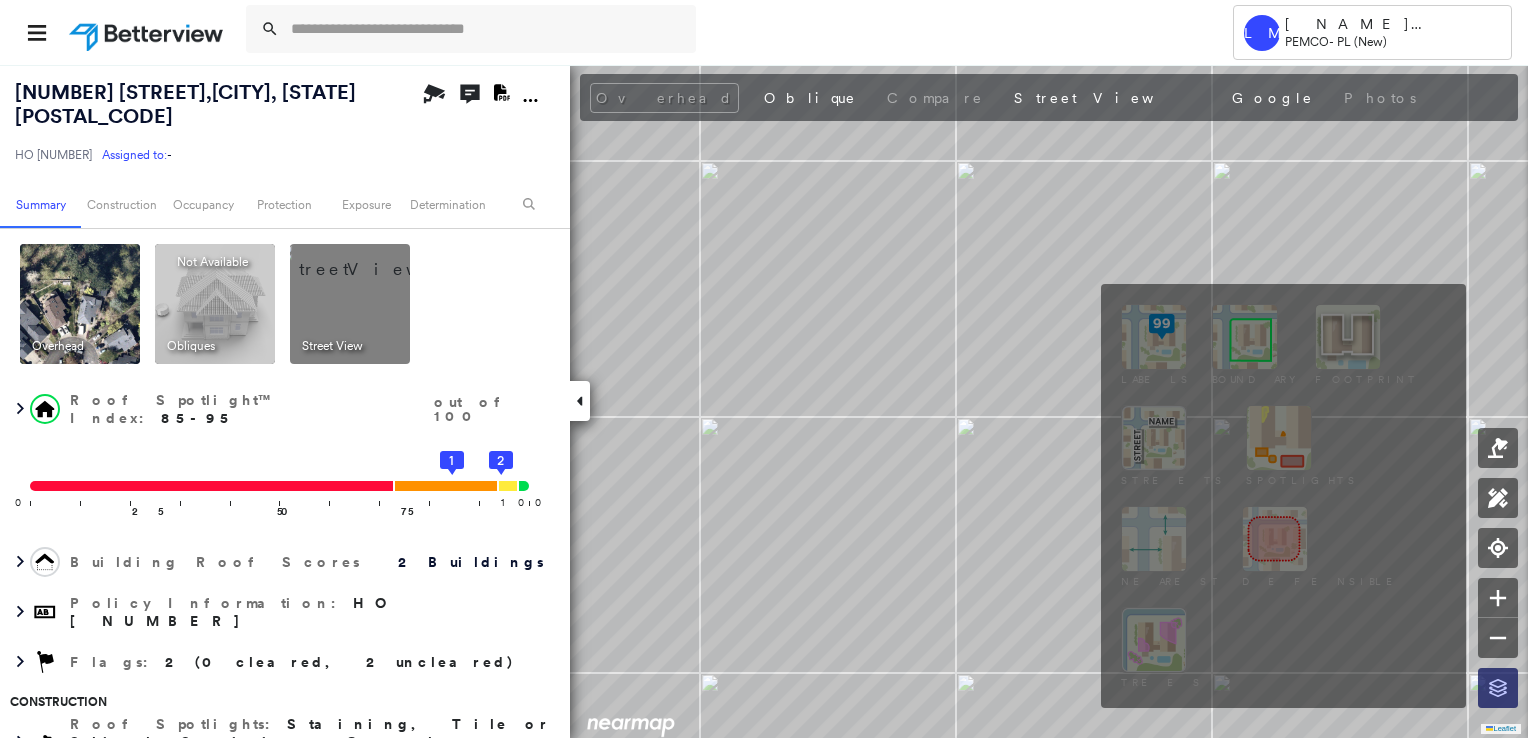 click at bounding box center (1498, 688) 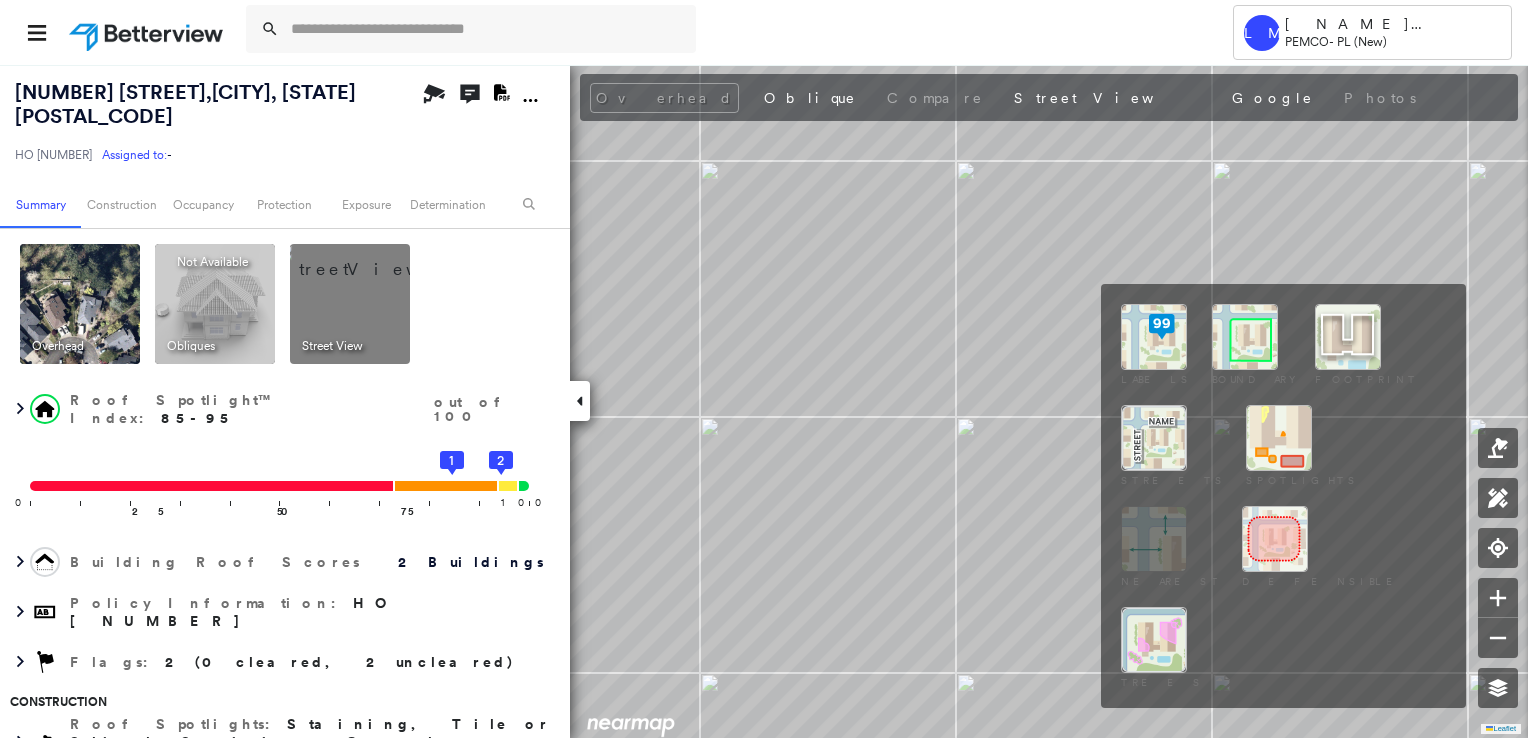click at bounding box center [1154, 337] 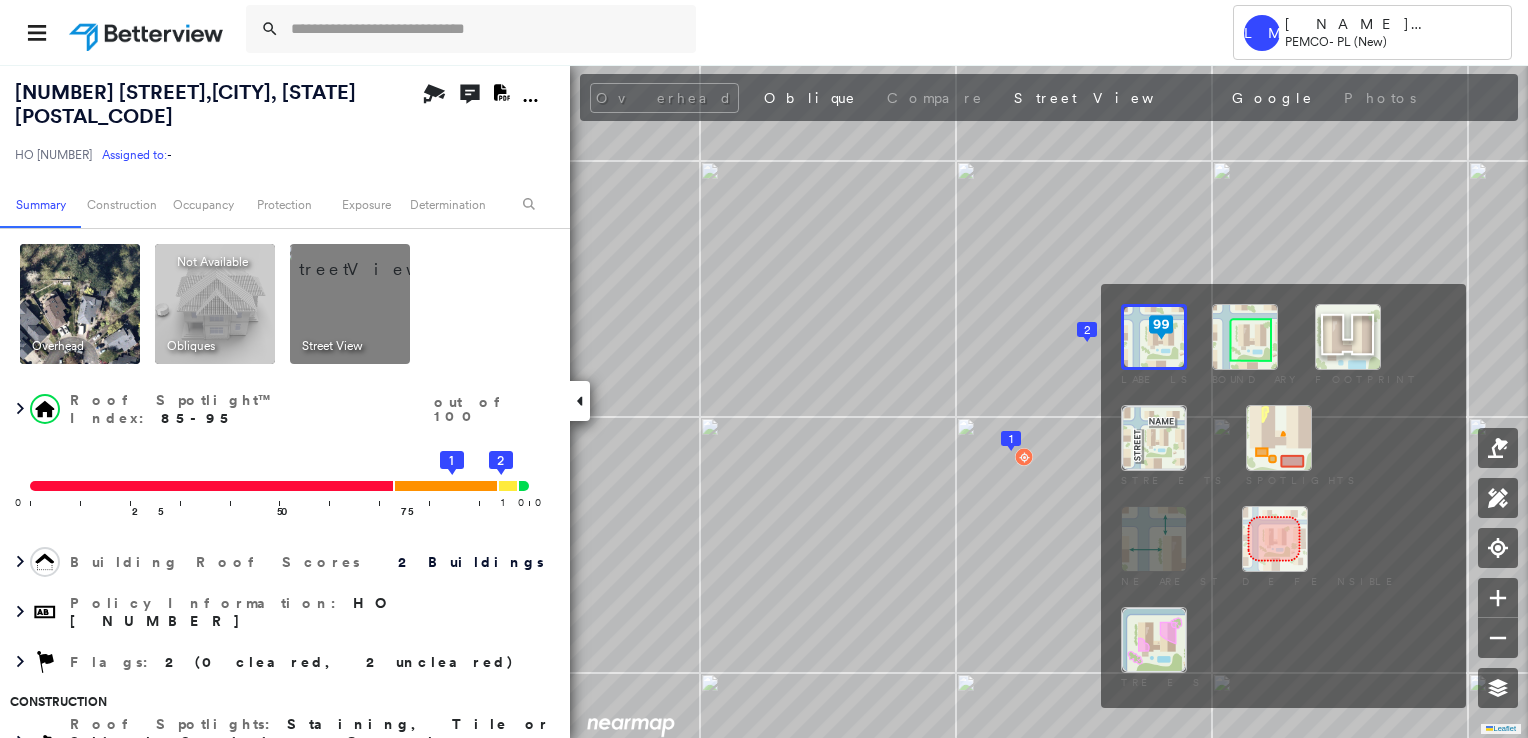click at bounding box center [1245, 337] 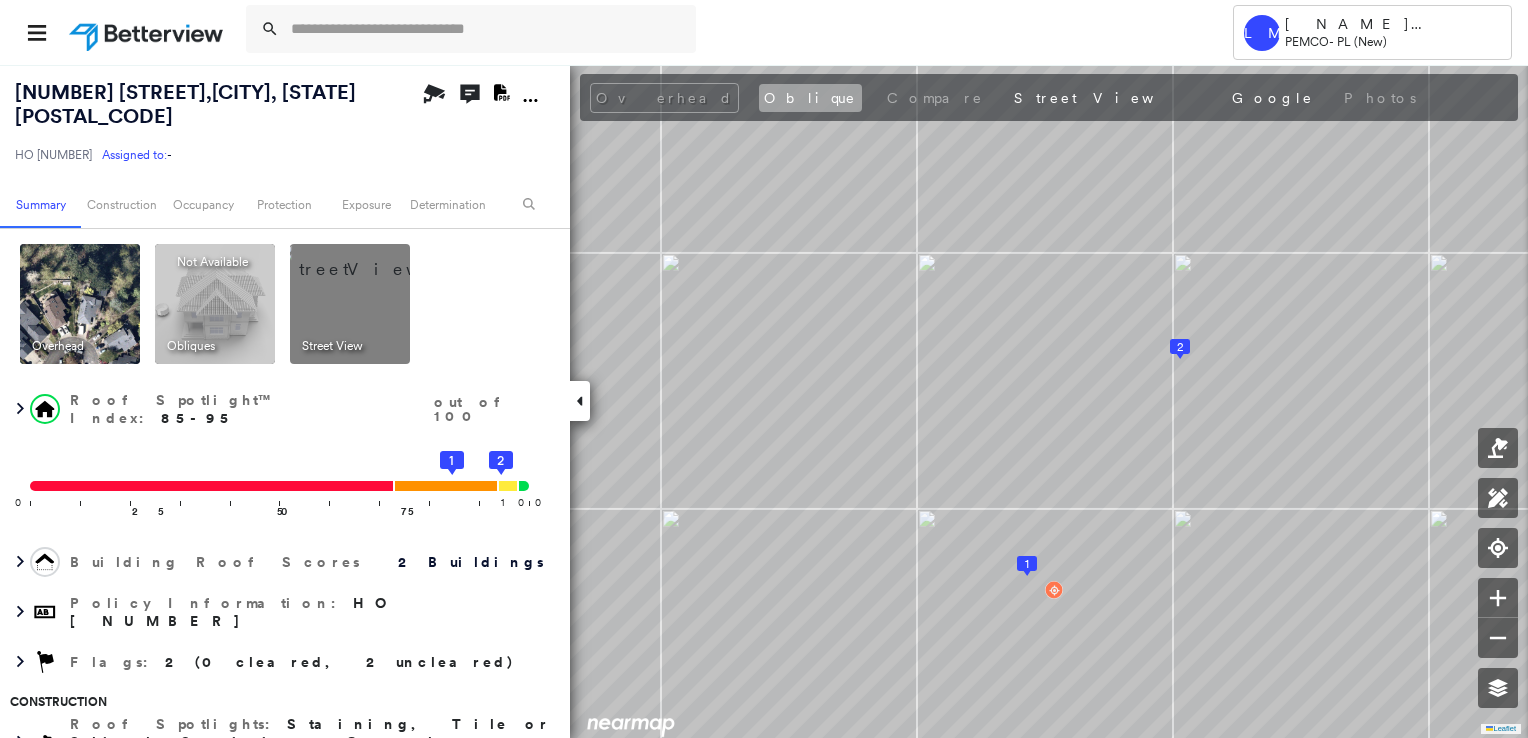 click on "Oblique" at bounding box center (810, 98) 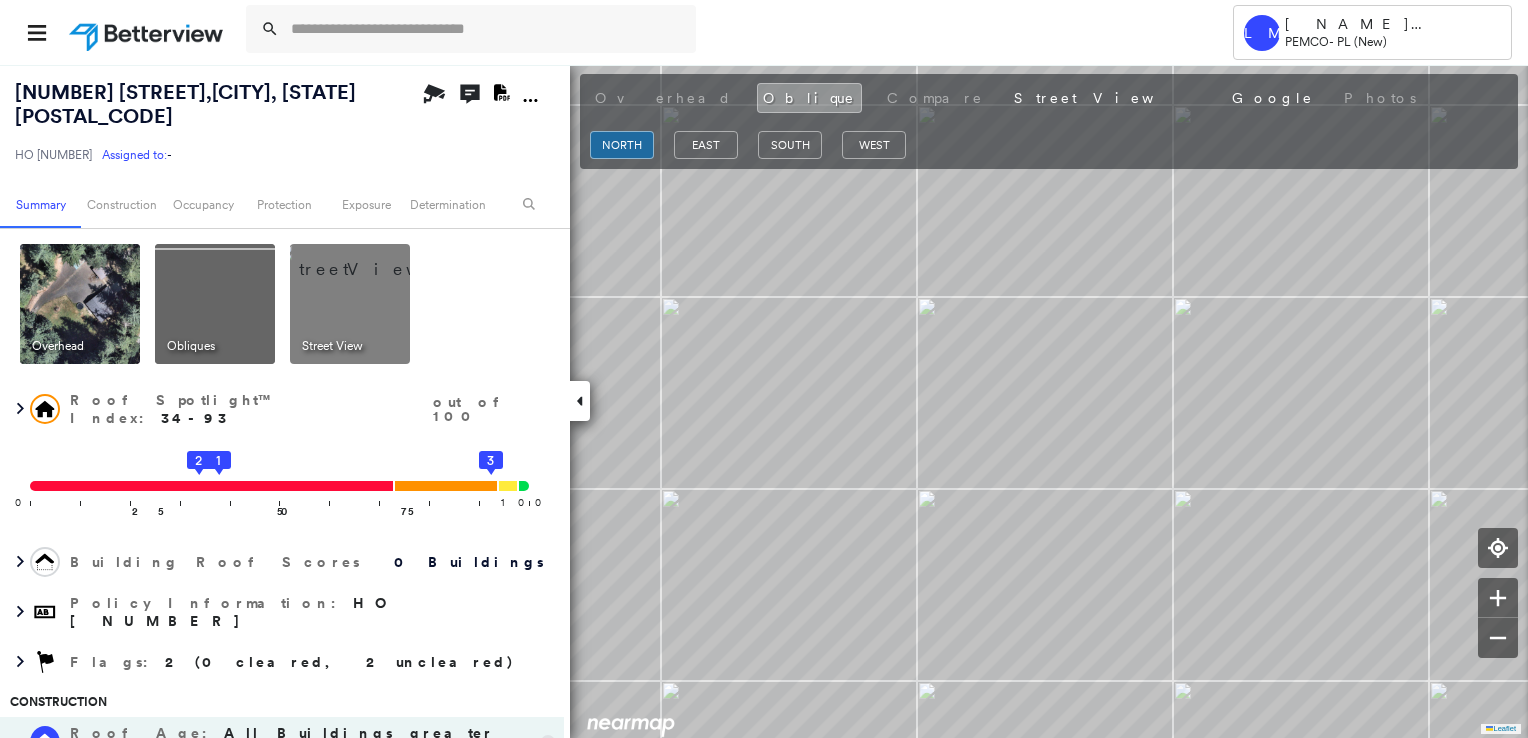 click on "east" at bounding box center (706, 148) 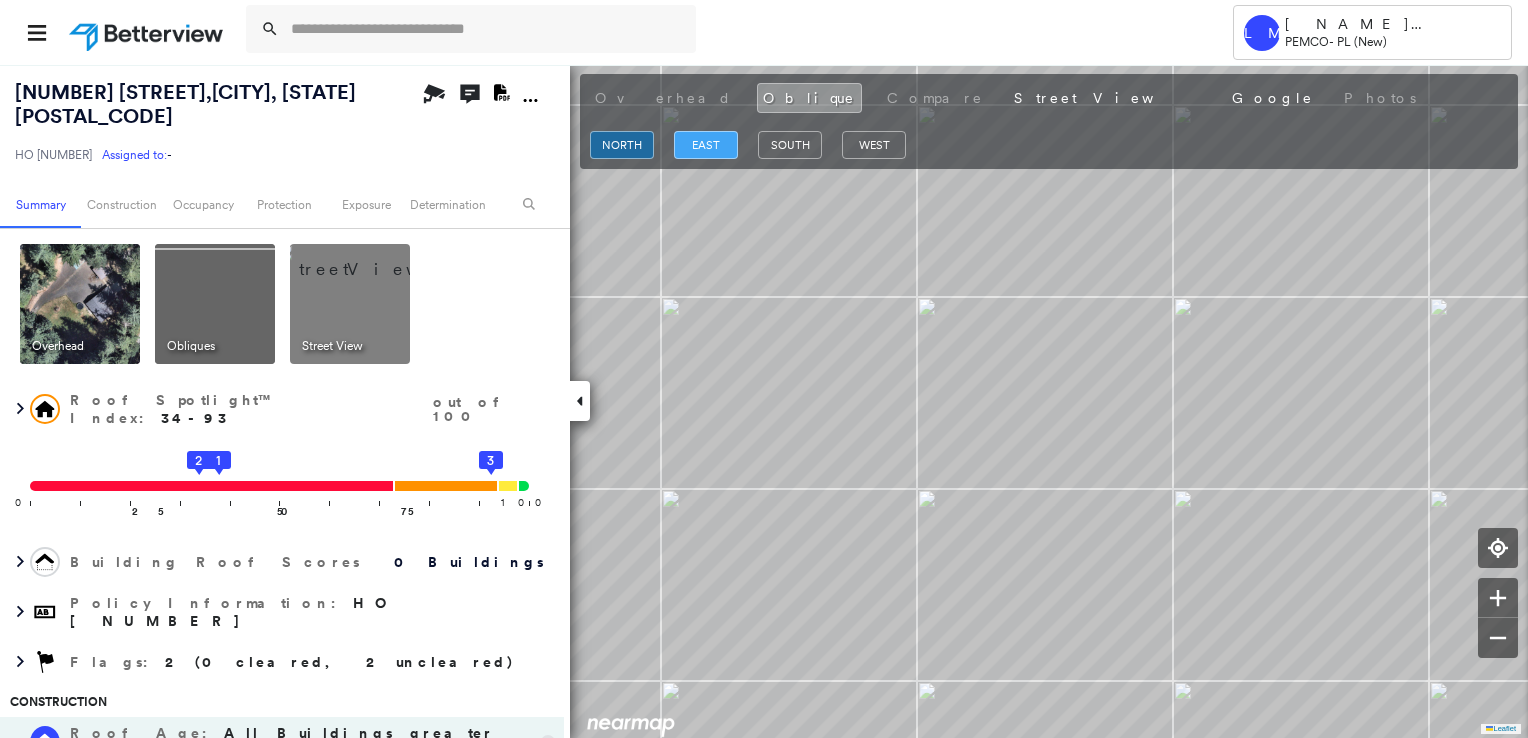 click on "east" at bounding box center [706, 145] 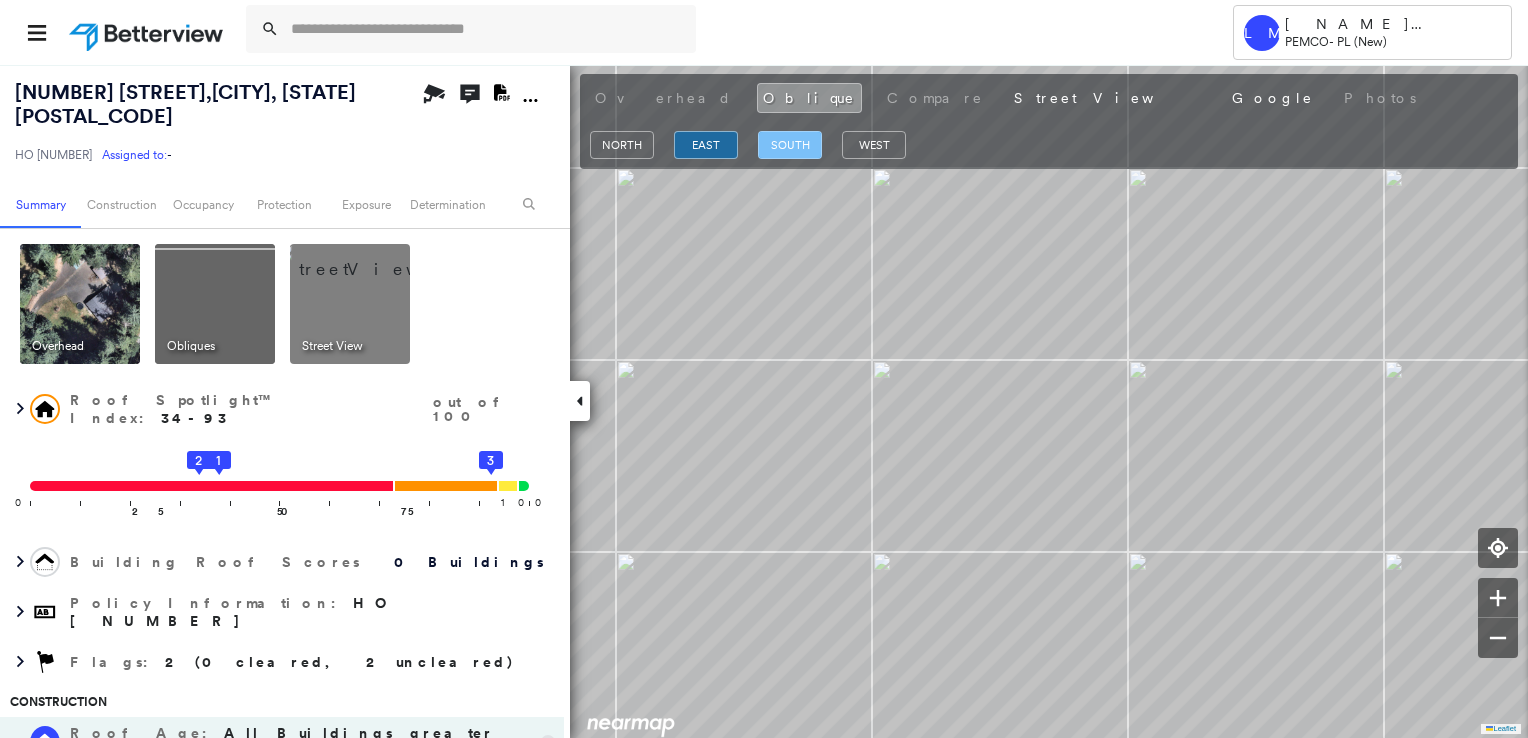 click on "south" at bounding box center [790, 145] 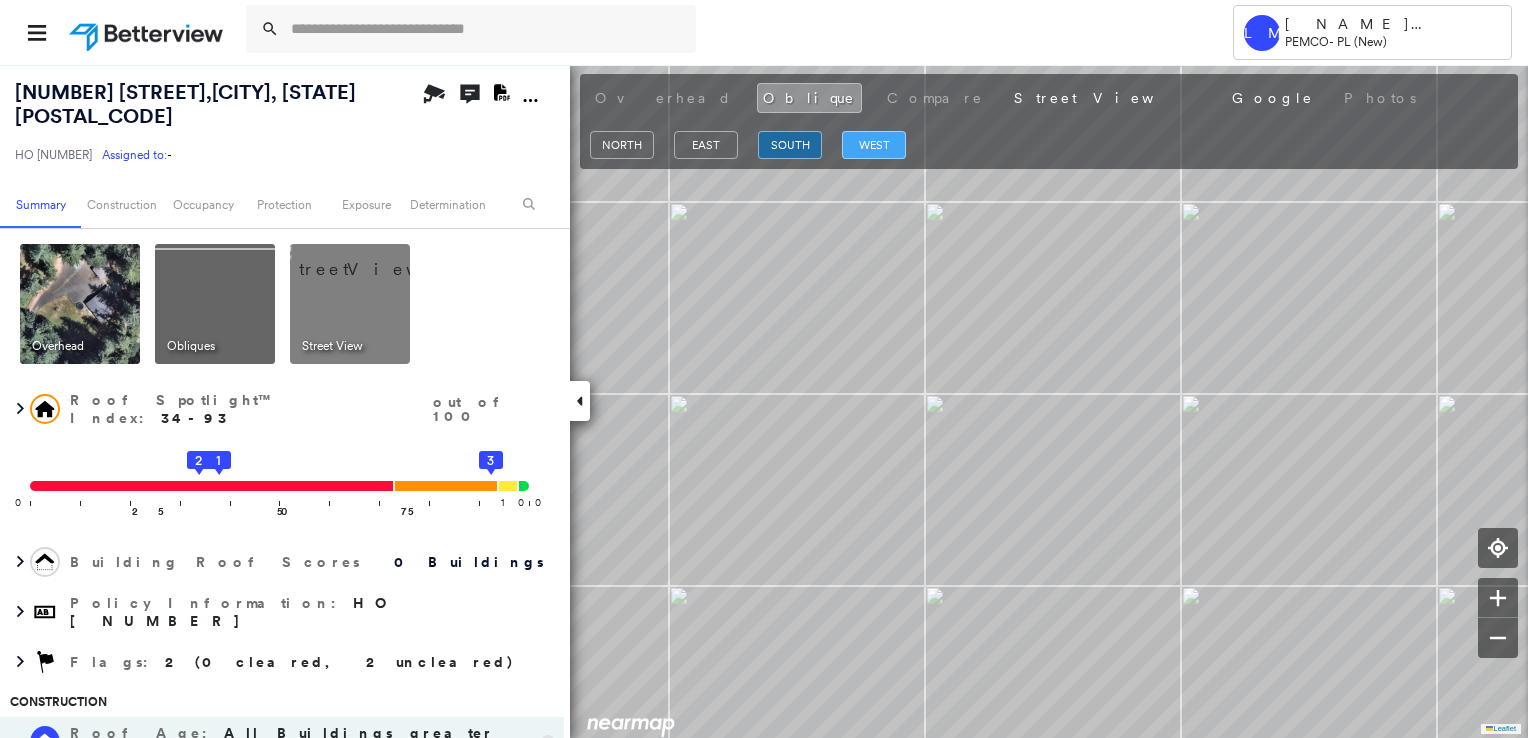 click on "west" at bounding box center [874, 145] 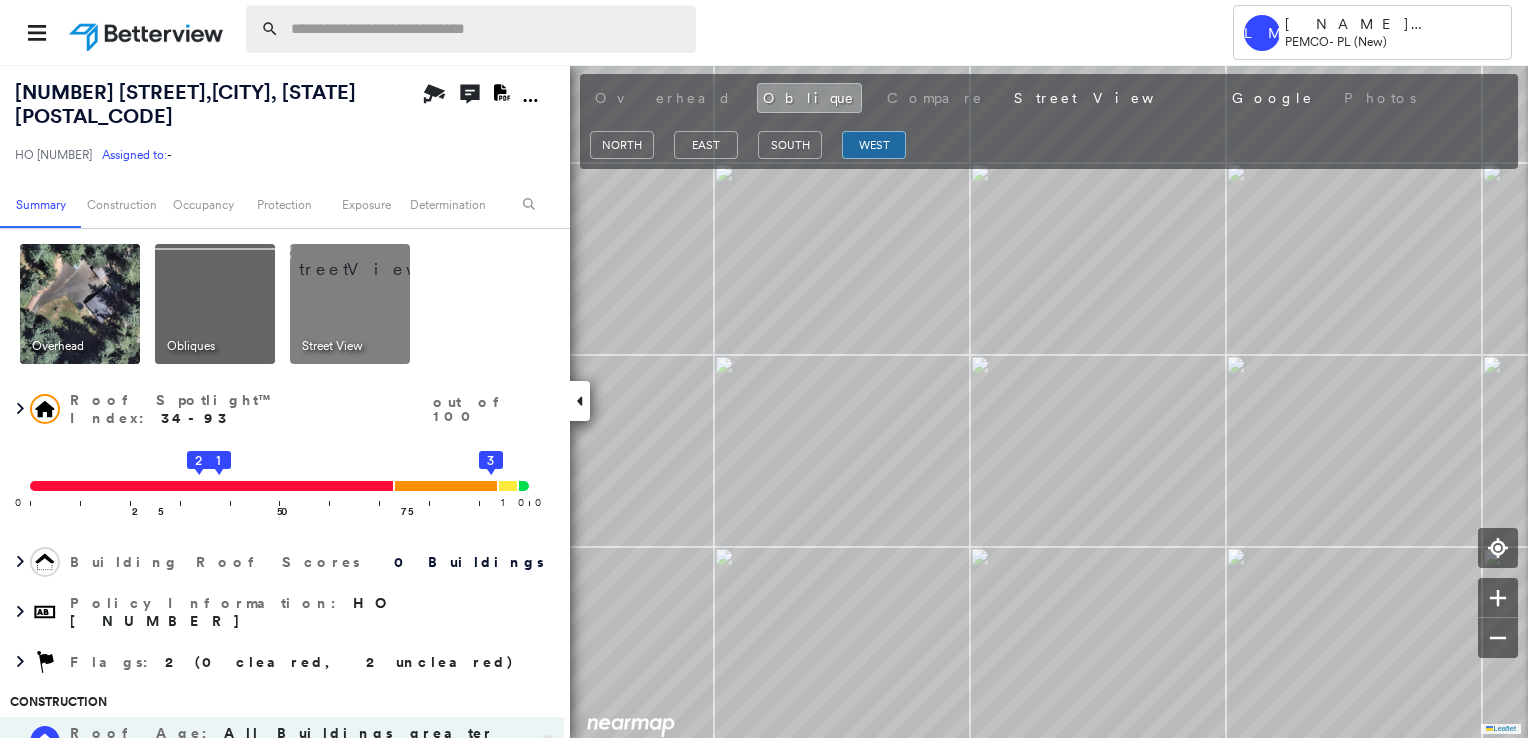 click at bounding box center (487, 29) 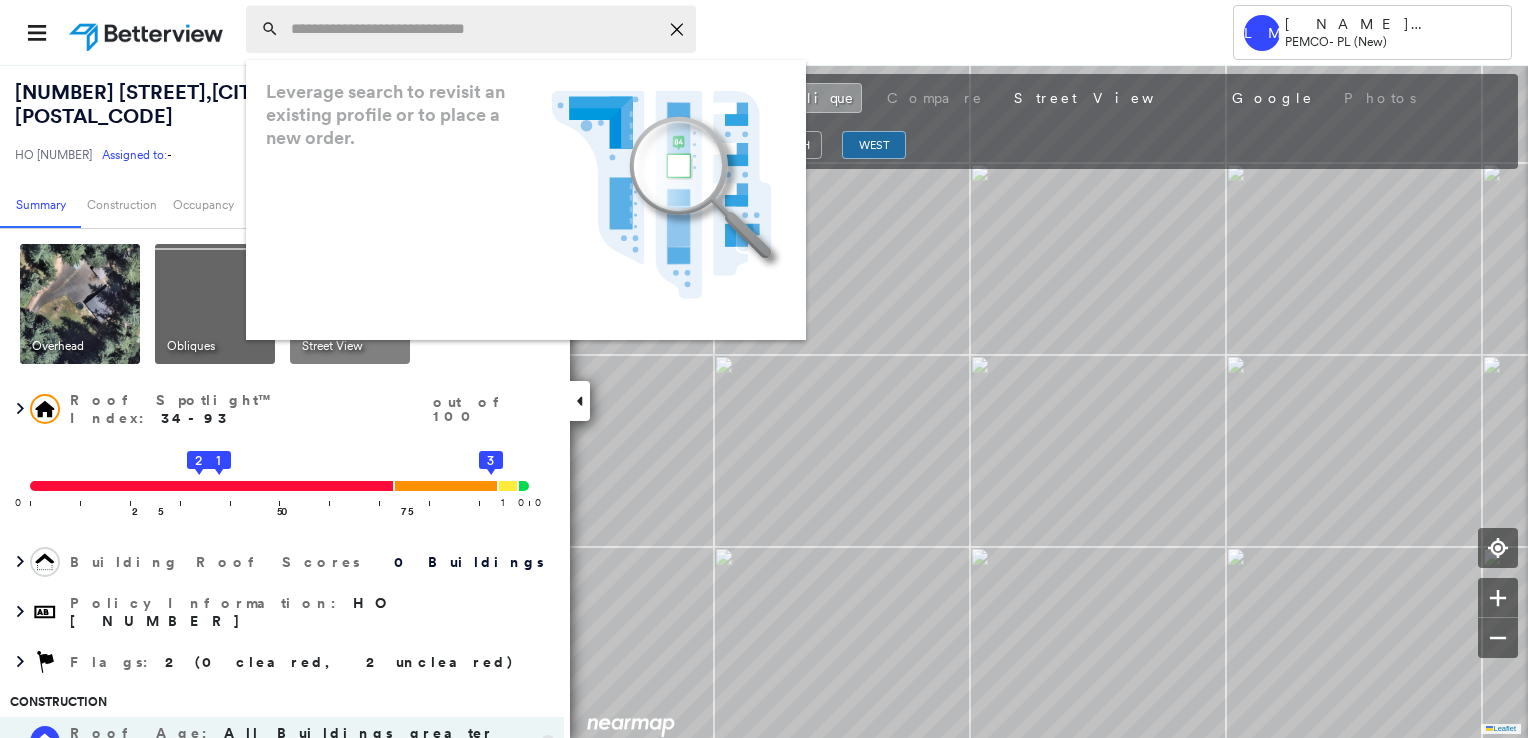 paste on "**********" 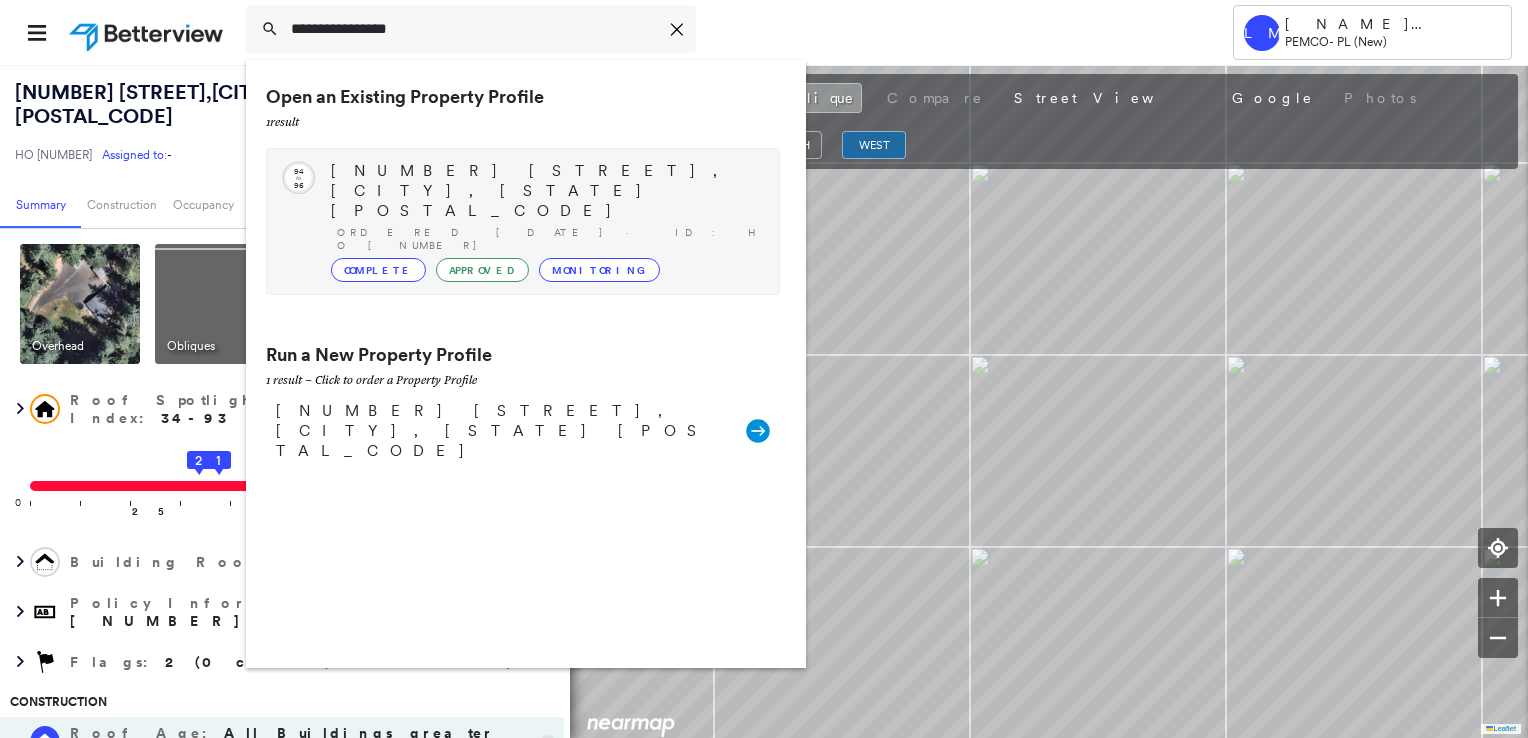 type on "**********" 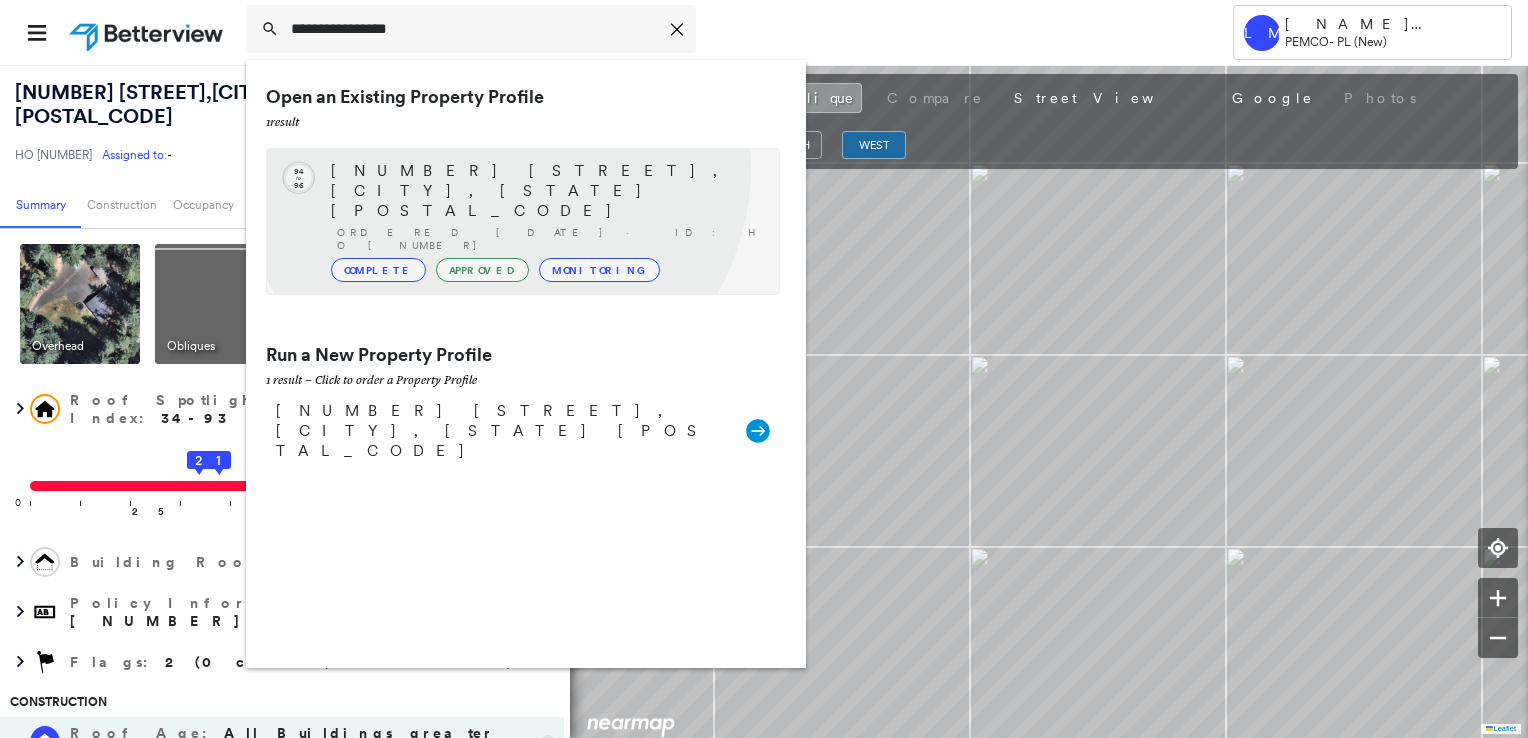 click on "[NUMBER] [STREET], [CITY], [STATE] [POSTAL_CODE]" at bounding box center (545, 191) 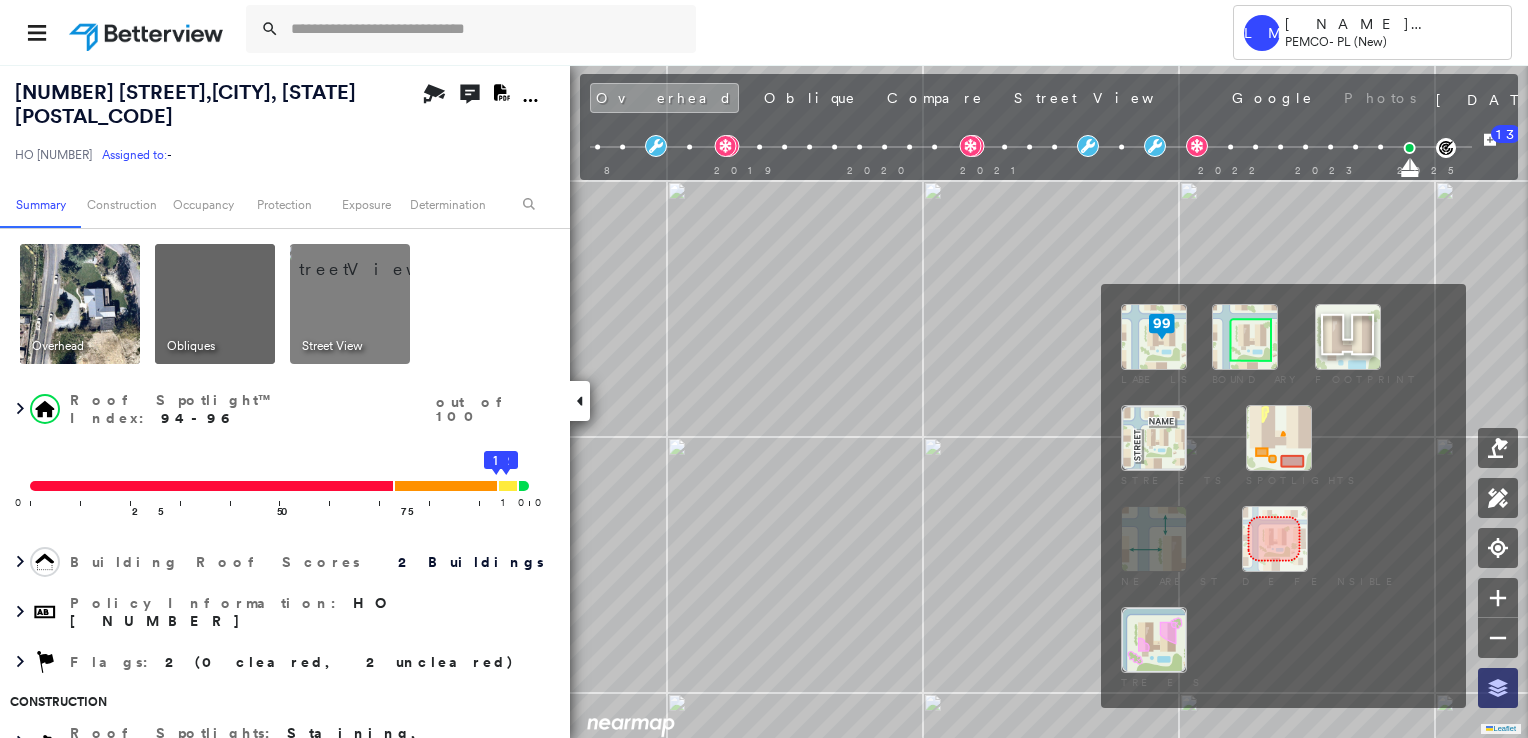 click 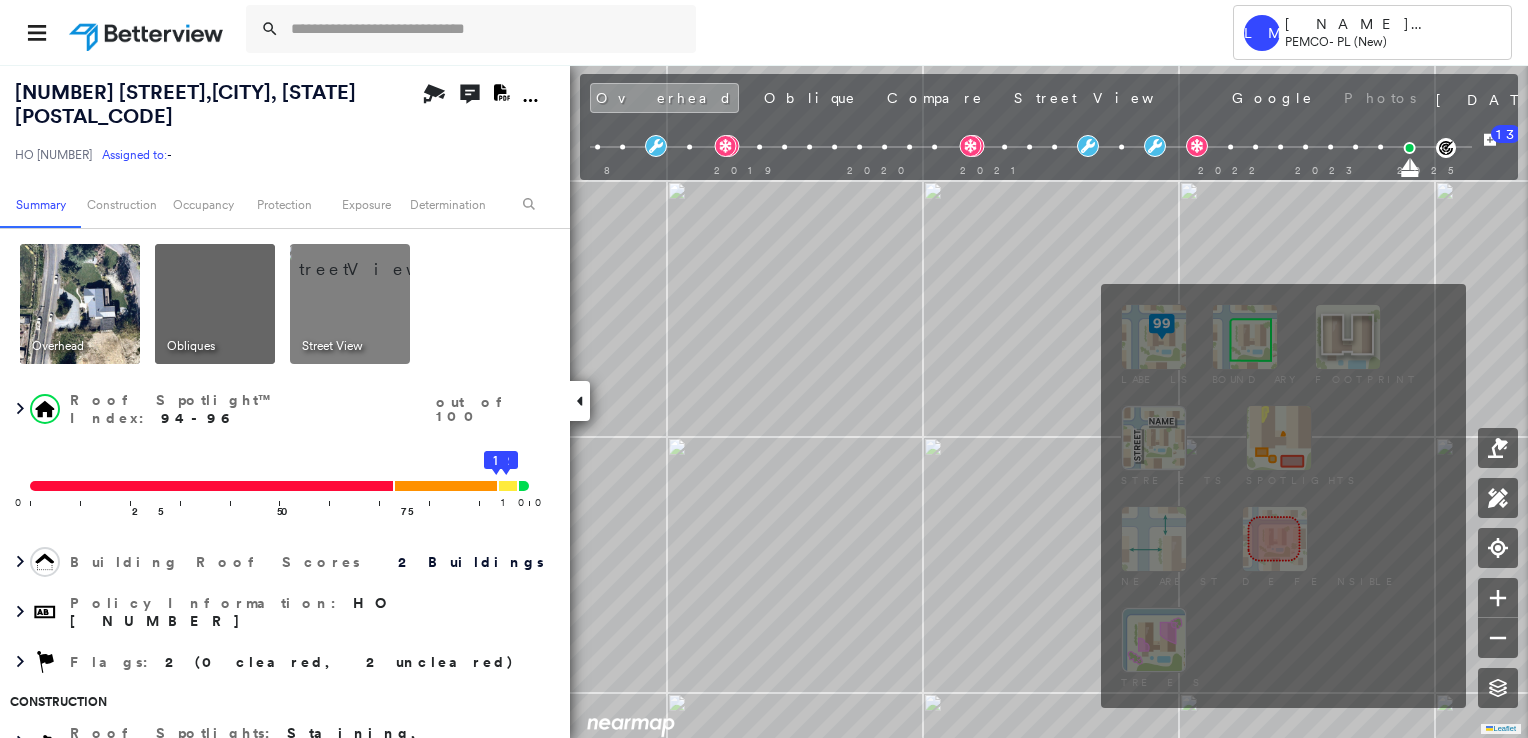 click at bounding box center [1245, 337] 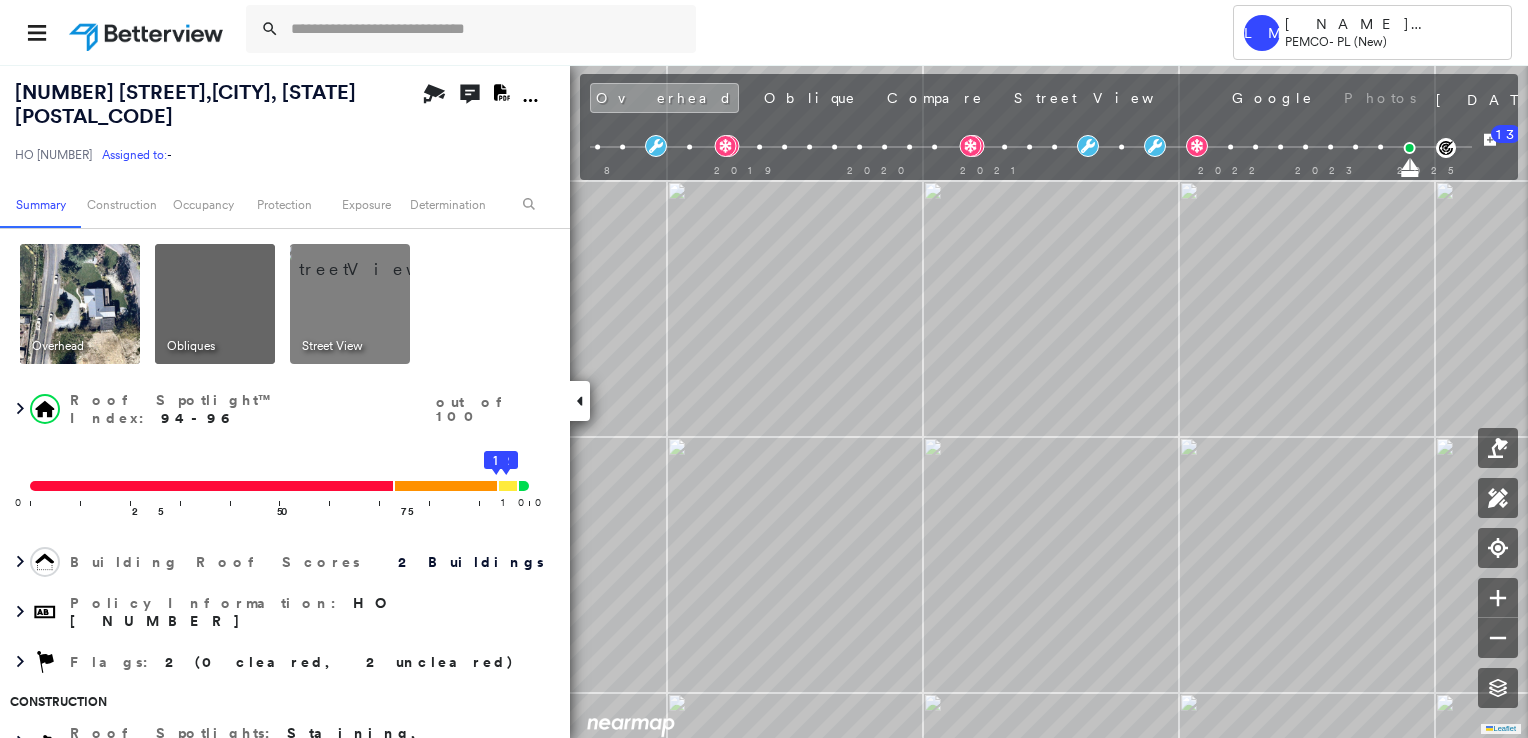 click at bounding box center [80, 304] 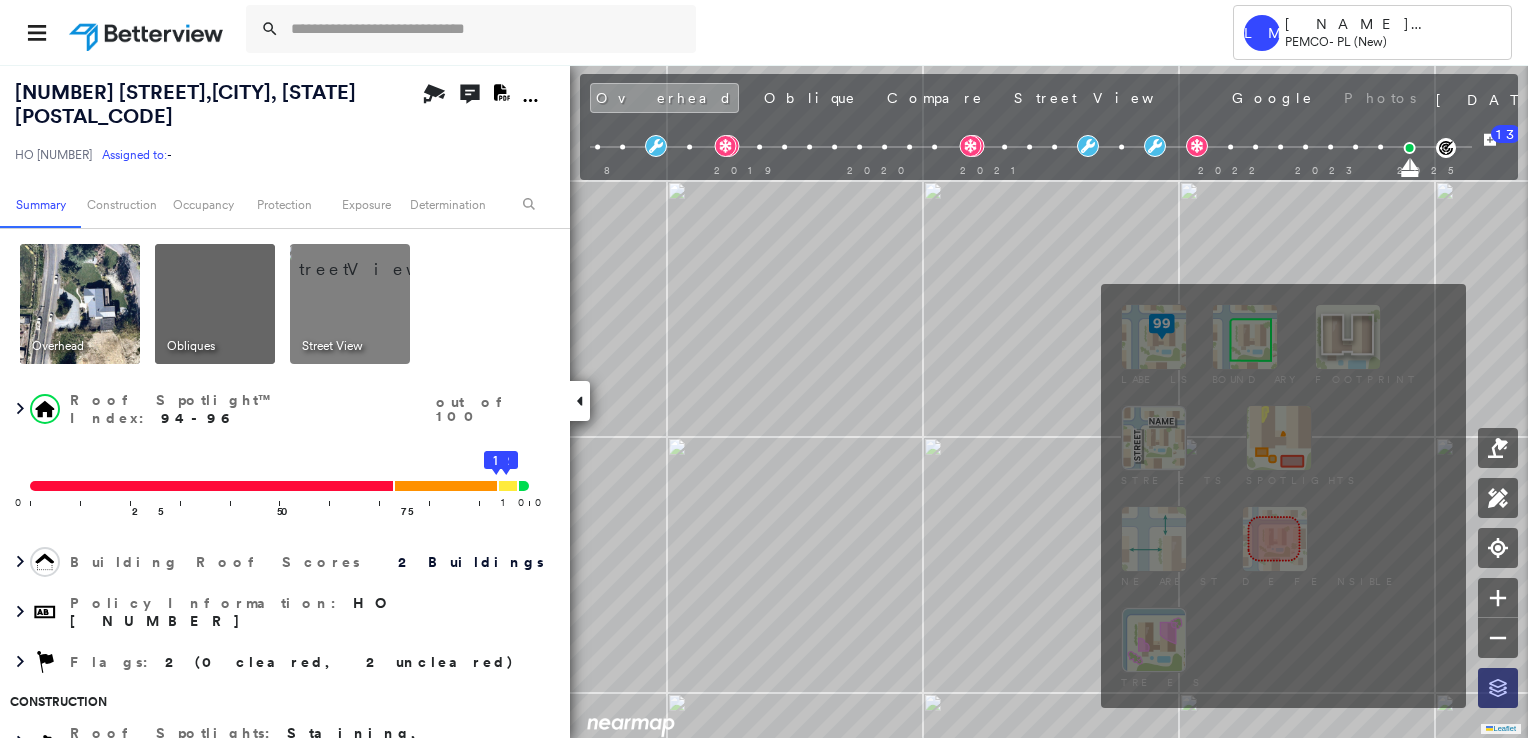 click 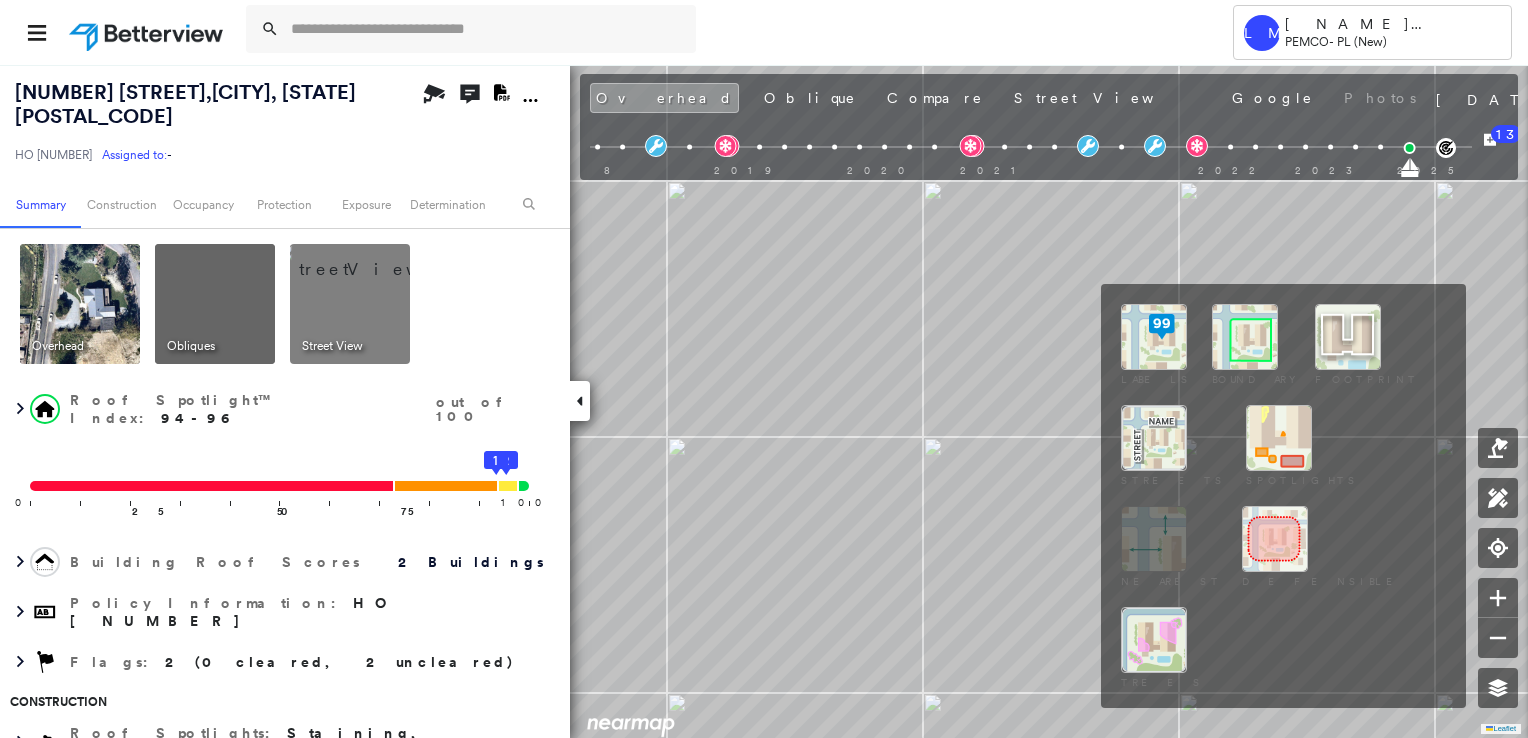click at bounding box center [1245, 337] 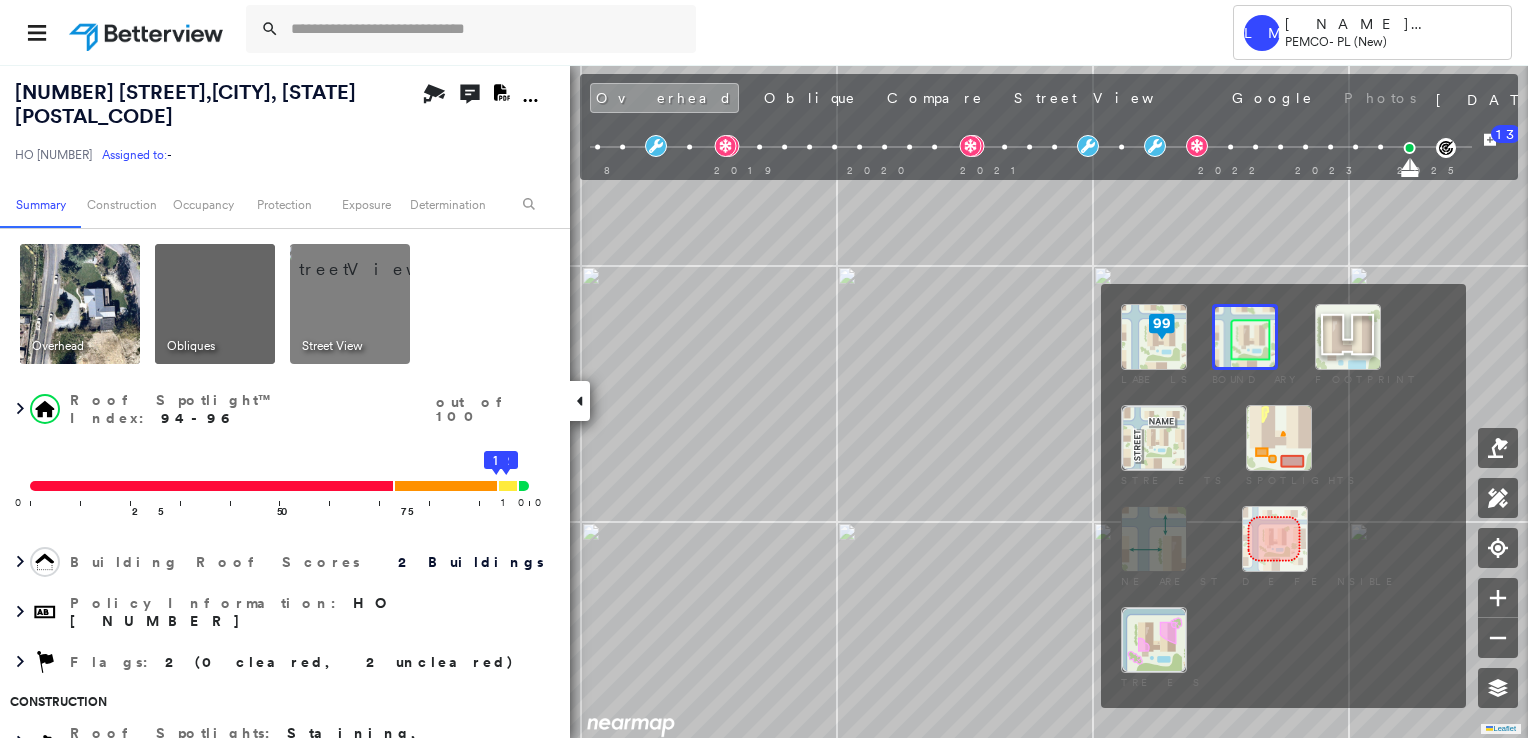 click at bounding box center (1154, 337) 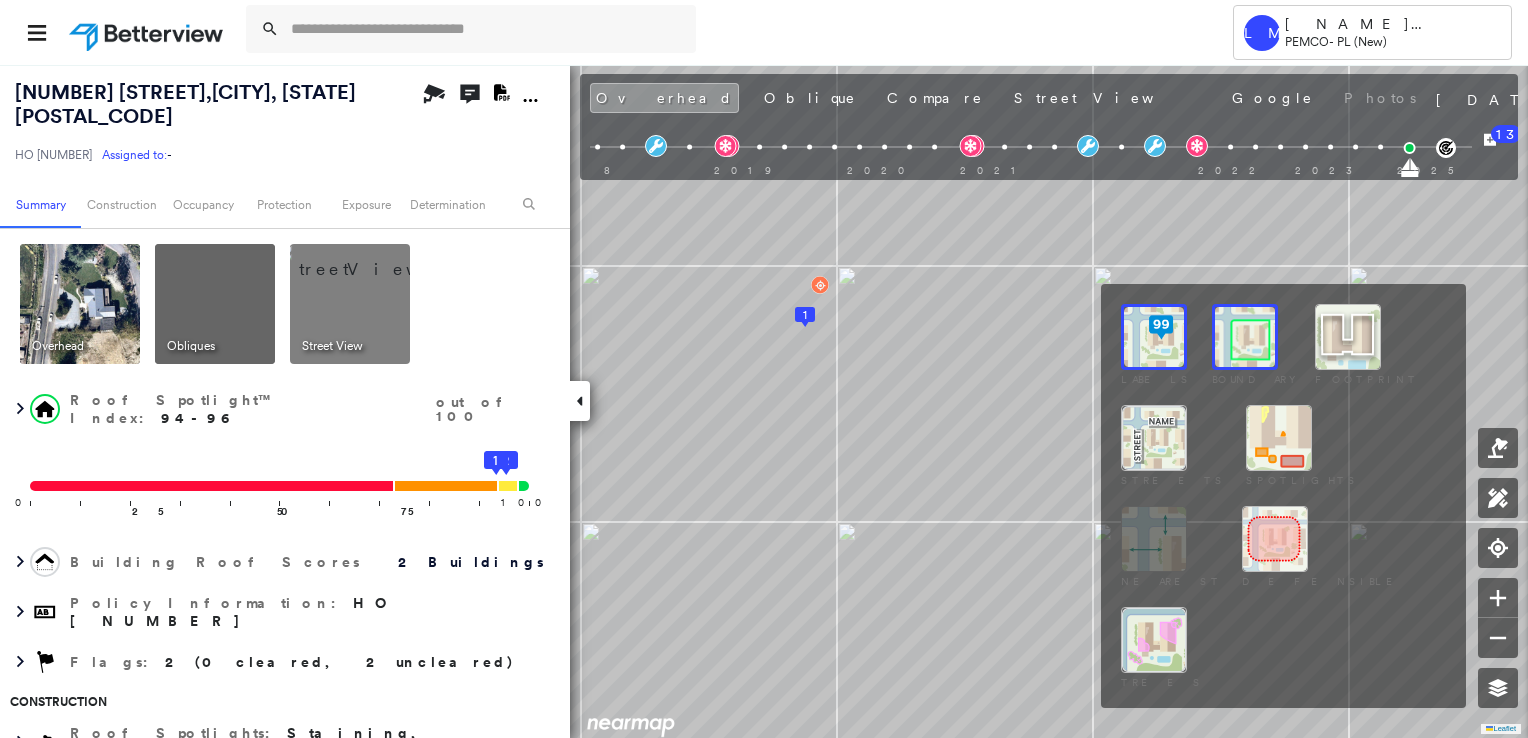 click at bounding box center (1154, 337) 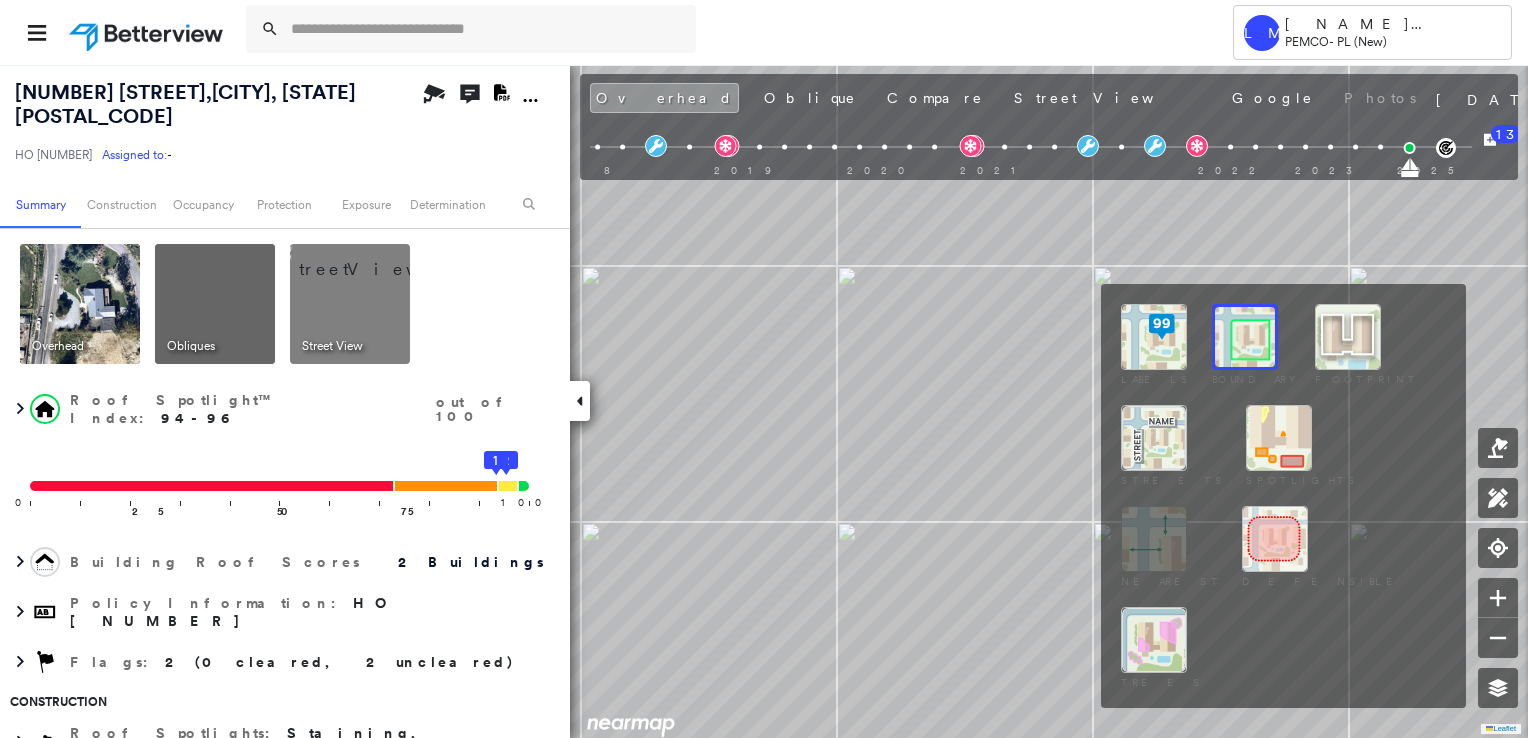 click at bounding box center (1154, 337) 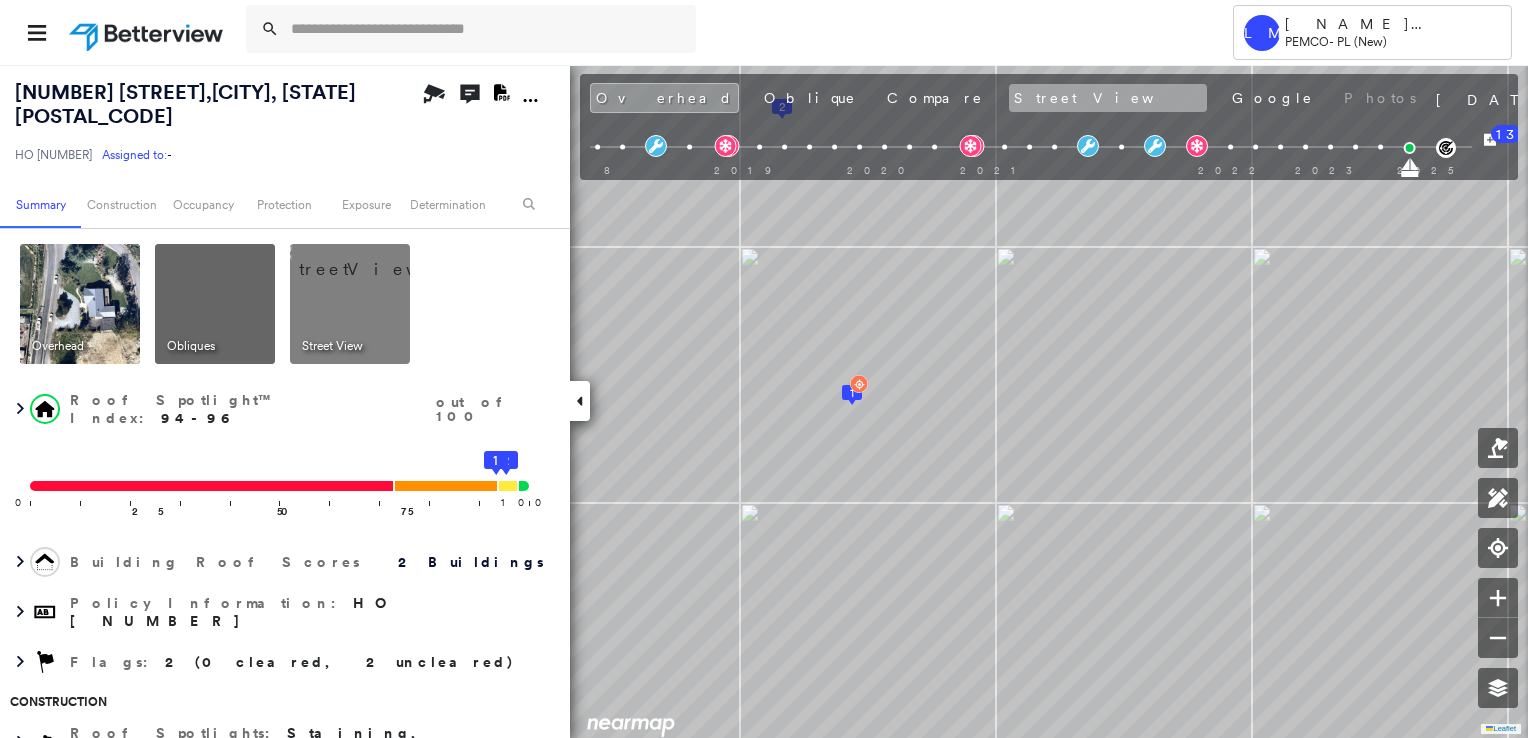 click on "Street View" at bounding box center (1108, 98) 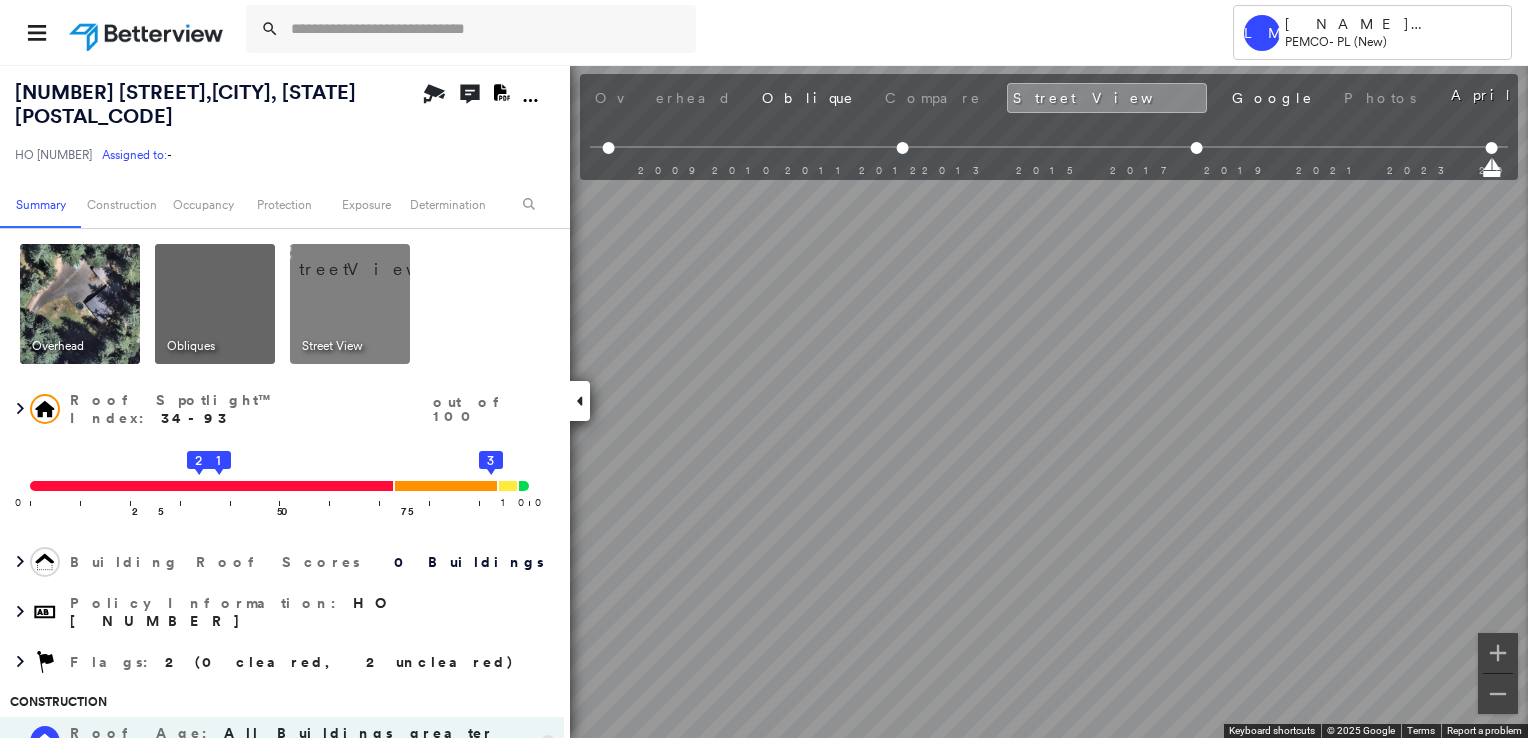 click on "Tower LM [NAME] [NAME] PEMCO  -   PL (New) [NUMBER] [STREET] ,  [CITY], [STATE] [POSTAL_CODE] HO [NUMBER] Assigned to:  - Assigned to:  - HO [NUMBER] Assigned to:  - Open Comments Download PDF Report Summary Construction Occupancy Protection Exposure Determination Overhead Obliques Street View Roof Spotlight™ Index :  34-93 out of 100 0 100 25 50 1 2 75 3 Building Roof Scores 0 Buildings Policy Information :  HO [NUMBER] Flags :  2 (0 cleared, 2 uncleared) Construction Roof Age :  All Buildings greater than 11 years old. 1 Building 1 :  11+ years 2 Building 2 :  11+ years BuildZoom - Building Permit Data and Analysis Occupancy Place Detail Protection Exposure FEMA Risk Index Wildfire Additional Perils Determination Flags :  2 (0 cleared, 2 uncleared) Uncleared Flags (2) Cleared Flags  (0) Low Low Priority Flagged [DATE] Clear High High Priority Flagged [DATE] Clear Action Taken New Entry History Quote/New Business Terms & Conditions Added ACV Endorsement Added Cosmetic Endorsement Inspection/Loss Control General Save Save" at bounding box center [764, 369] 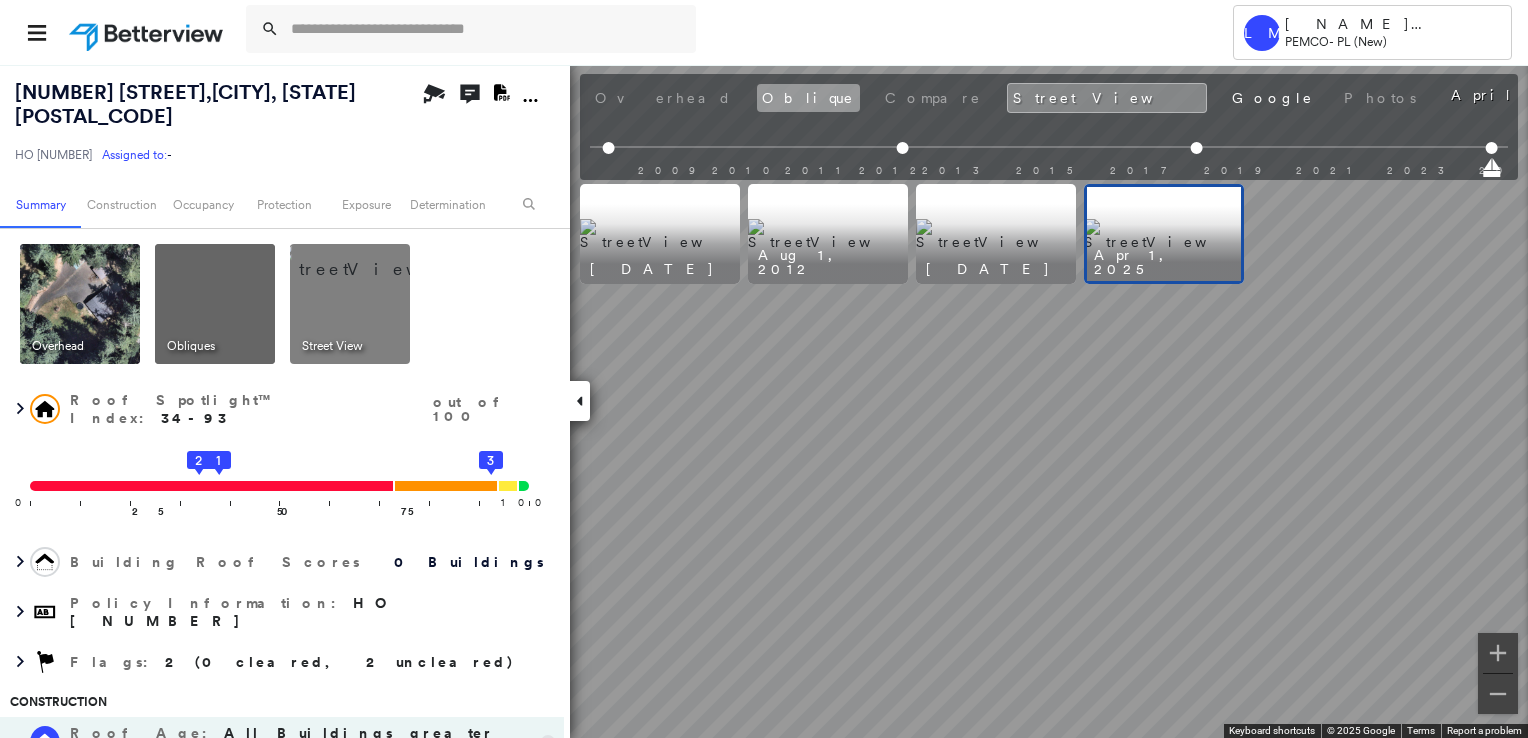 click on "Oblique" at bounding box center (808, 98) 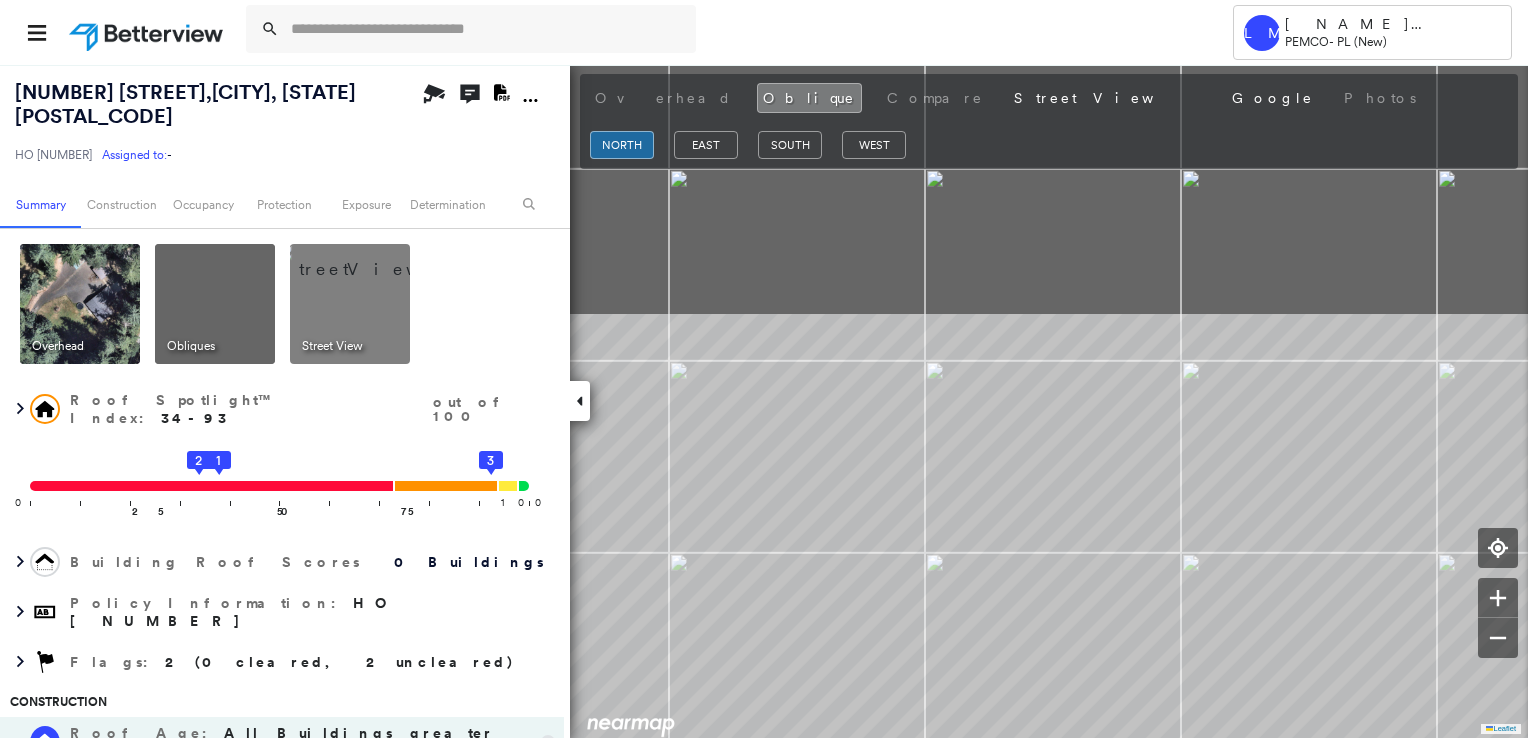 click on "Tower LM [NAME] [NAME] PEMCO  -   PL (New) [NUMBER] [STREET] ,  [CITY], [STATE] [POSTAL_CODE] HO [NUMBER] Assigned to:  - Assigned to:  - HO [NUMBER] Assigned to:  - Open Comments Download PDF Report Summary Construction Occupancy Protection Exposure Determination Overhead Obliques Street View Roof Spotlight™ Index :  34-93 out of 100 0 100 25 50 1 2 75 3 Building Roof Scores 0 Buildings Policy Information :  HO [NUMBER] Flags :  2 (0 cleared, 2 uncleared) Construction Roof Age :  All Buildings greater than 11 years old. 1 Building 1 :  11+ years 2 Building 2 :  11+ years BuildZoom - Building Permit Data and Analysis Occupancy Place Detail Protection Exposure FEMA Risk Index Wildfire Additional Perils Determination Flags :  2 (0 cleared, 2 uncleared) Uncleared Flags (2) Cleared Flags  (0) Low Low Priority Flagged [DATE] Clear High High Priority Flagged [DATE] Clear Action Taken New Entry History Quote/New Business Terms & Conditions Added ACV Endorsement Added Cosmetic Endorsement Inspection/Loss Control General Save Save" at bounding box center (764, 369) 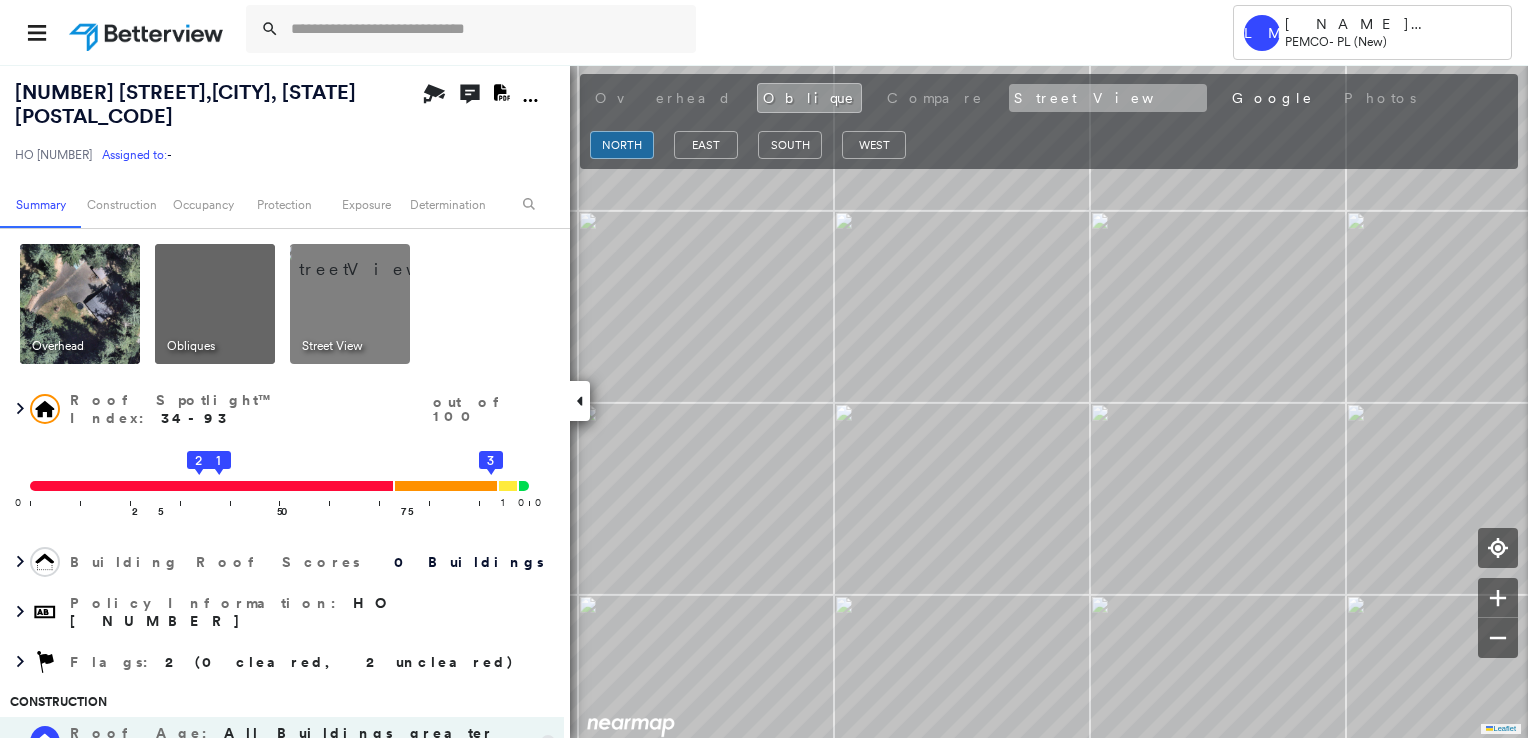click on "Street View" at bounding box center [1108, 98] 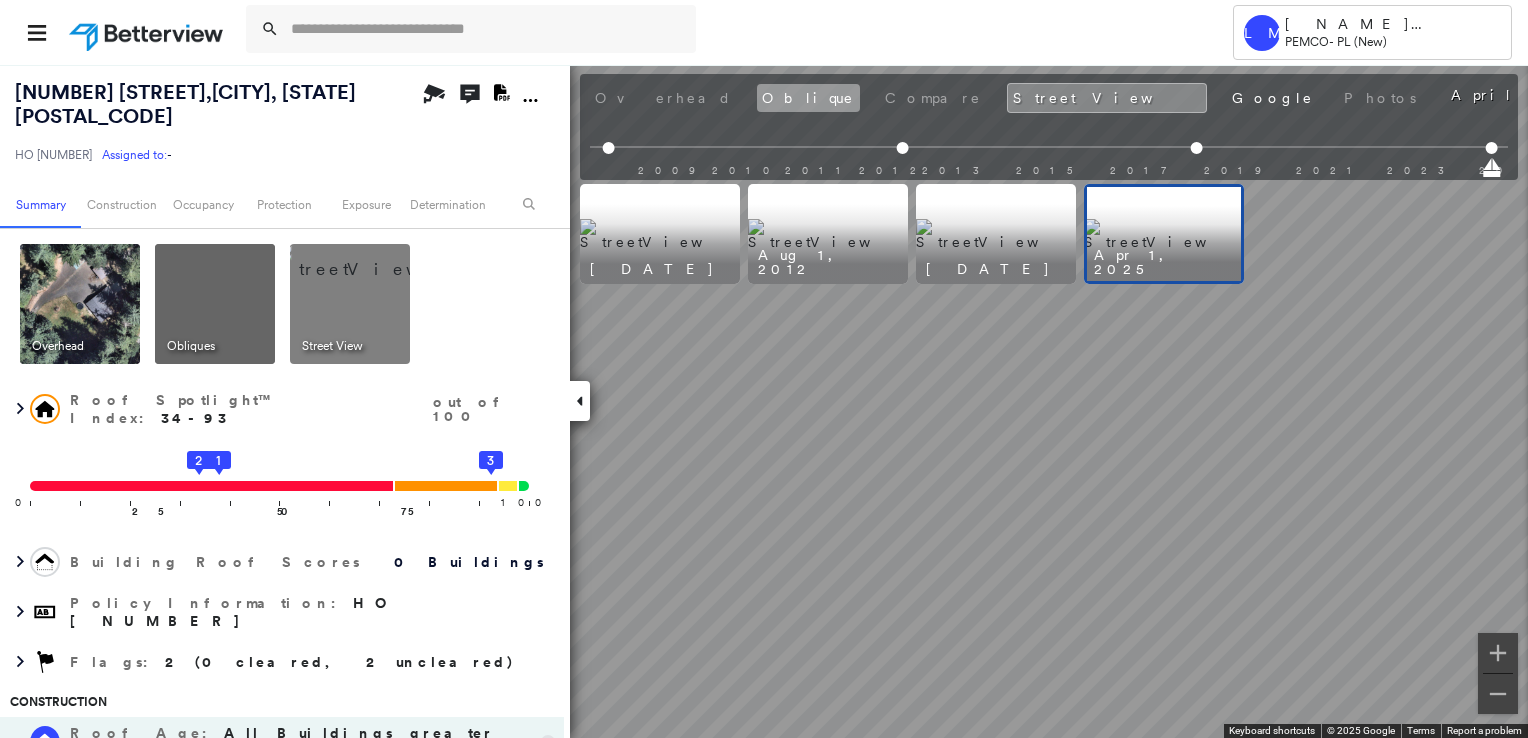 click on "Oblique" at bounding box center (808, 98) 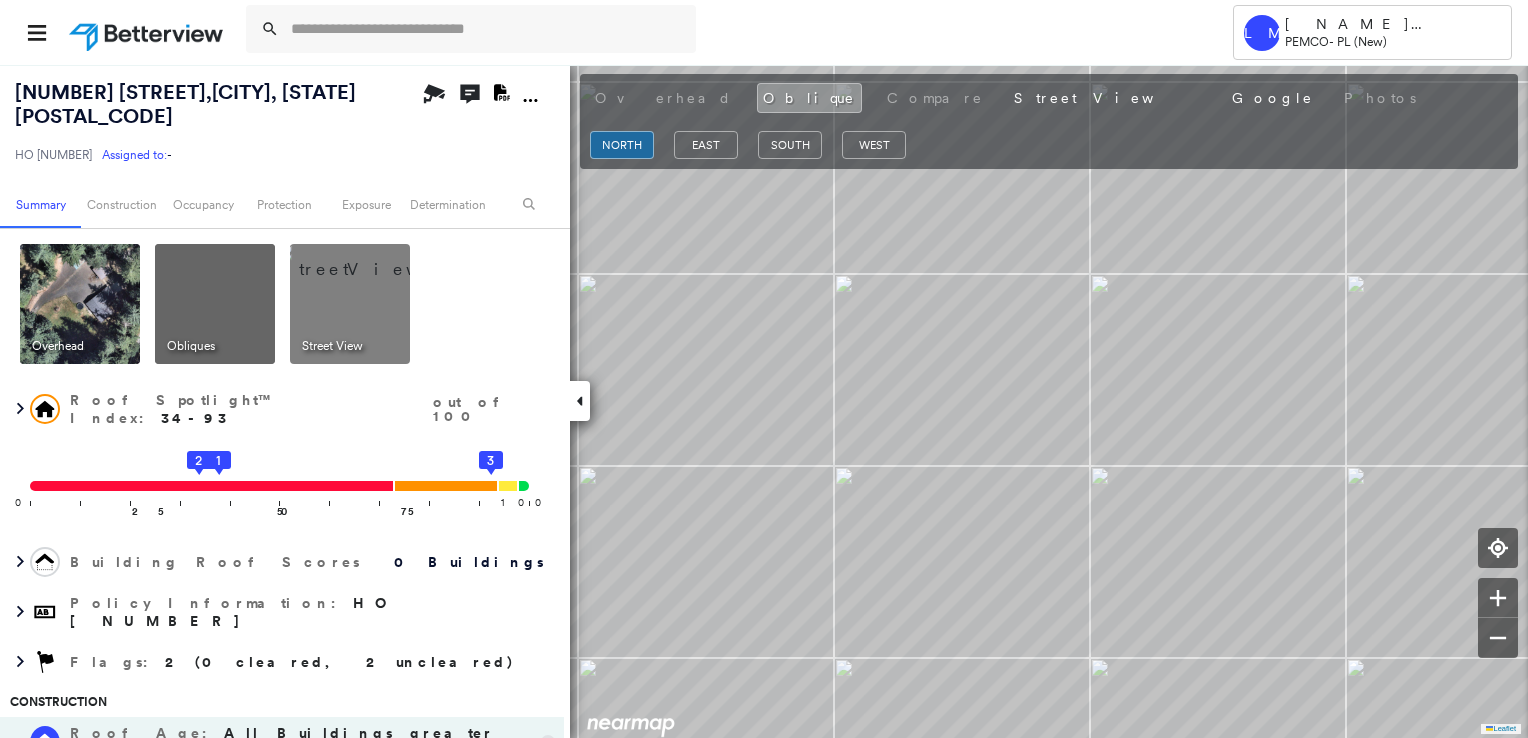click at bounding box center (80, 304) 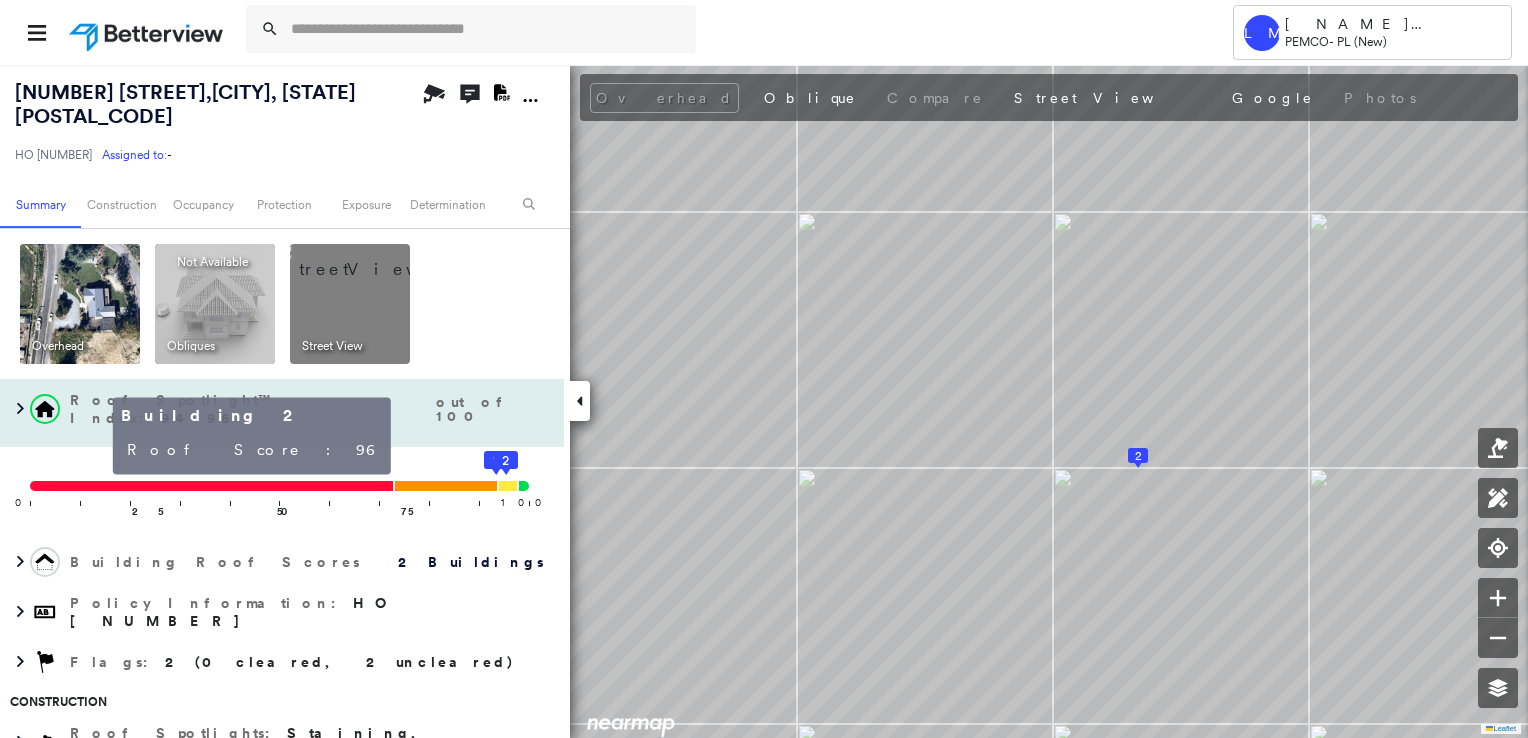 click 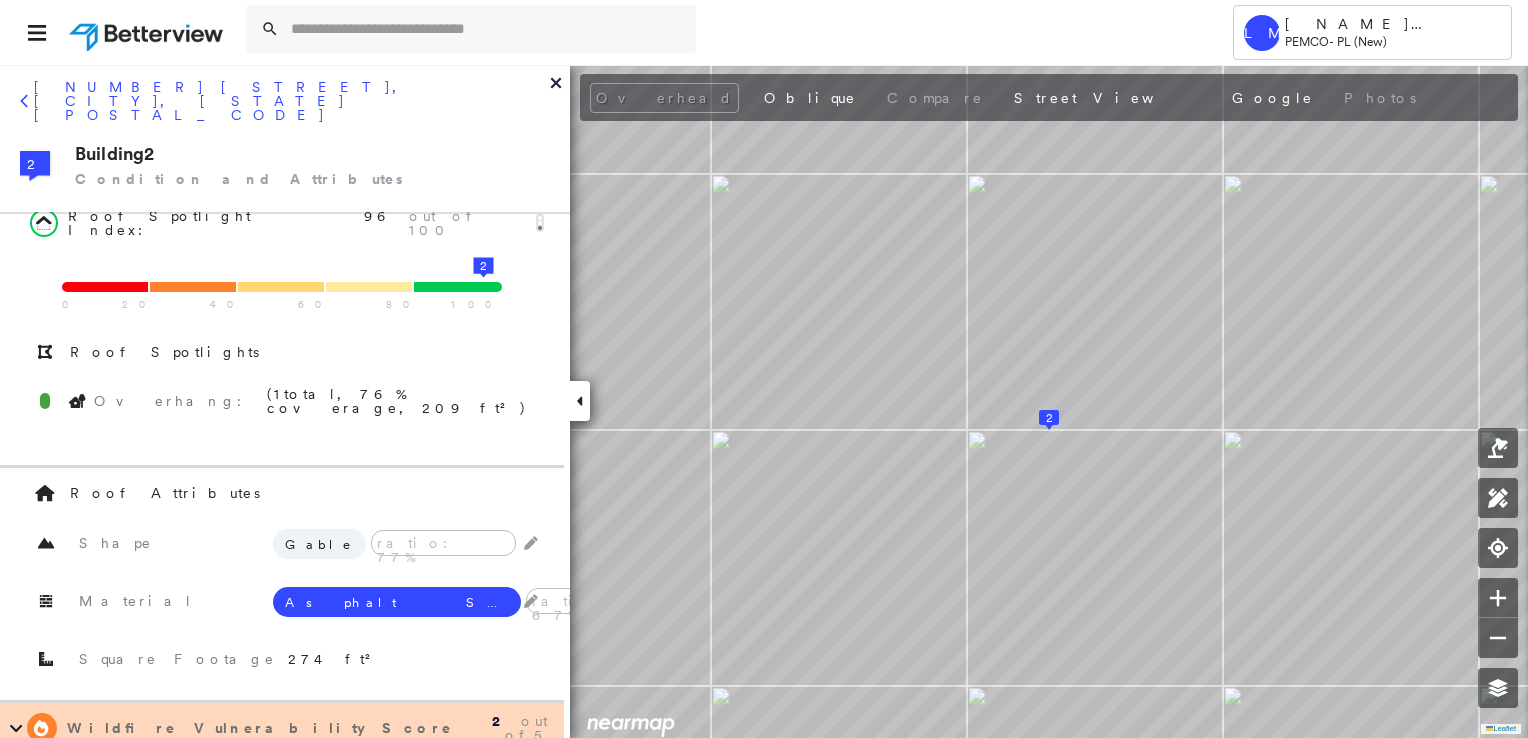 scroll, scrollTop: 0, scrollLeft: 0, axis: both 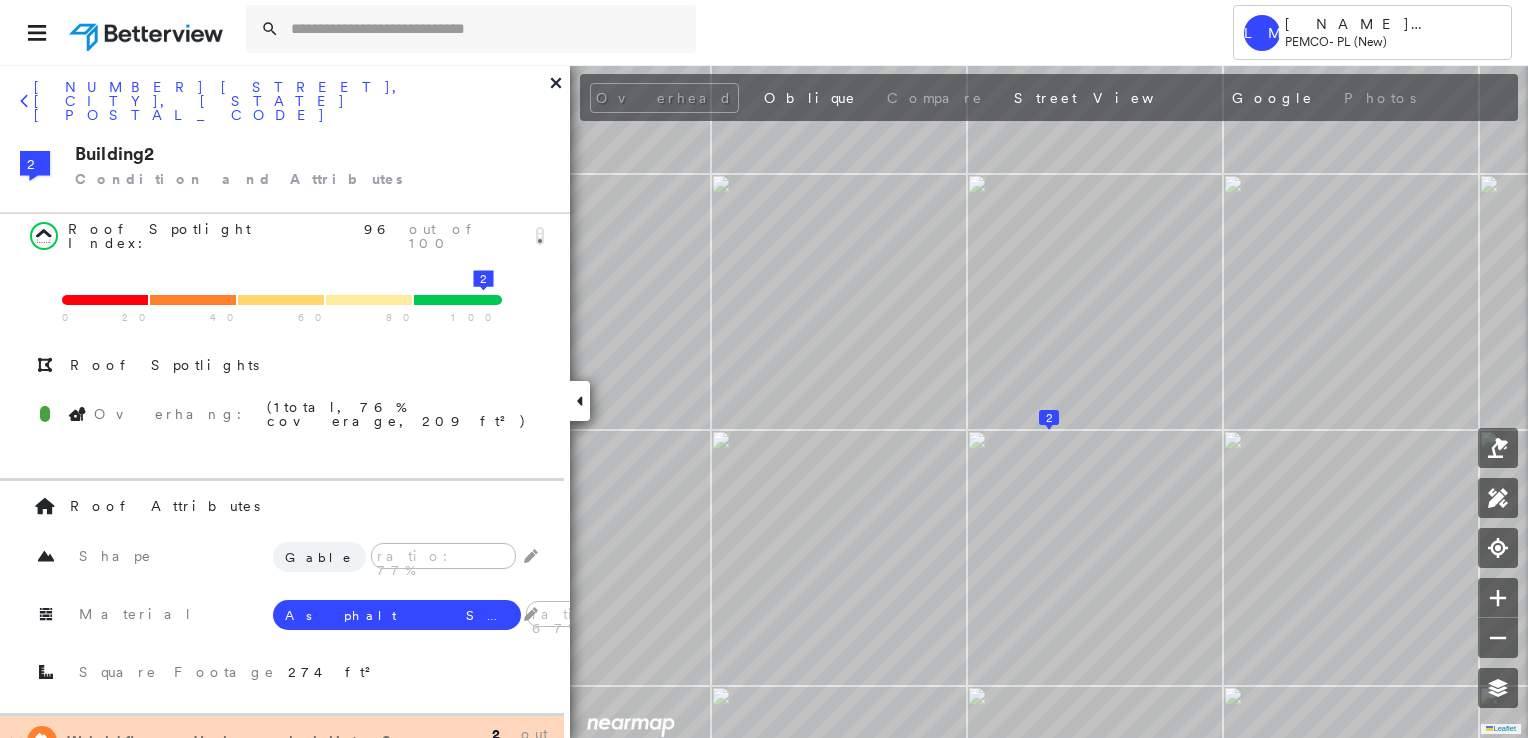 click on "2" at bounding box center (483, 278) 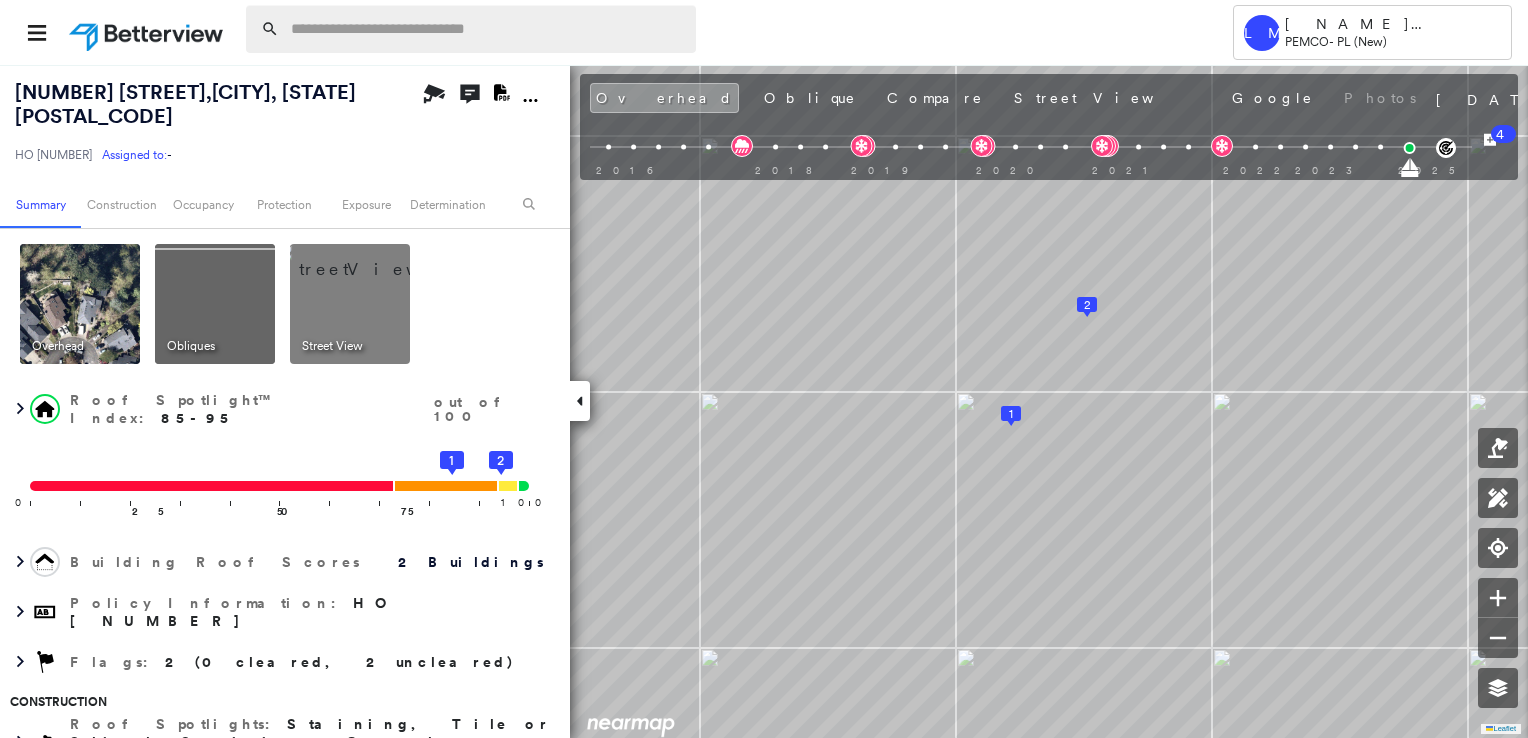 click at bounding box center (487, 29) 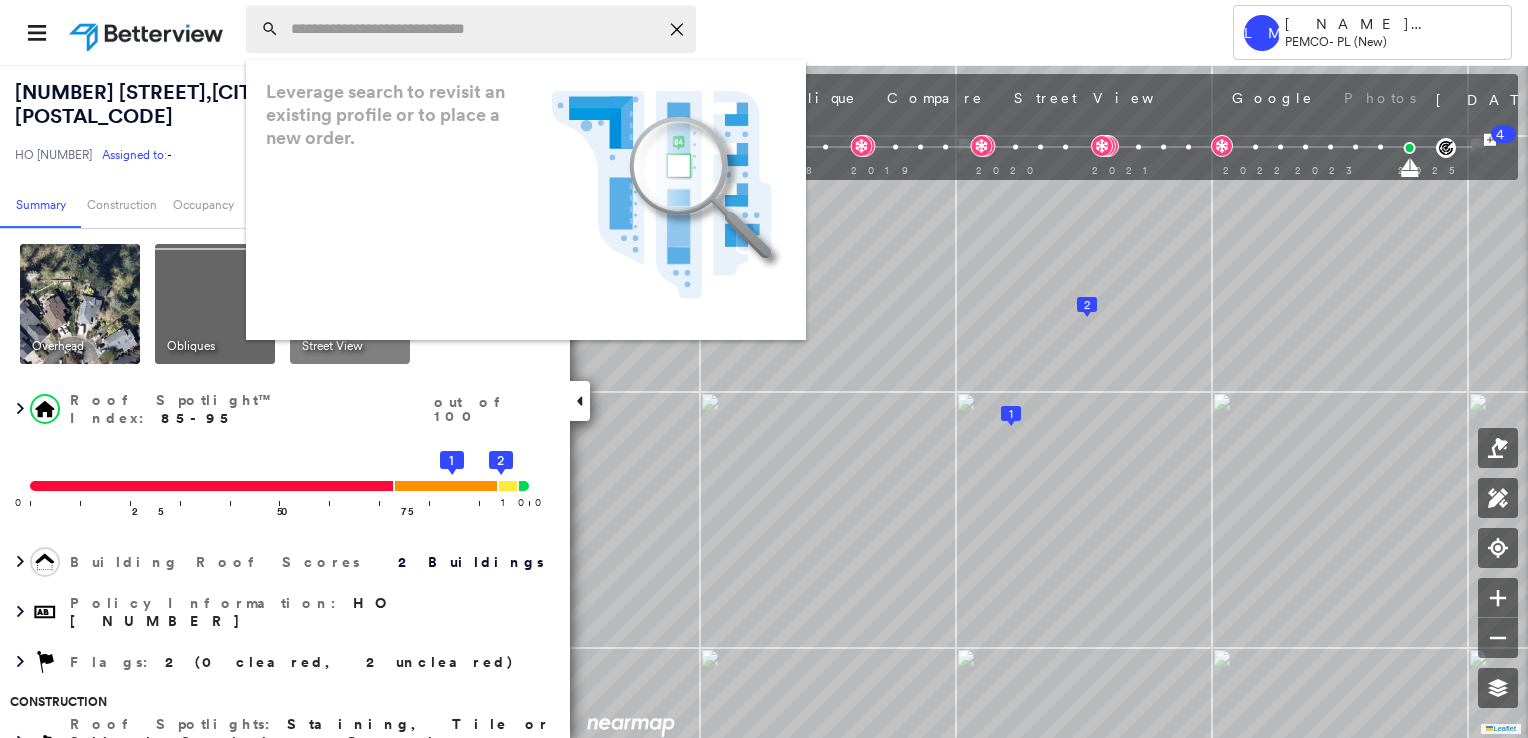 paste on "**********" 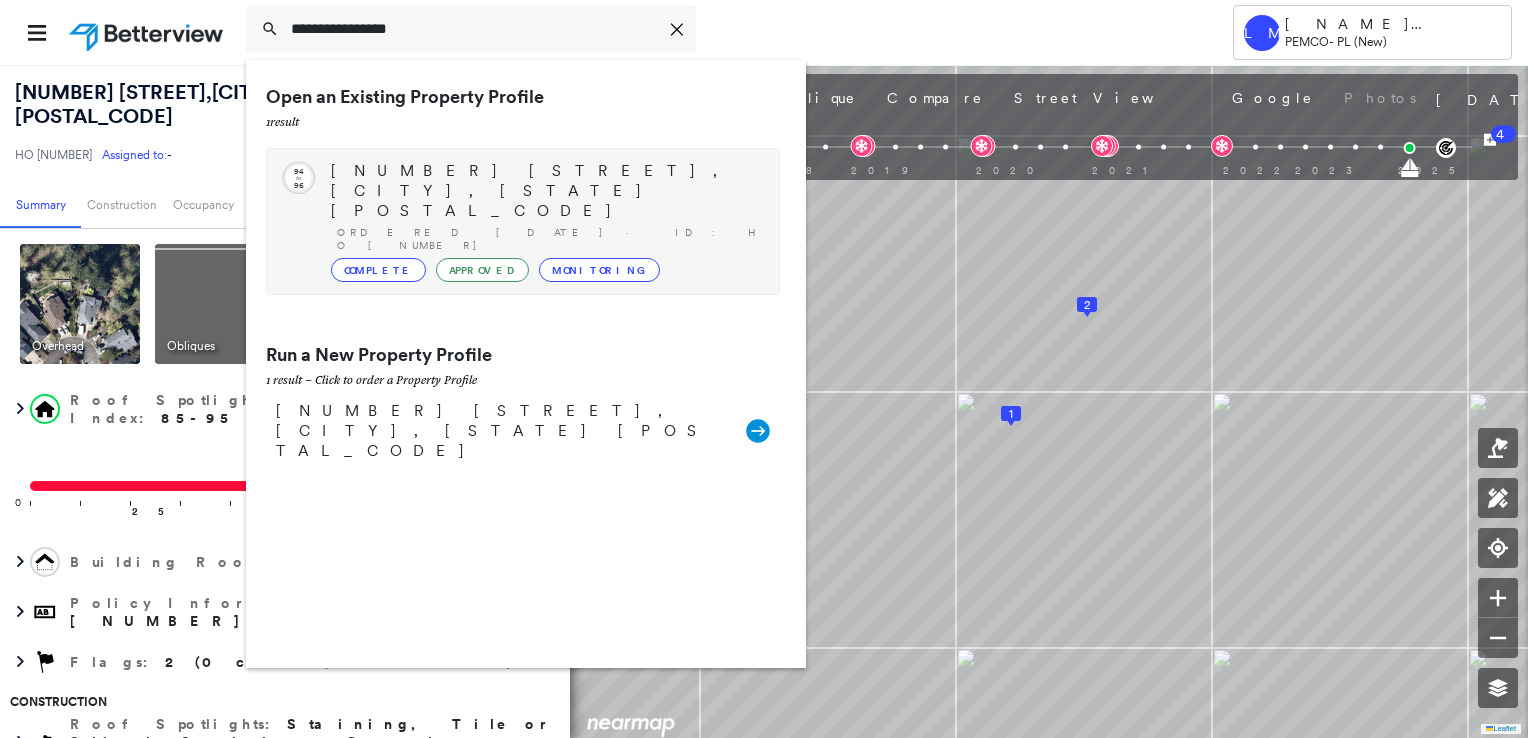 type on "**********" 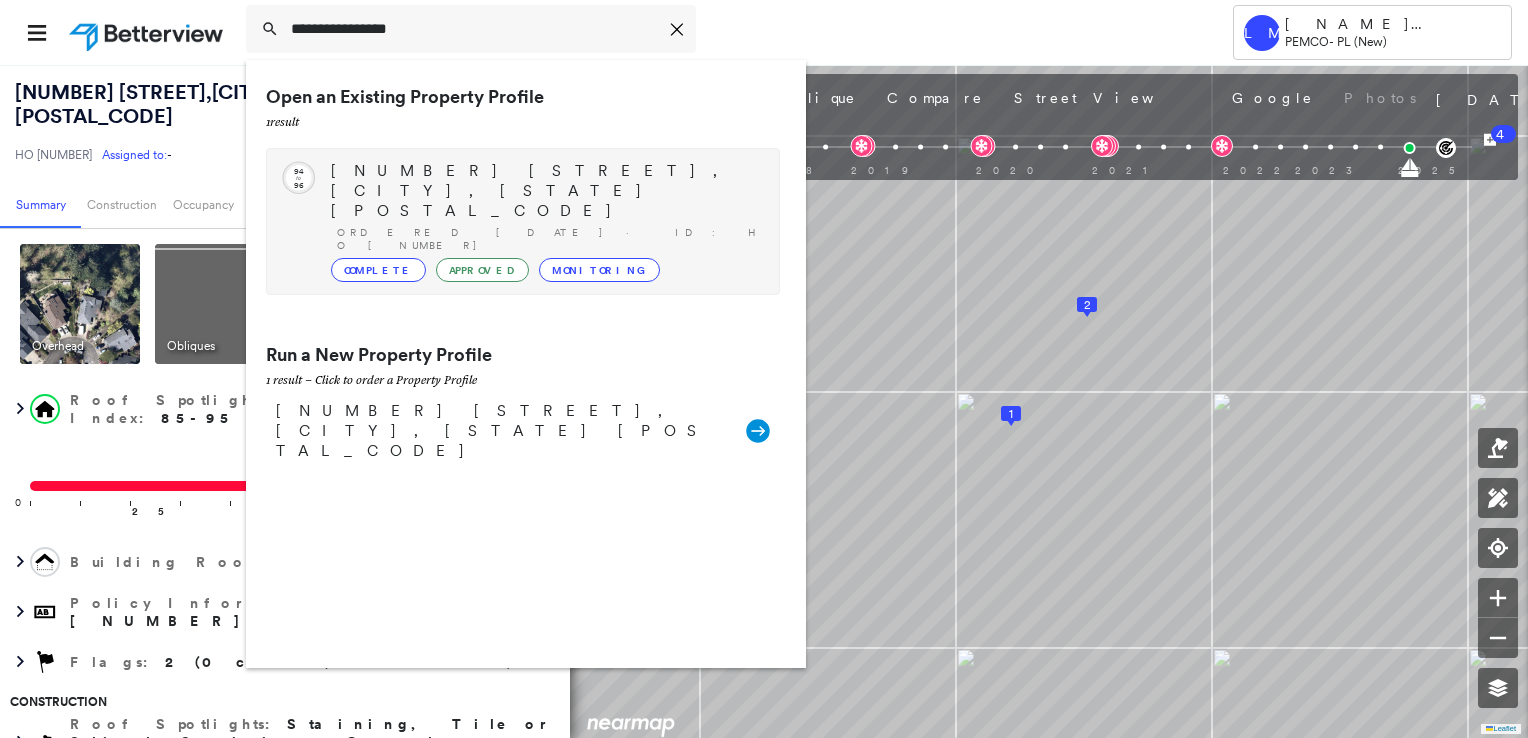 click on "[NUMBER] [STREET], [CITY], [STATE] [POSTAL_CODE]" at bounding box center [545, 191] 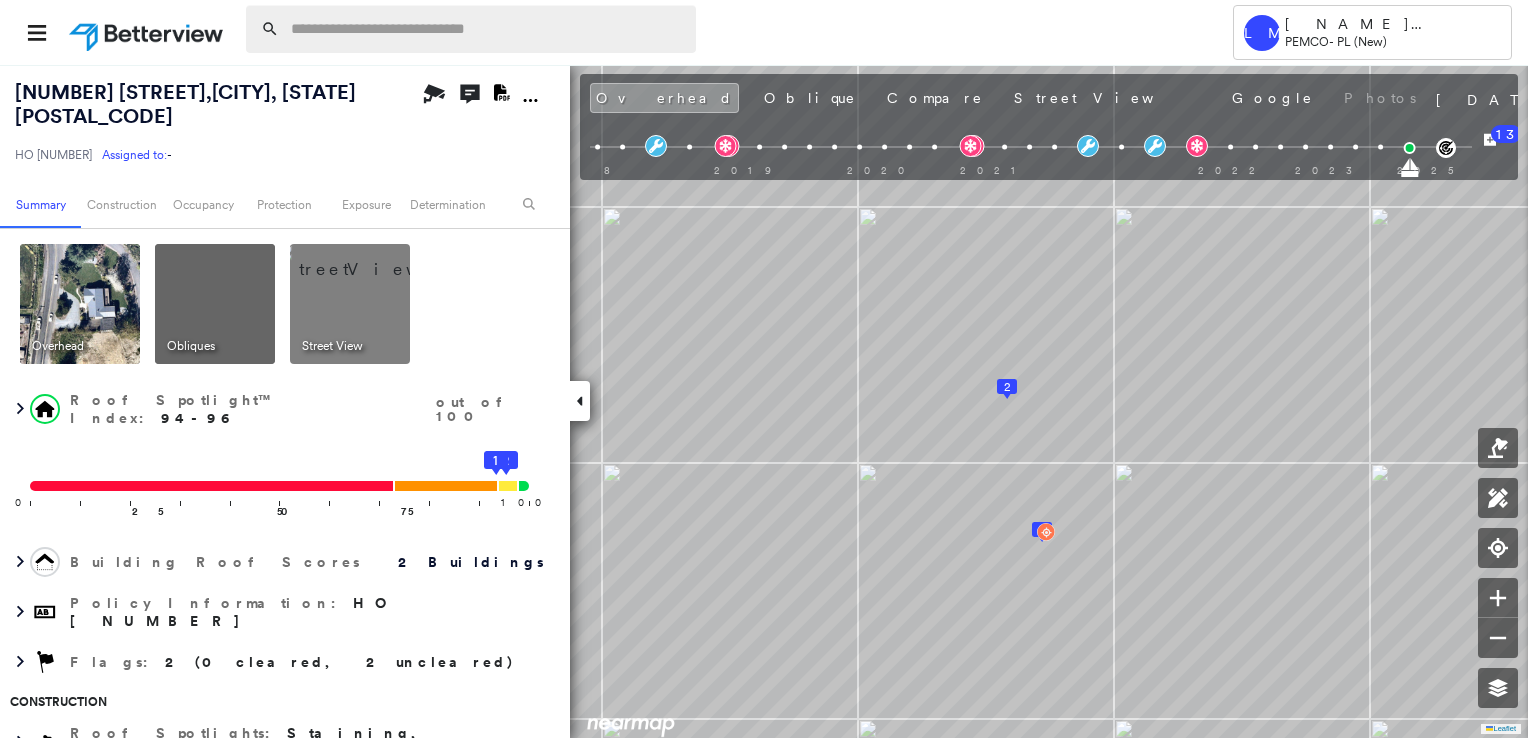 click at bounding box center (487, 29) 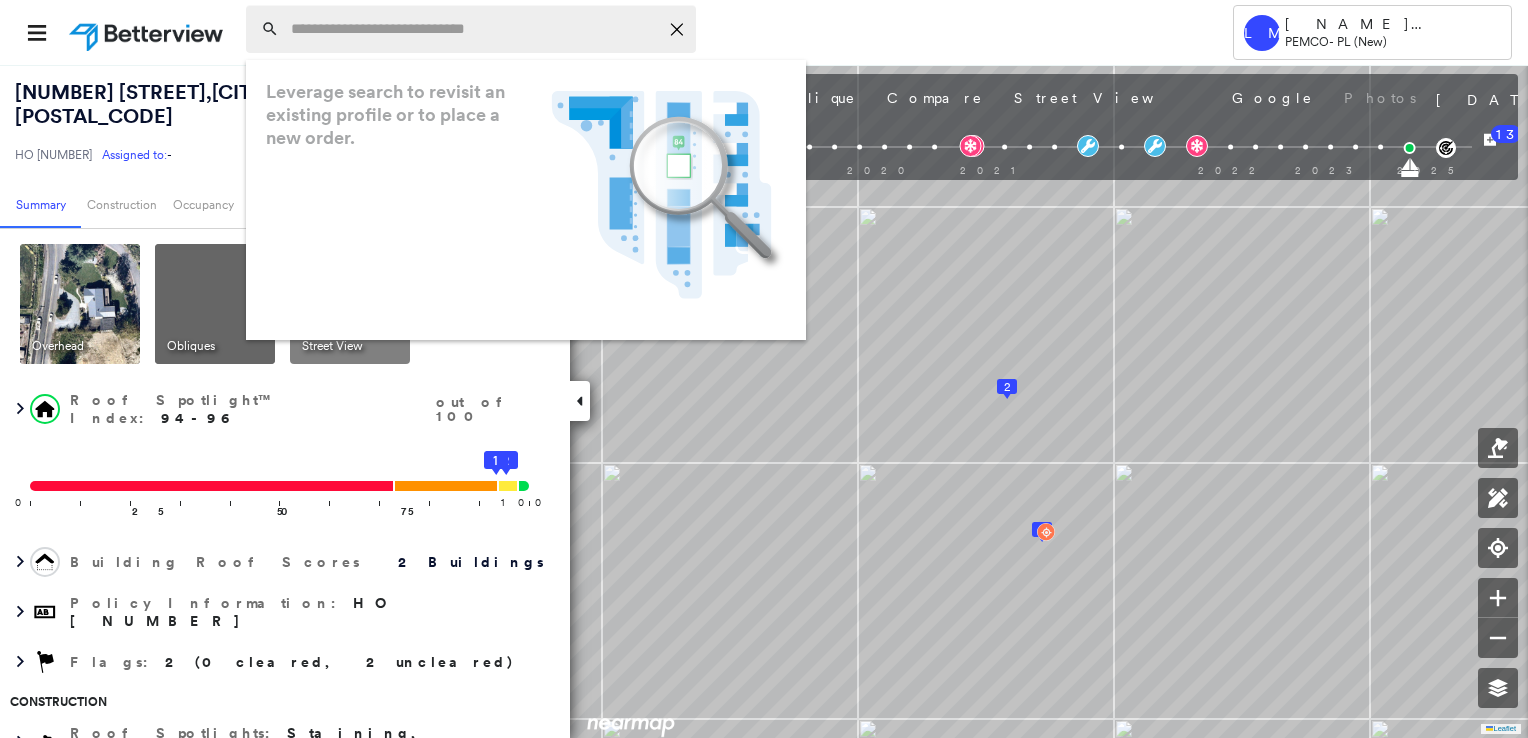 paste on "**********" 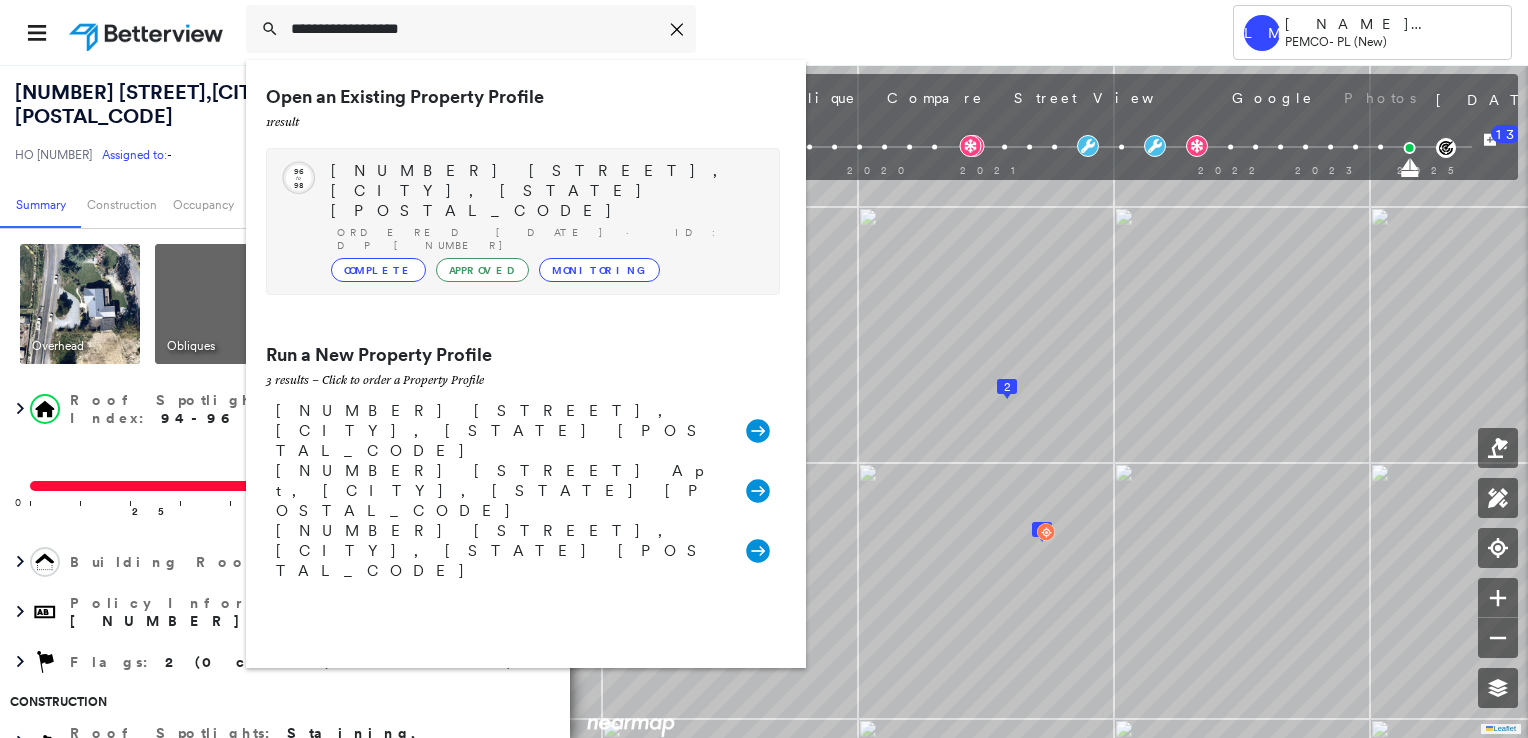type on "**********" 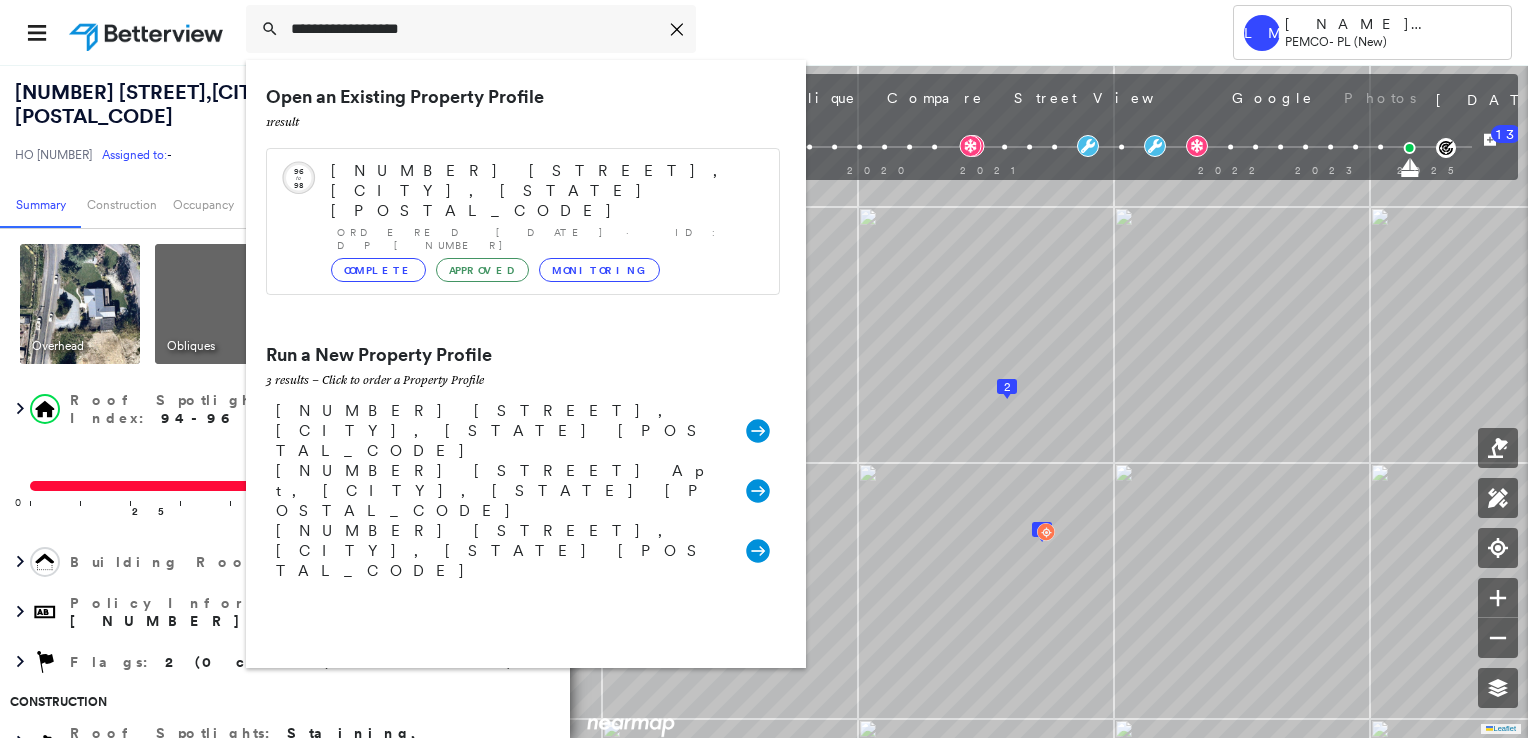 click on "[NUMBER] [STREET], [CITY], [STATE] [POSTAL_CODE]" at bounding box center [545, 191] 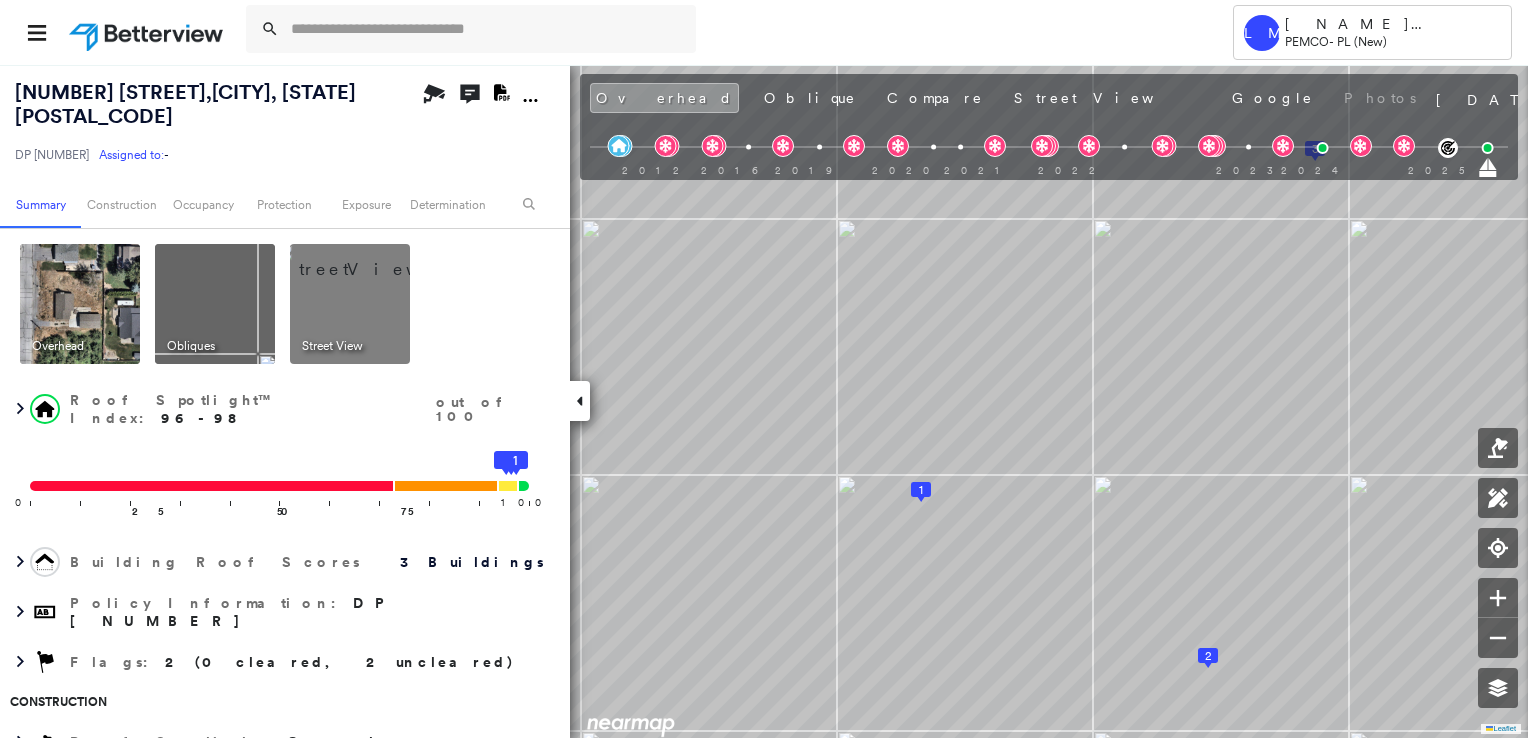 click at bounding box center [374, 259] 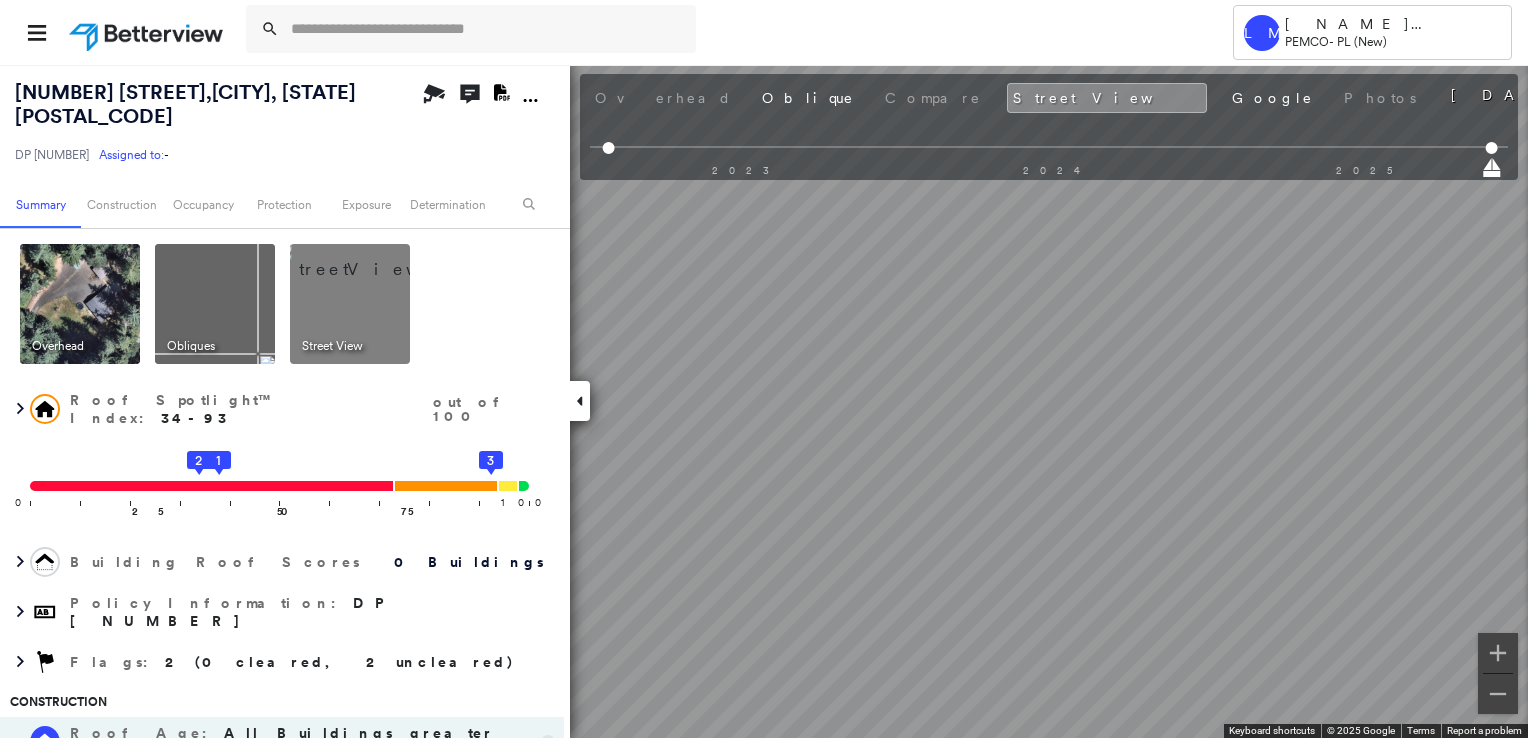 click at bounding box center [215, 304] 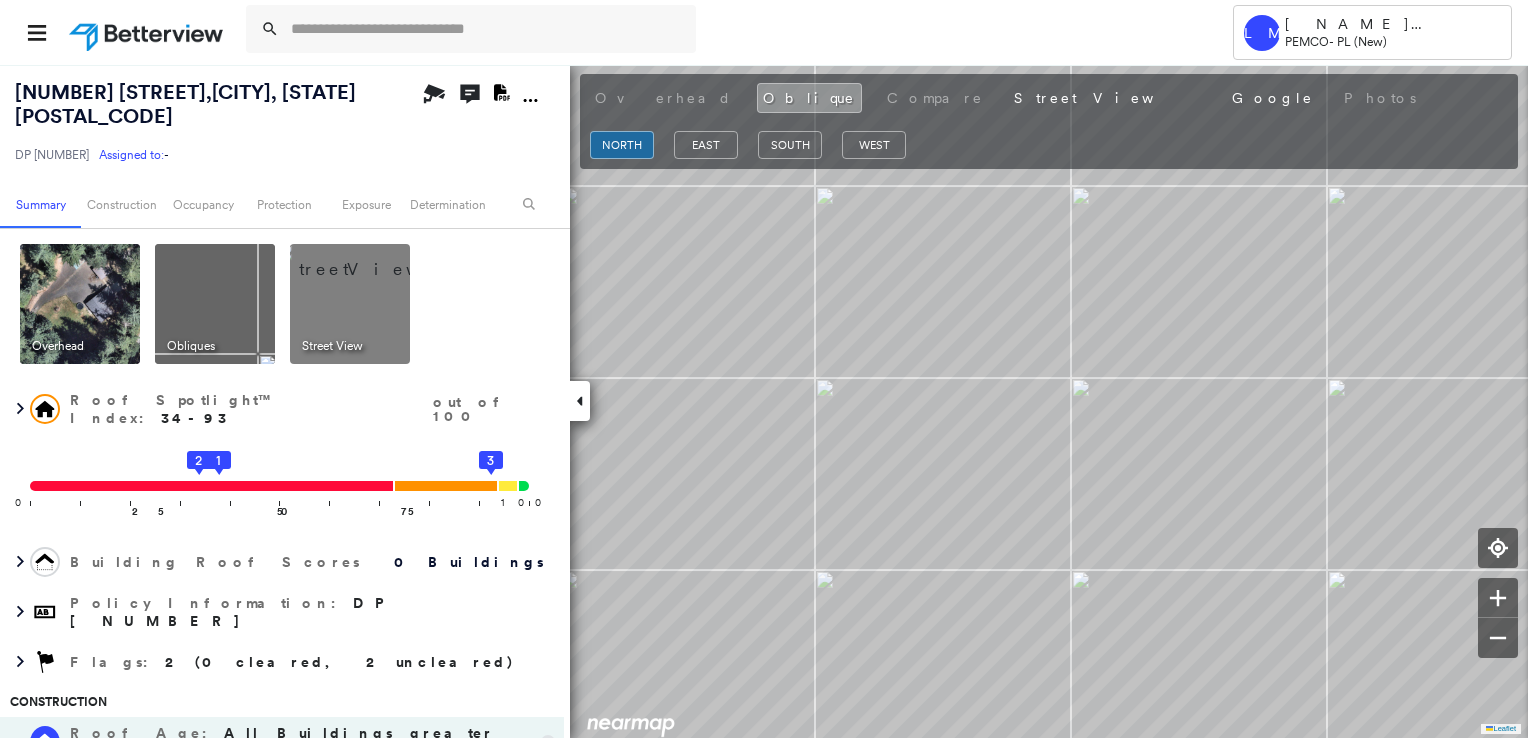 click at bounding box center (80, 304) 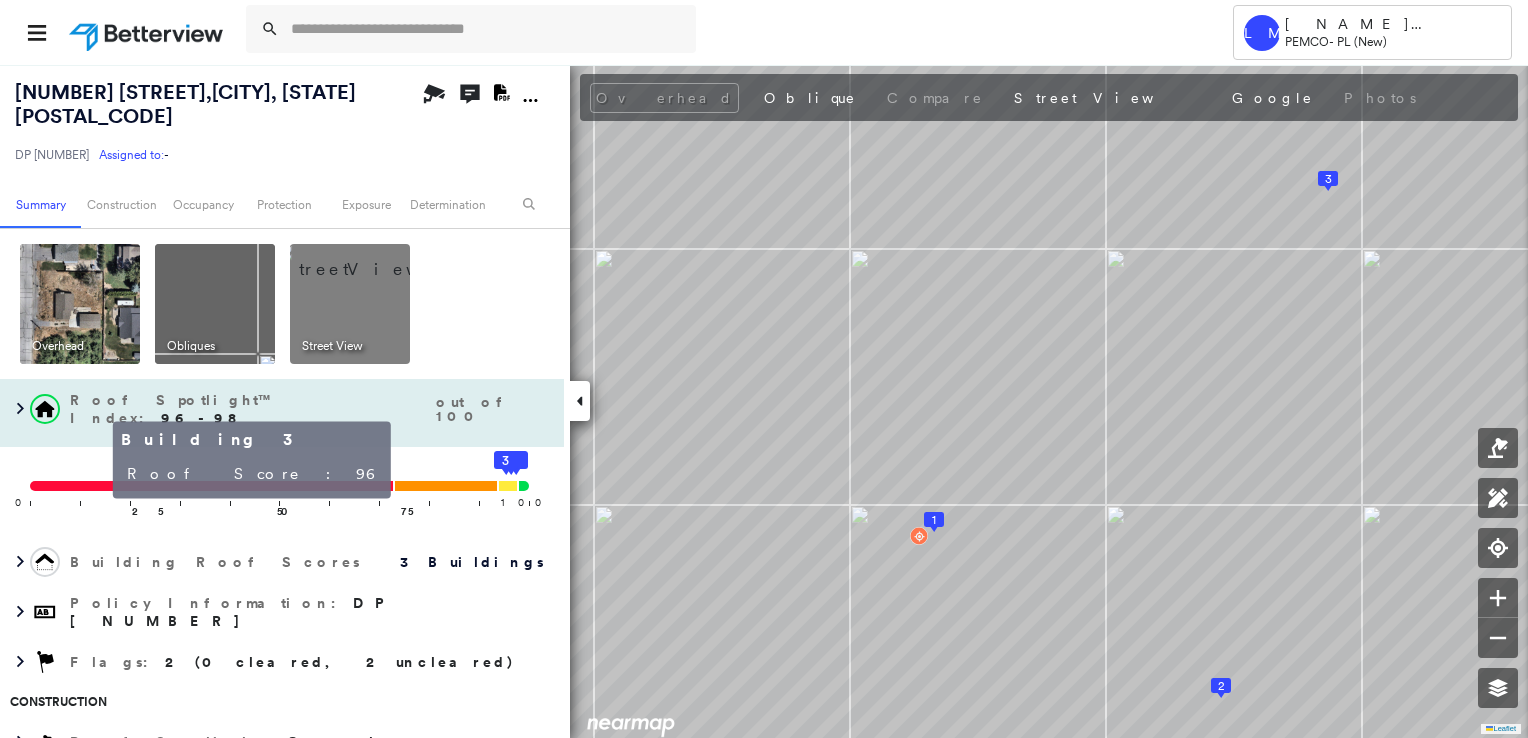 click 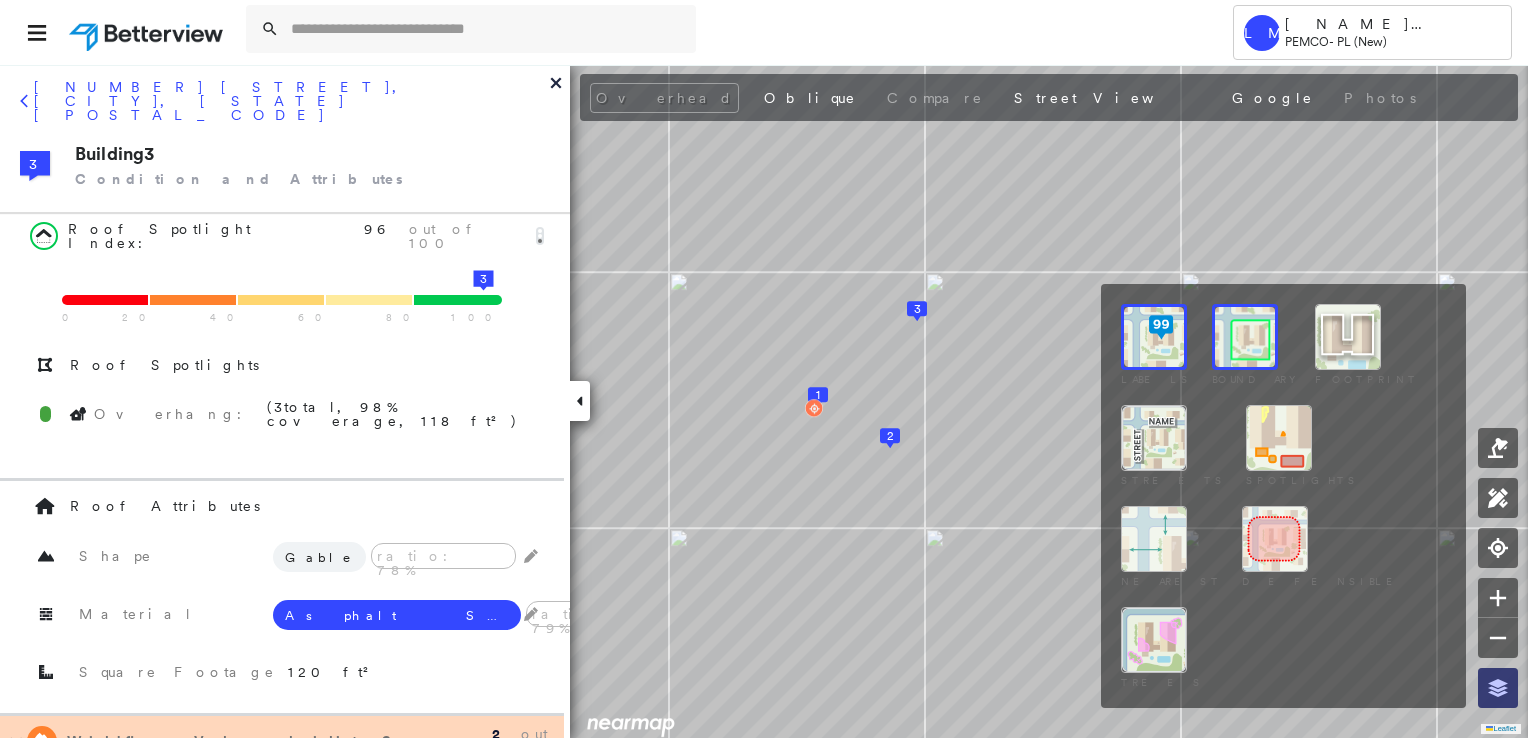 click 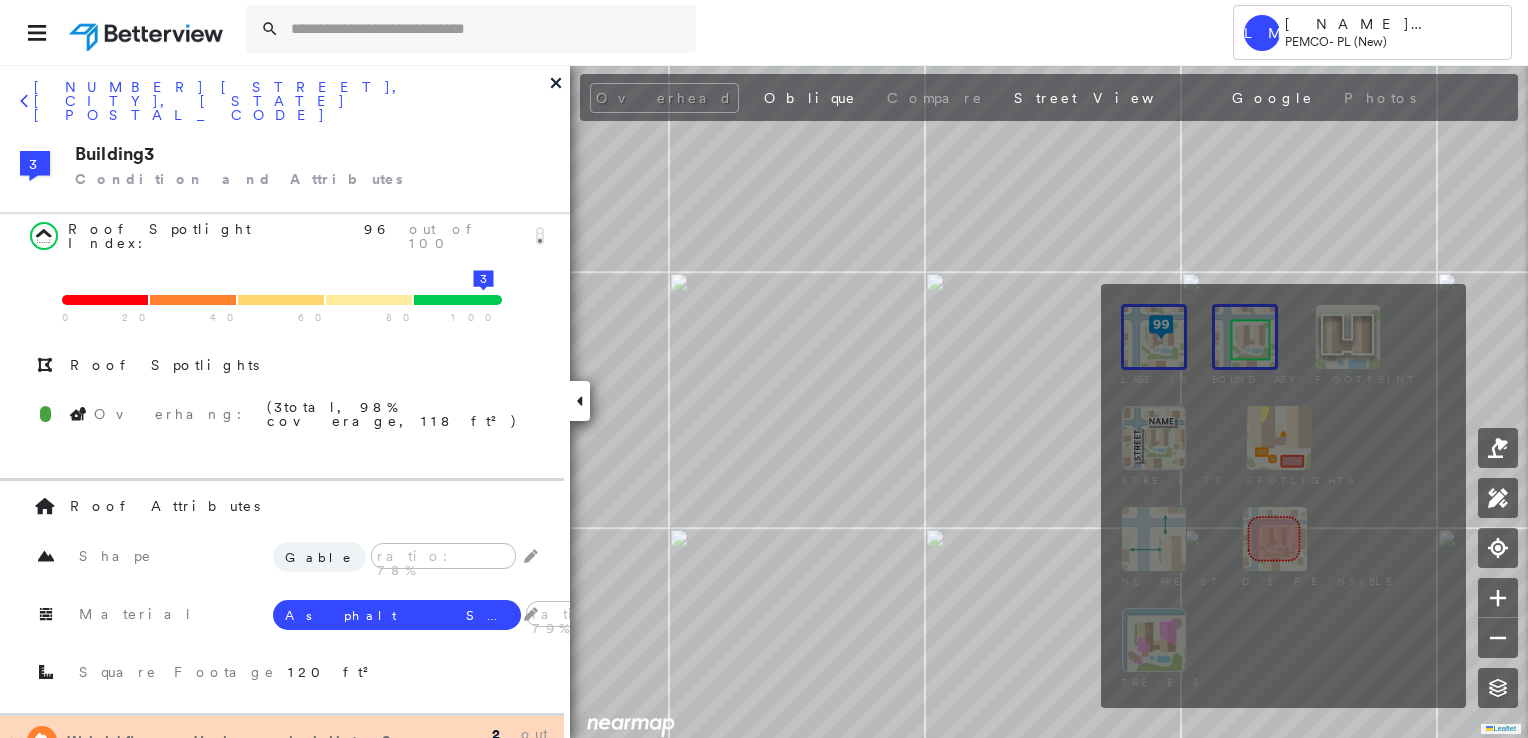 click at bounding box center [1154, 337] 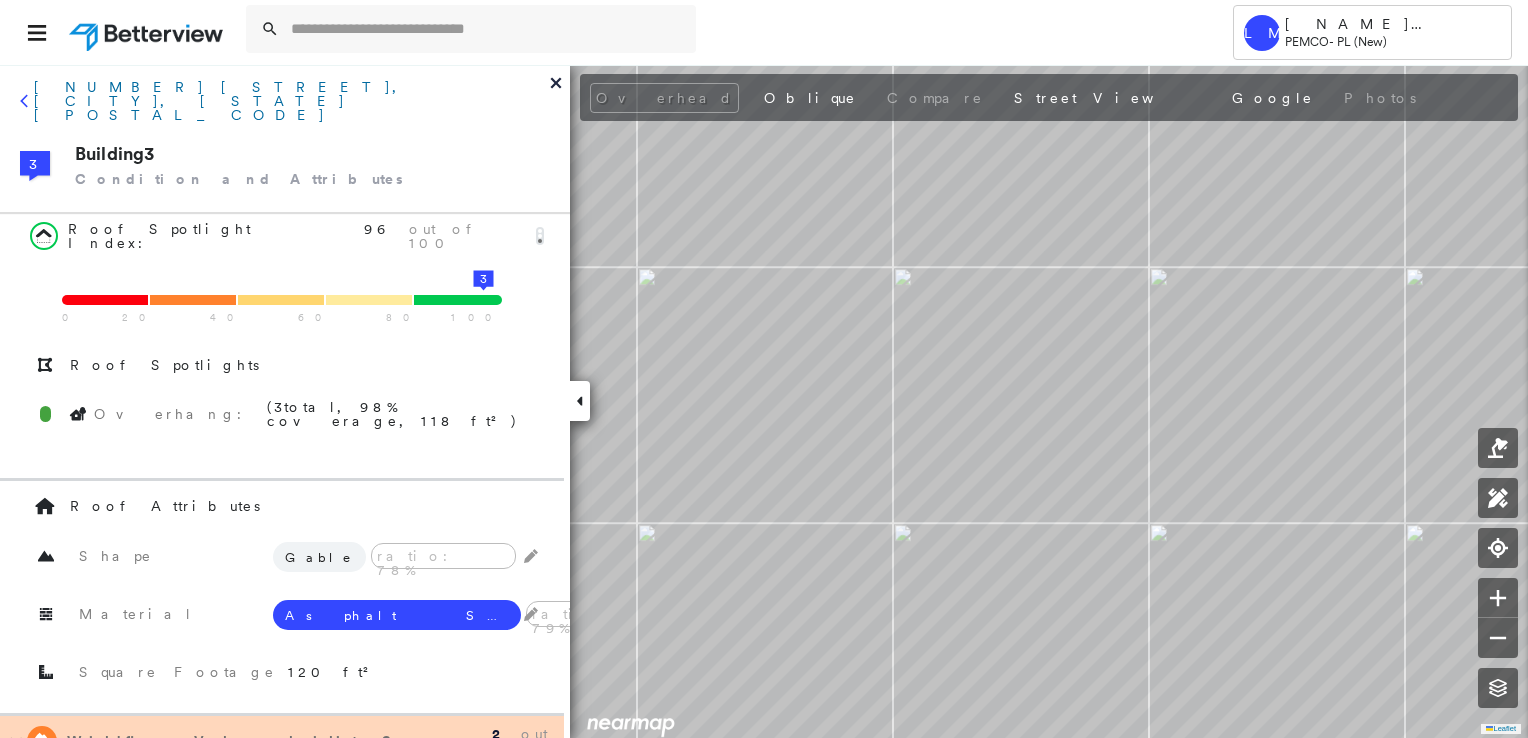 click on "[NUMBER] [STREET], [CITY], [STATE] [POSTAL_CODE]" at bounding box center [292, 101] 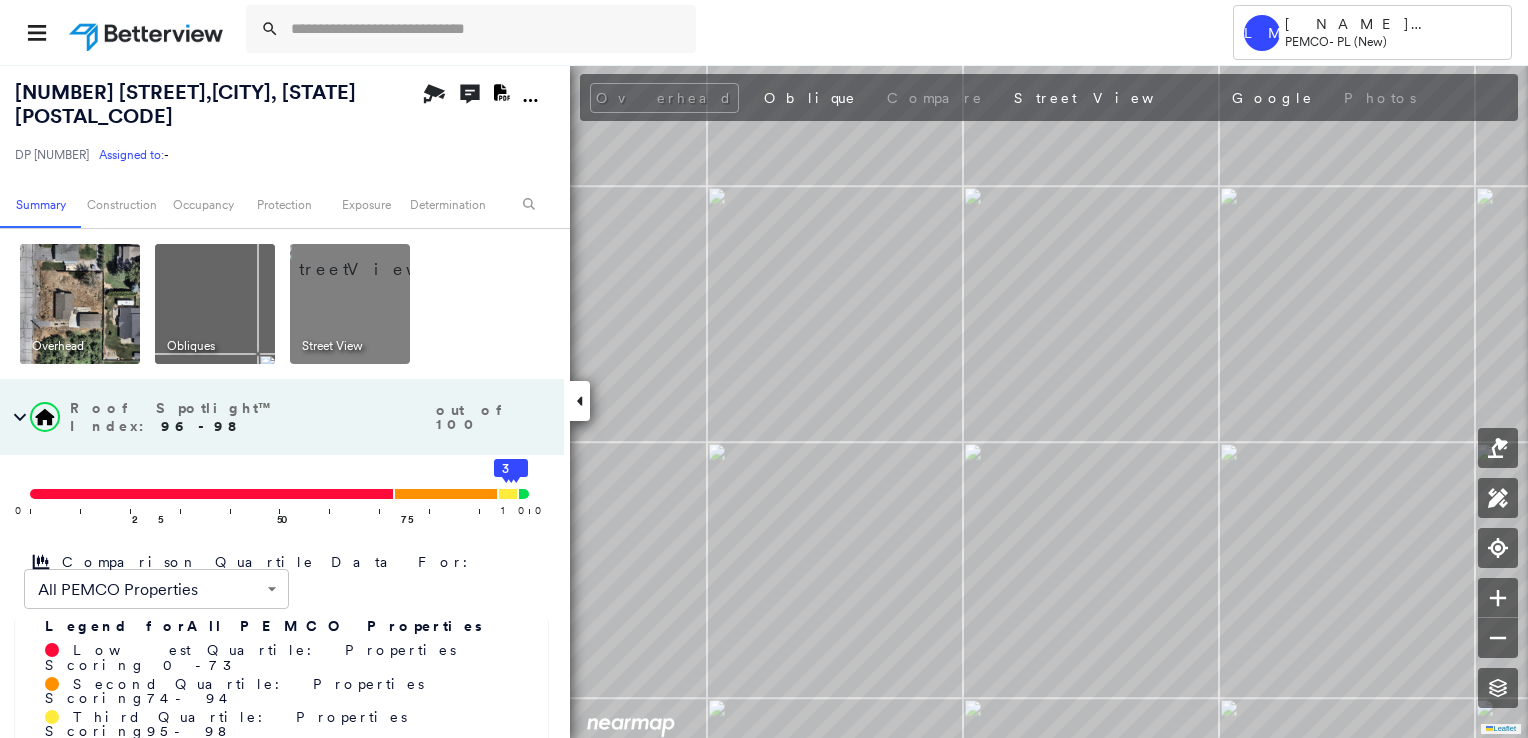 click at bounding box center [80, 304] 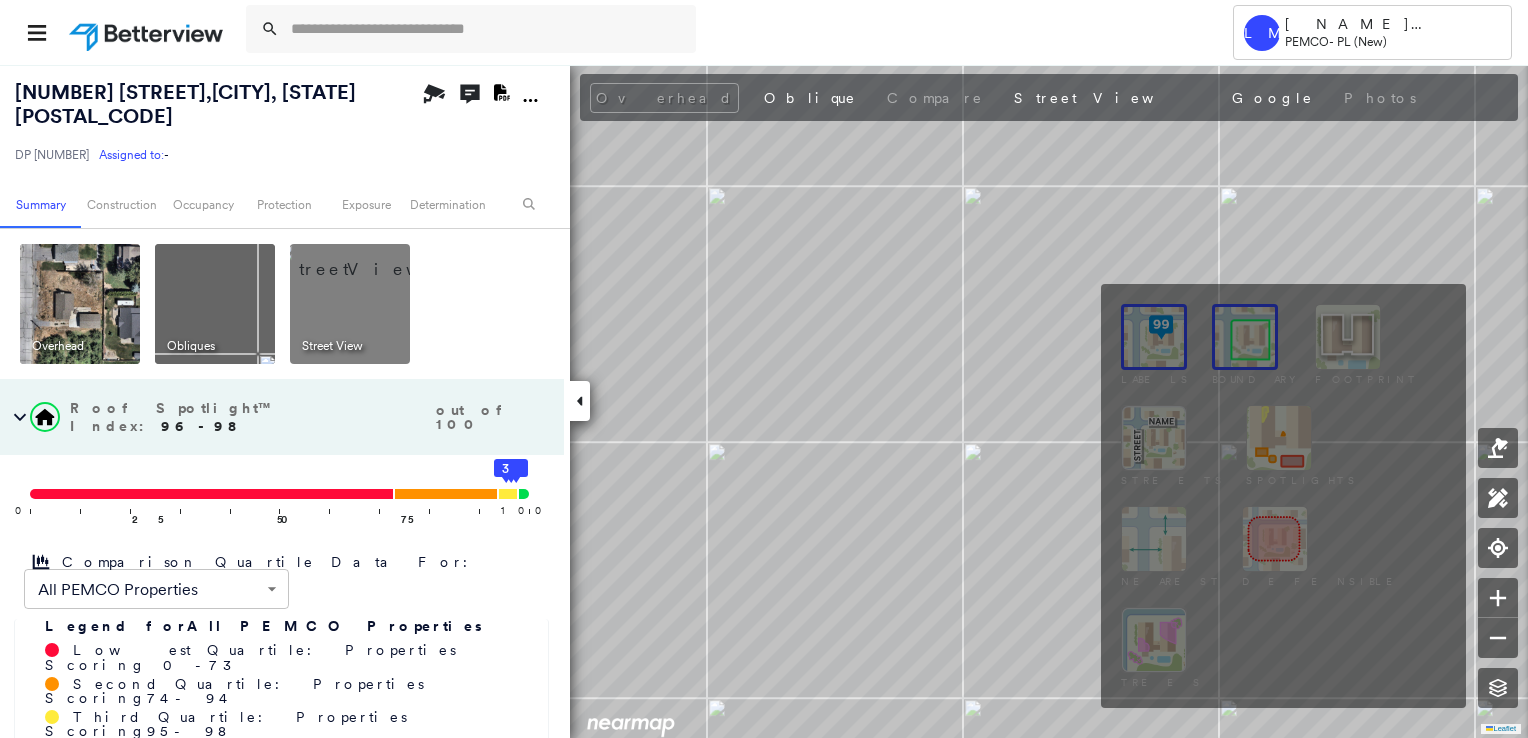 click at bounding box center (1154, 337) 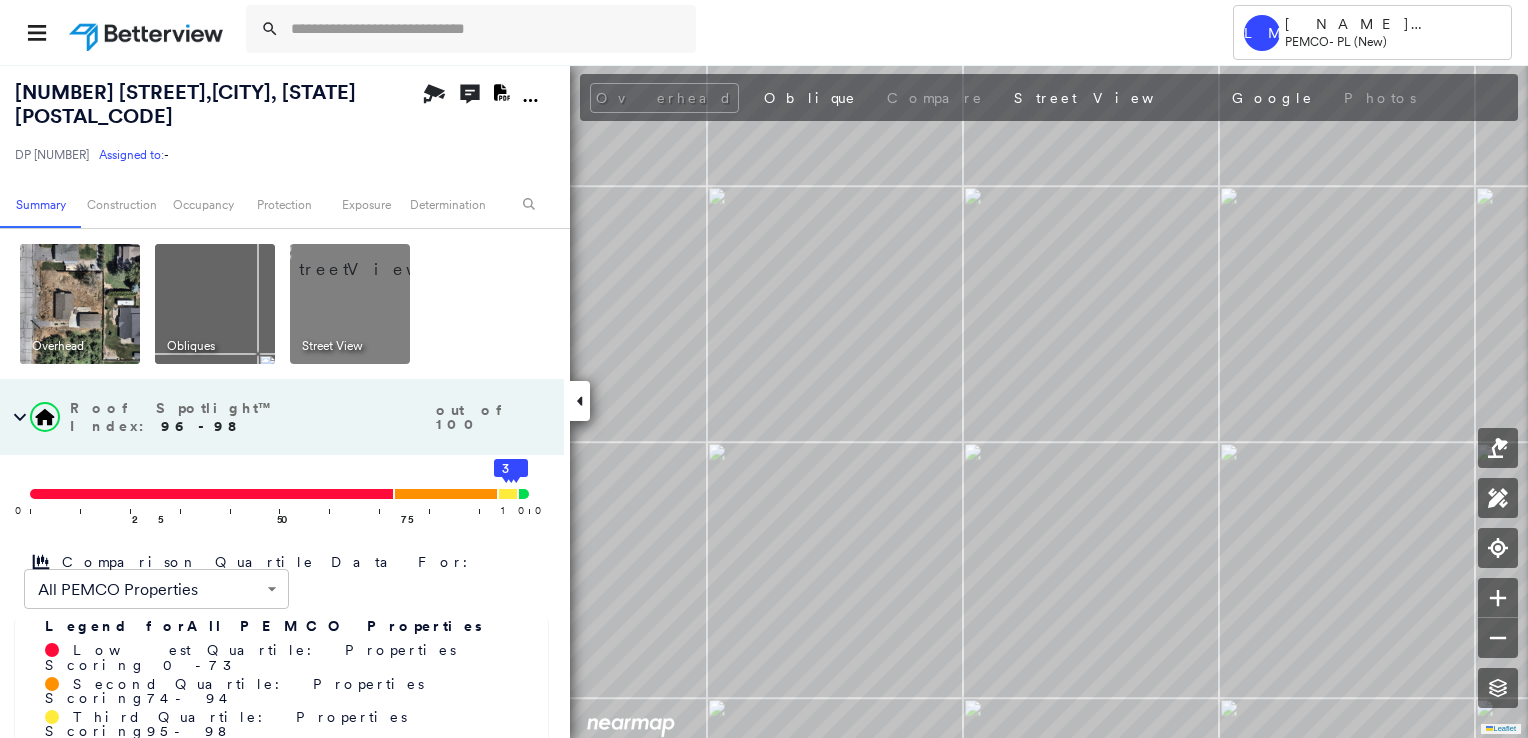 click at bounding box center [80, 304] 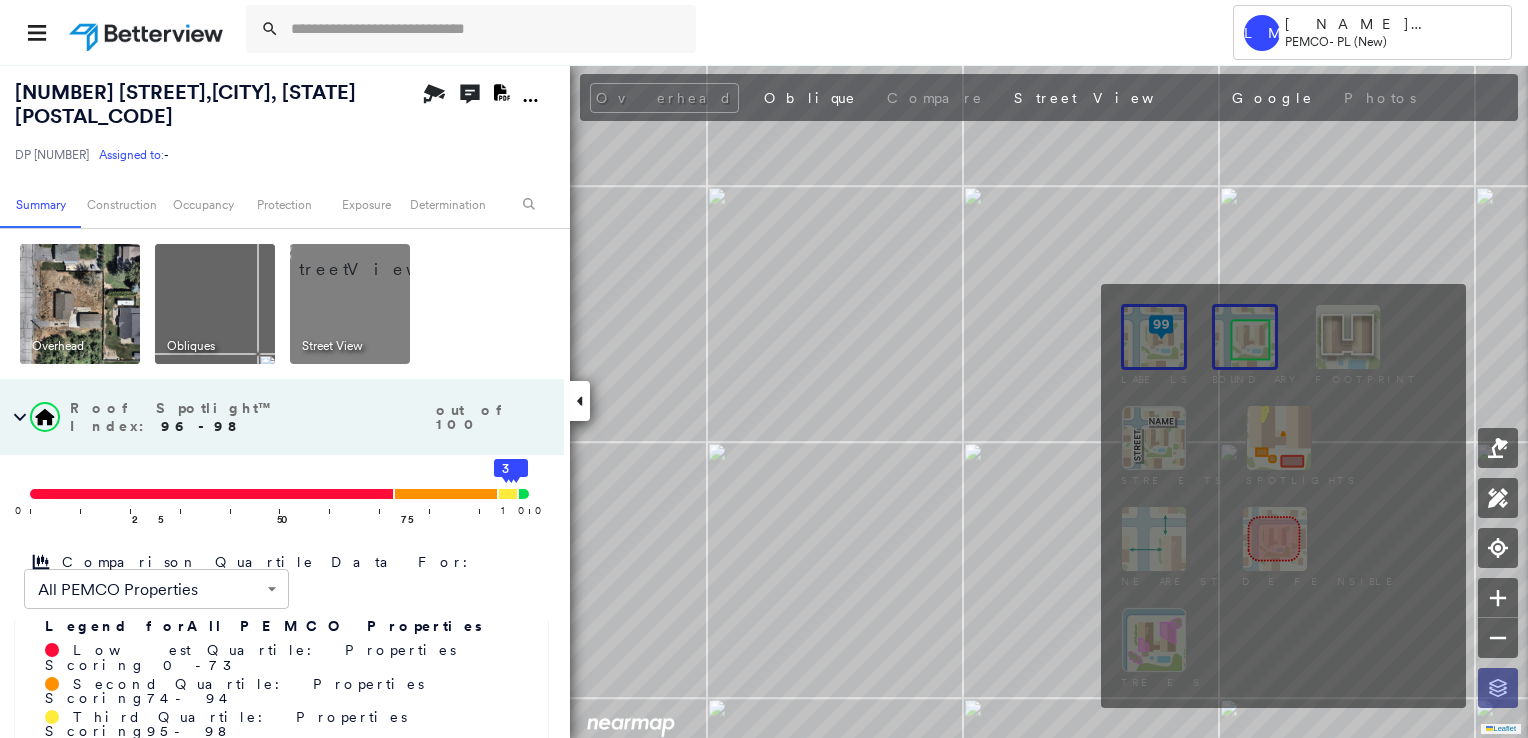 drag, startPoint x: 1492, startPoint y: 686, endPoint x: 1316, endPoint y: 641, distance: 181.66177 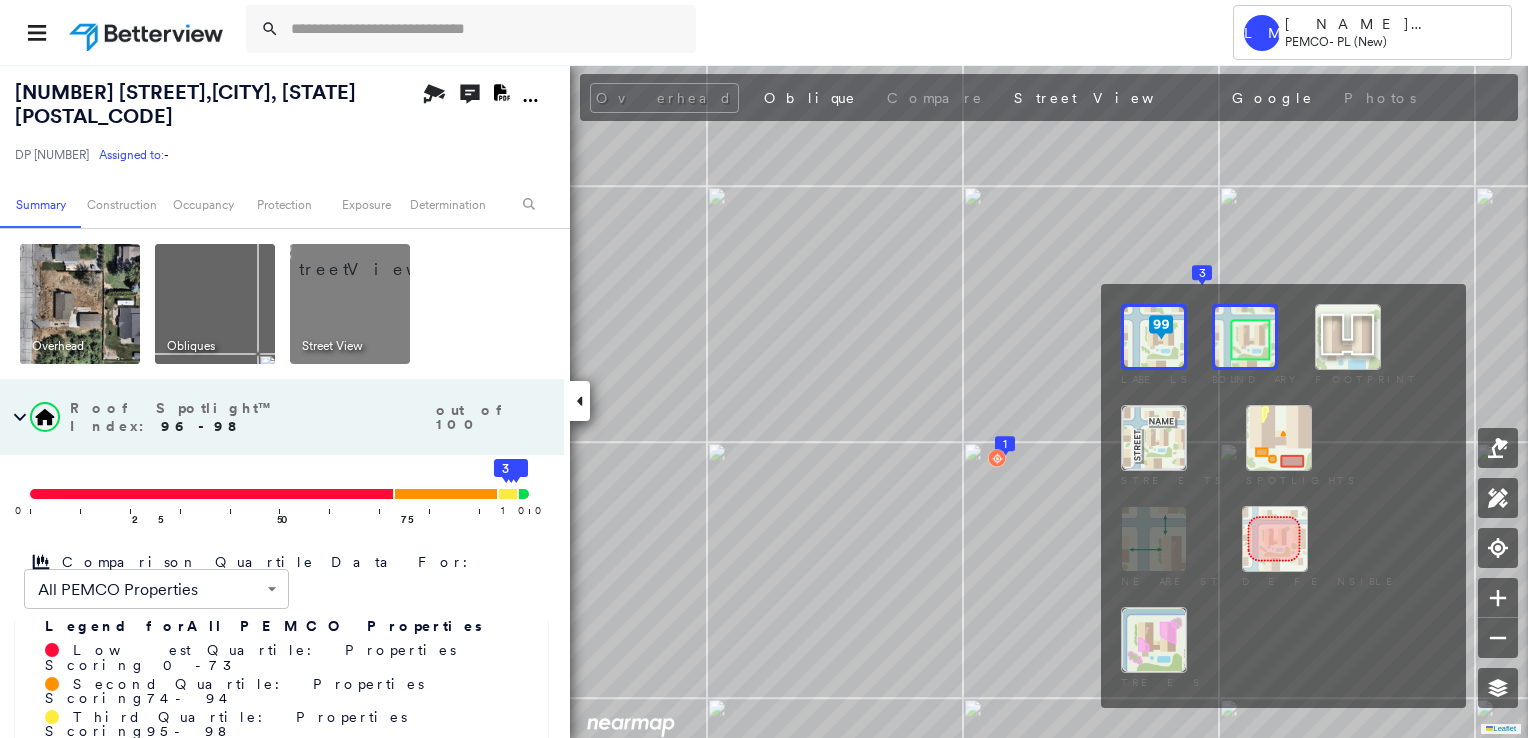click at bounding box center (1245, 337) 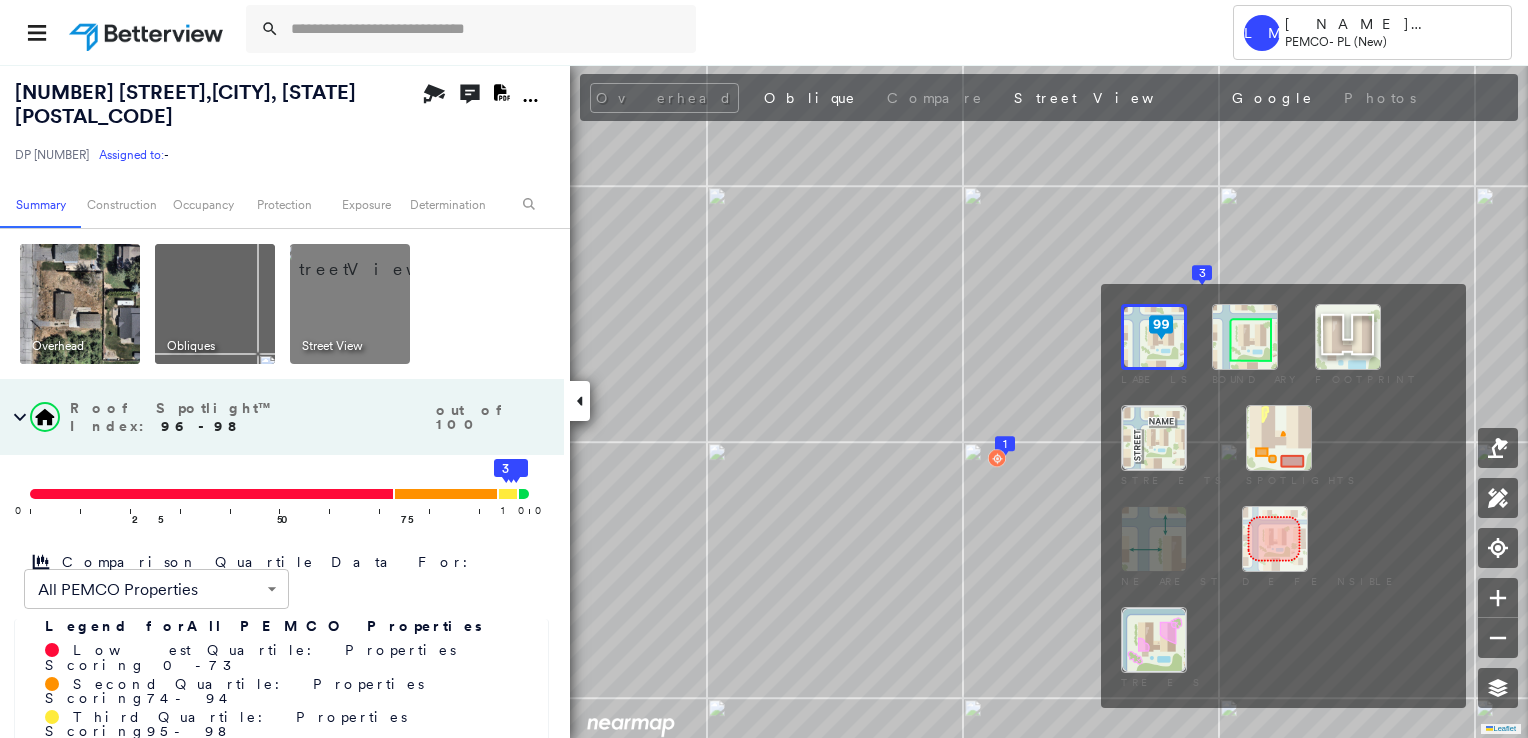 click at bounding box center (1245, 337) 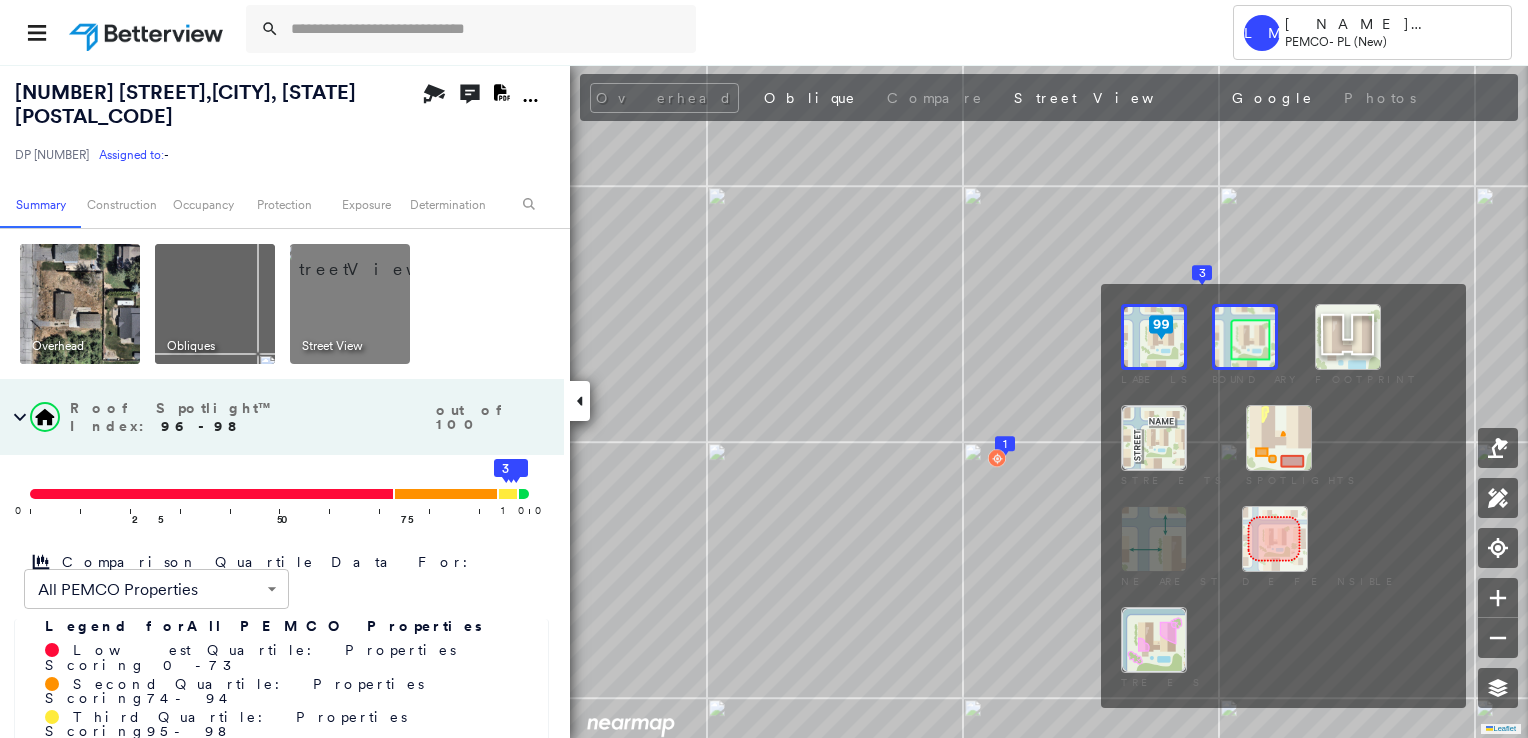 click at bounding box center [1154, 337] 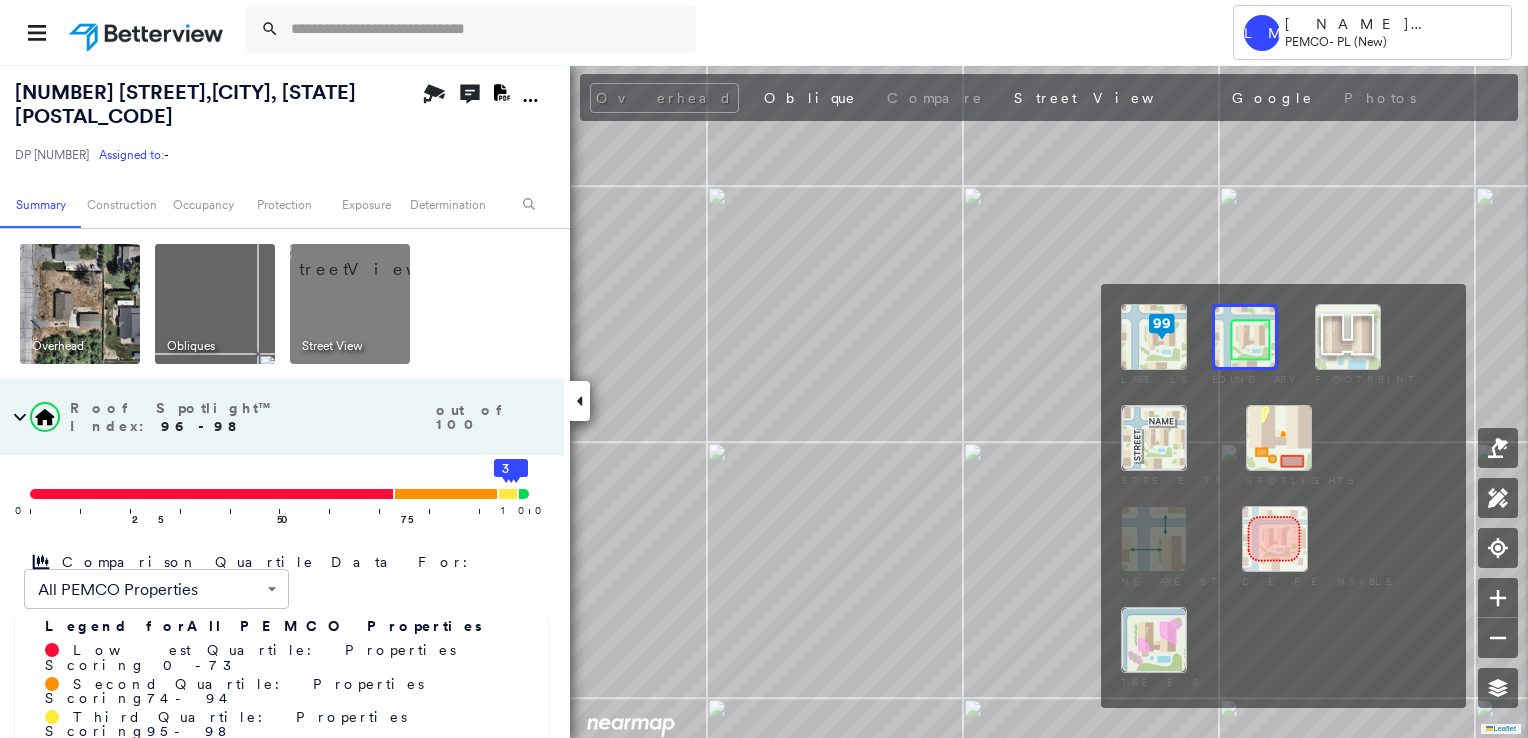 click at bounding box center (1154, 337) 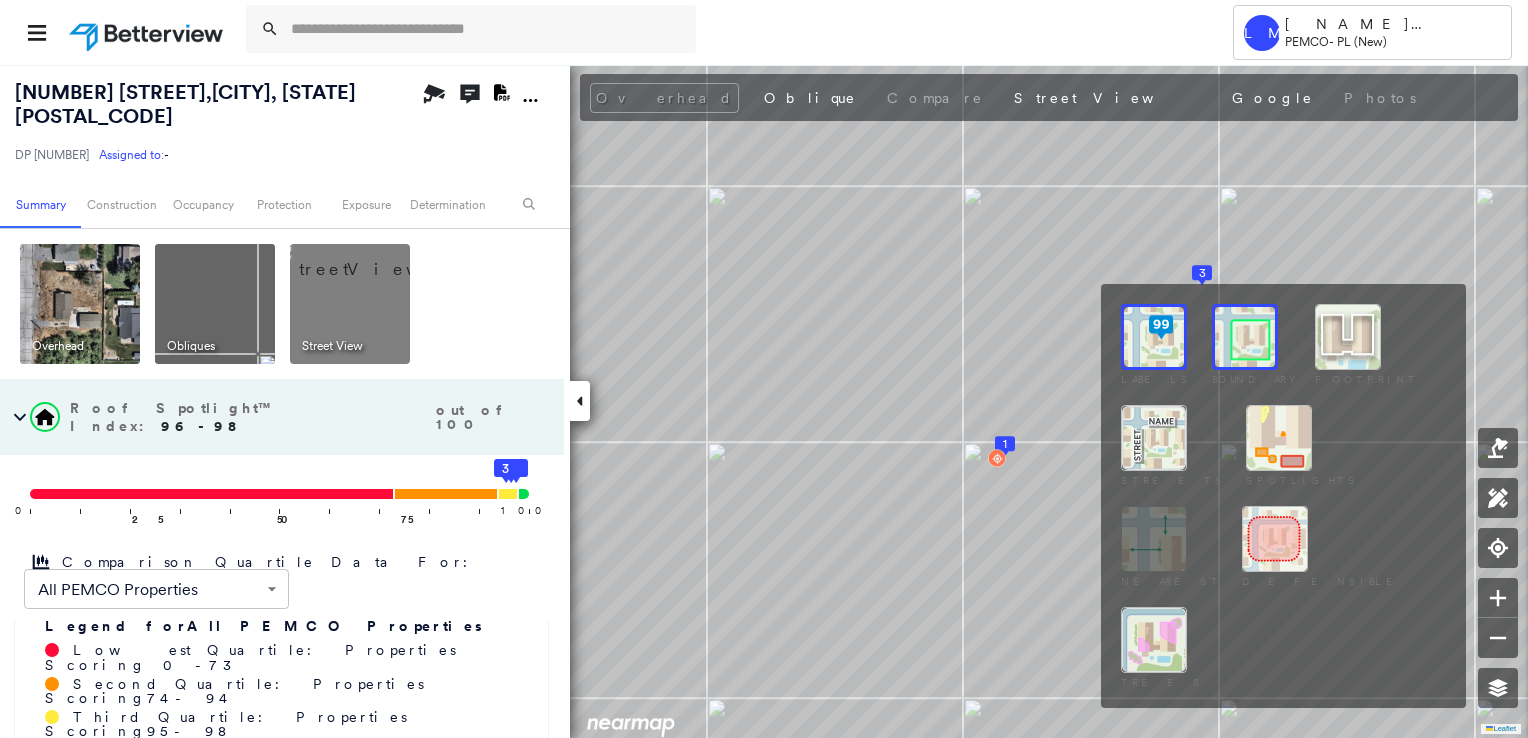 click at bounding box center (1279, 438) 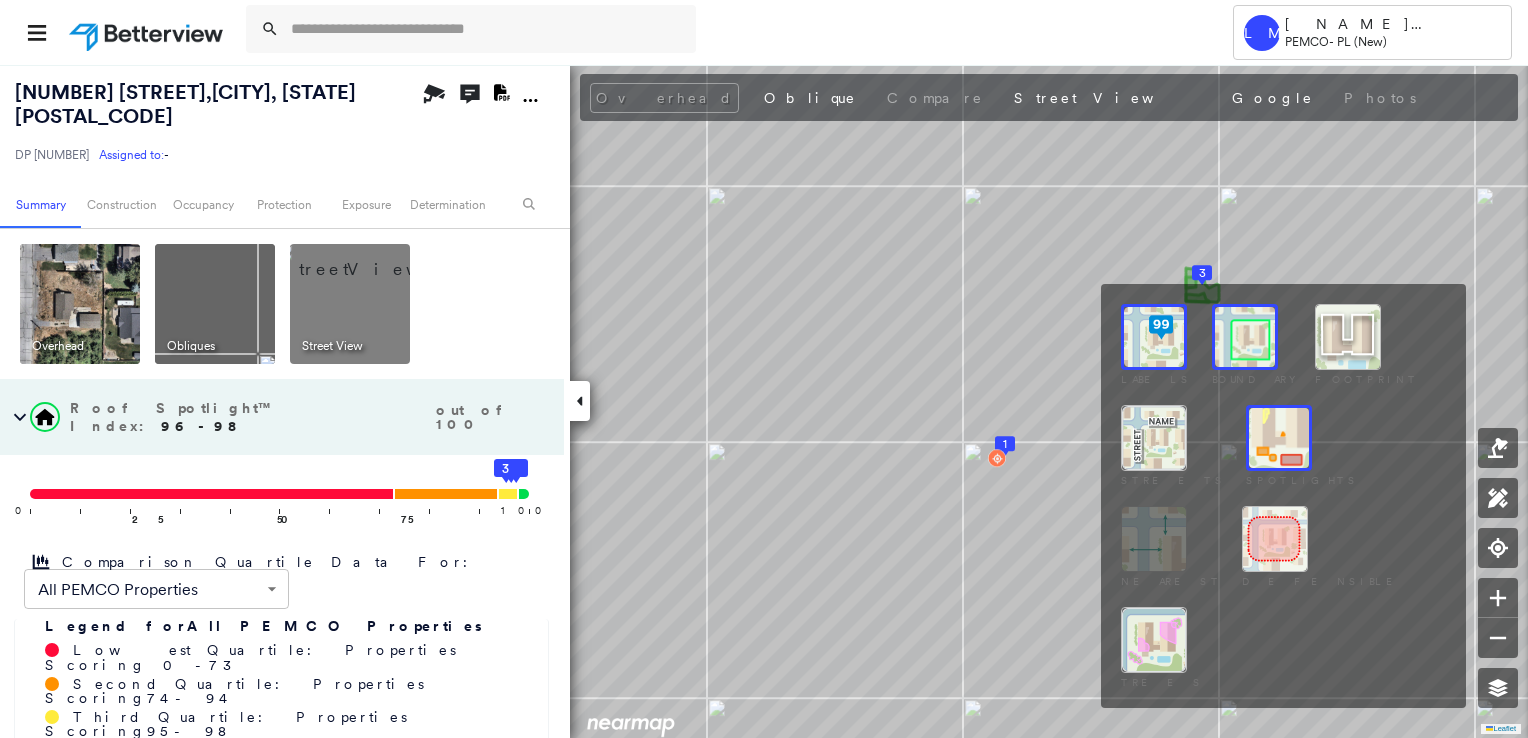 click at bounding box center (1279, 438) 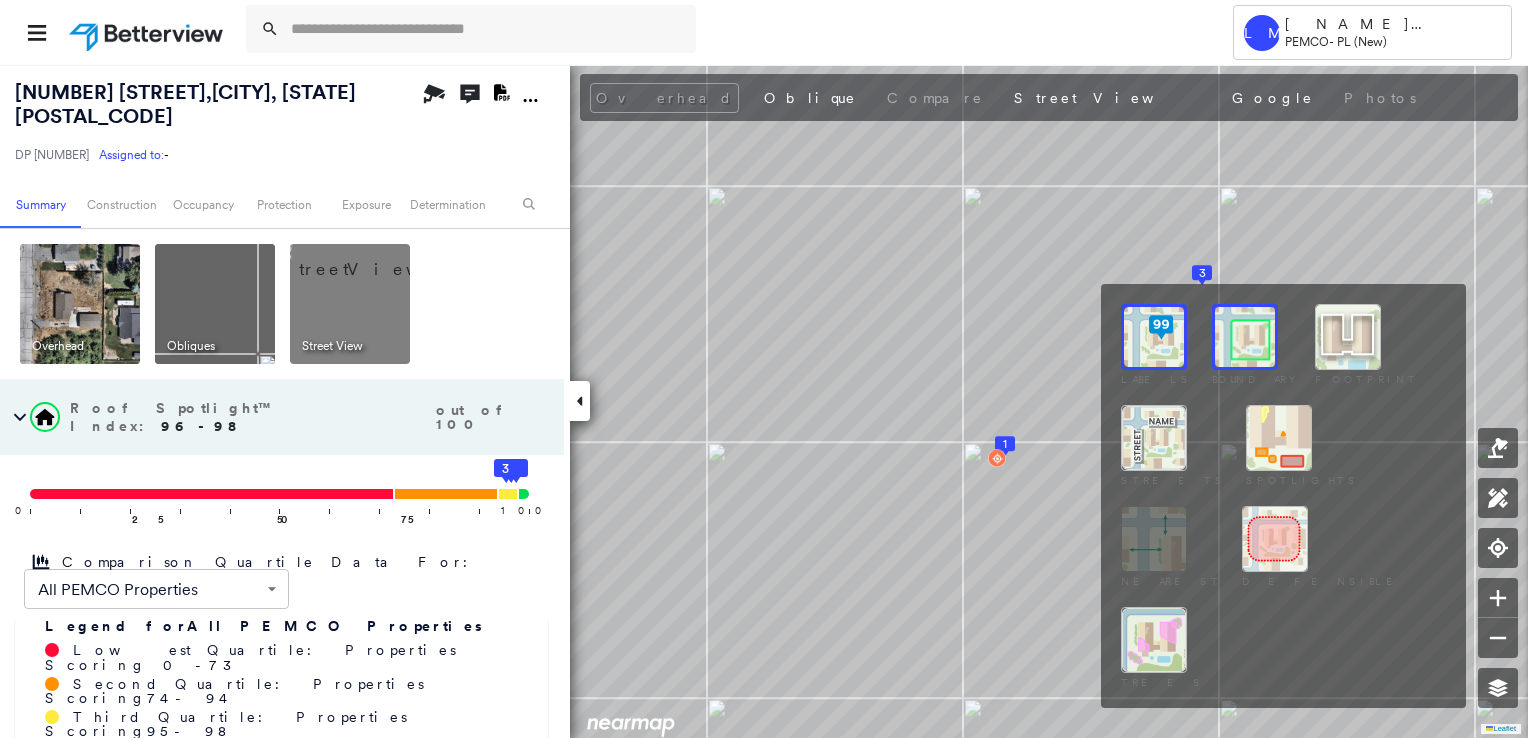 click at bounding box center (1279, 438) 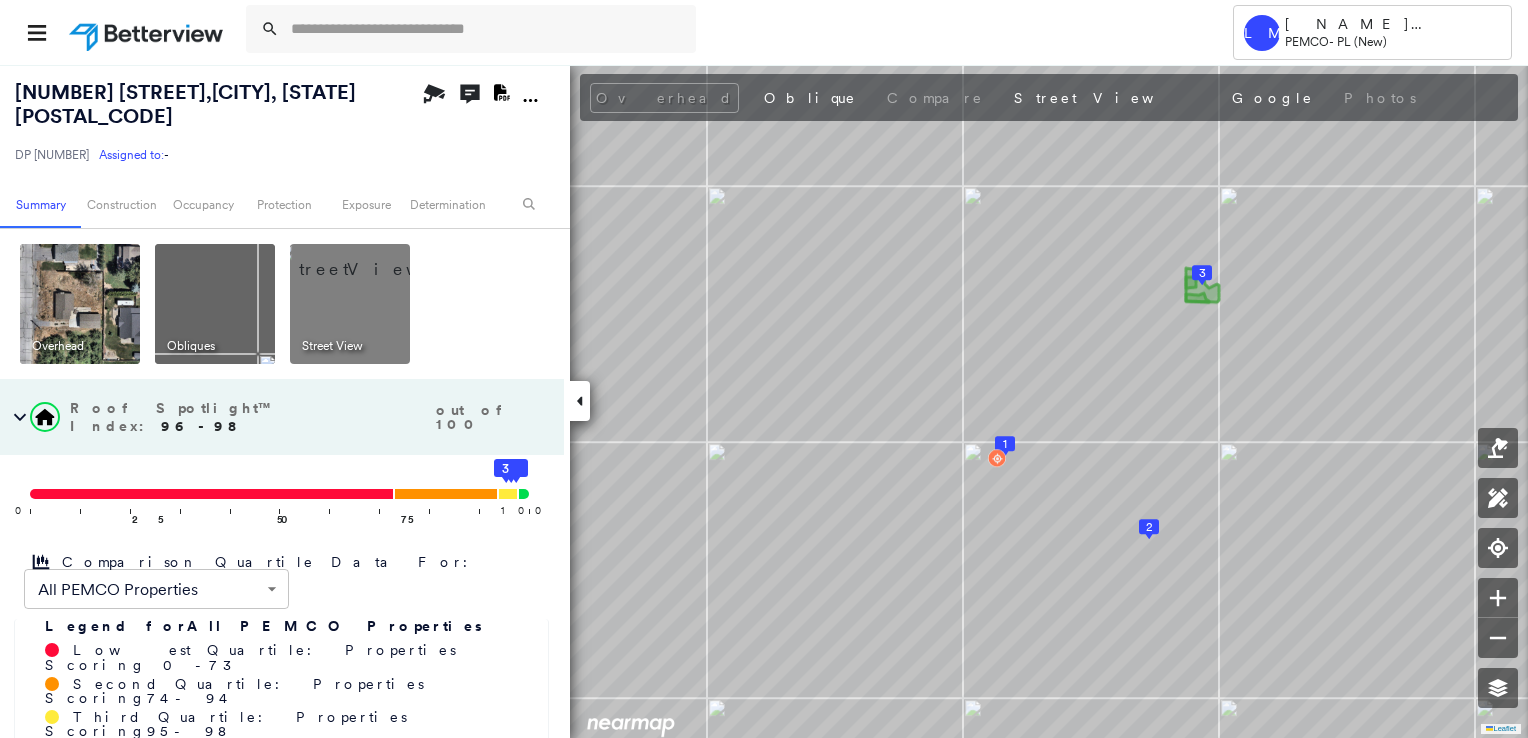 click at bounding box center [374, 259] 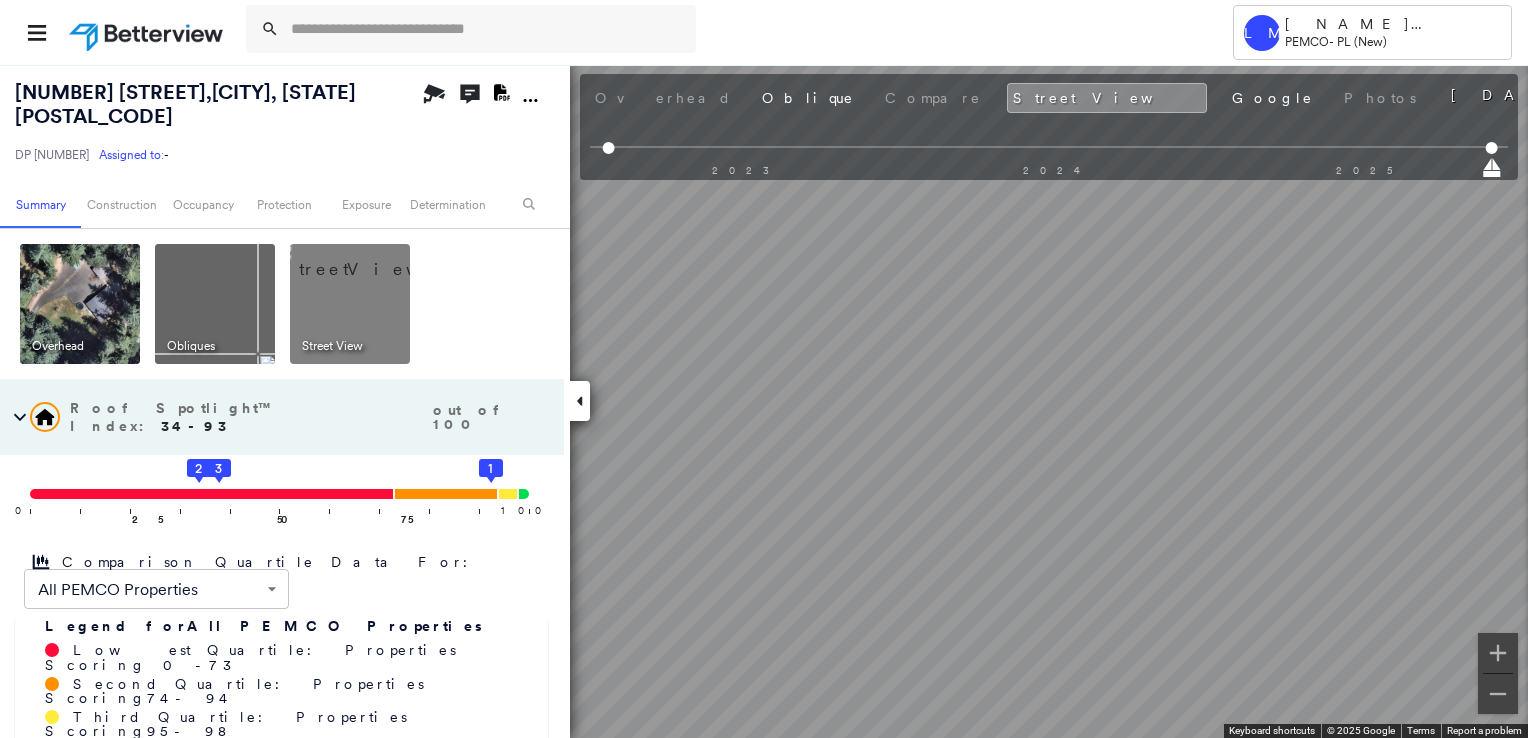 click on "Tower LM [NAME] [NAME] PEMCO  -   PL (New) [NUMBER] [STREET] ,  [CITY], [STATE] [POSTAL_CODE] DP [NUMBER] Assigned to:  - Assigned to:  - DP [NUMBER] Assigned to:  - Open Comments Download PDF Report Summary Construction Occupancy Protection Exposure Determination Overhead Obliques Street View Roof Spotlight™ Index :  34-93 out of 100 0 100 25 50 2 3 75 1 Comparison Quartile Data For: All PEMCO Properties ****** ​ Legend for  All PEMCO Properties Lowest Quartile: Properties Scoring 0 -  73 Second Quartile: Properties Scoring  74  -   94 Third Quartile: Properties Scoring  95  -   98 Highest Quartile: Properties Scoring  99  - 100 RSI unavailable Building Roof Scores 0 Buildings Policy Information :  DP [NUMBER] Flags :  2 (0 cleared, 2 uncleared) Construction Roof Age :  All Buildings greater than 7 years old. 1 Building 1 :  7+ years 2 Building 2 :  7+ years 3 Building 3 :  7+ years BuildZoom - Building Permit Data and Analysis Occupancy Place Detail Protection Exposure FEMA Risk Index Wildfire Regional Hazard: 3" at bounding box center [764, 369] 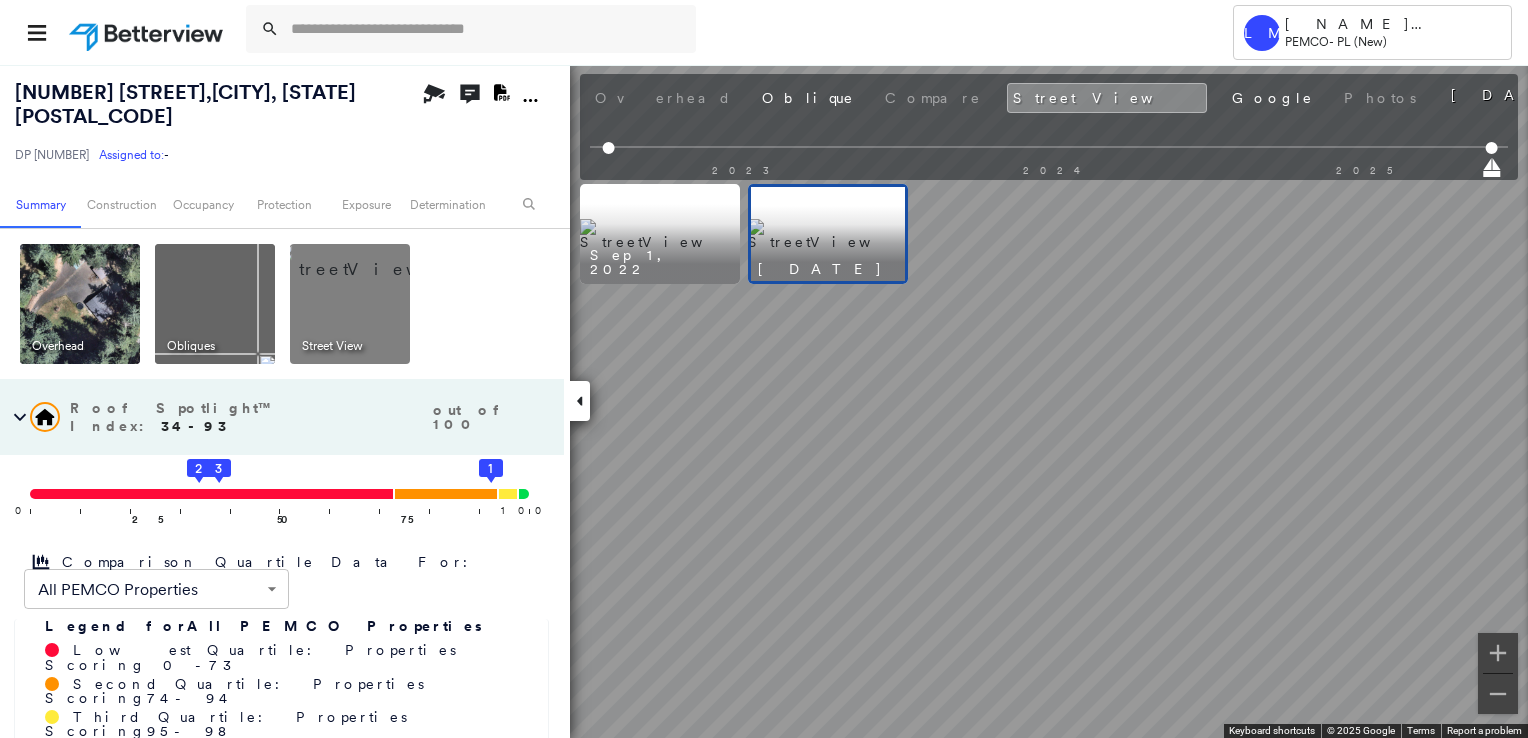 click on "[NUMBER] [STREET] ,  [CITY], [STATE] [POSTAL_CODE] DP [NUMBER] Assigned to:  - Assigned to:  - DP [NUMBER] Assigned to:  - Open Comments Download PDF Report Summary Construction Occupancy Protection Exposure Determination Overhead Obliques Street View Roof Spotlight™ Index :  34-93 out of 100 0 100 25 50 2 3 75 1 Comparison Quartile Data For: All PEMCO Properties ****** ​ Legend for  All PEMCO Properties Lowest Quartile: Properties Scoring 0 -  73 Second Quartile: Properties Scoring  74  -   94 Third Quartile: Properties Scoring  95  -   98 Highest Quartile: Properties Scoring  99  - 100 RSI unavailable Building Roof Scores 0 Buildings Policy Information :  DP [NUMBER] Flags :  2 (0 cleared, 2 uncleared) Construction Roof Age :  All Buildings greater than 7 years old. 1 Building 1 :  7+ years 2 Building 2 :  7+ years 3 Building 3 :  7+ years BuildZoom - Building Permit Data and Analysis Occupancy Place Detail Protection Exposure FEMA Risk Index Wildfire Regional Hazard: 3   out of  5 Additional Perils Flags :" at bounding box center [764, 401] 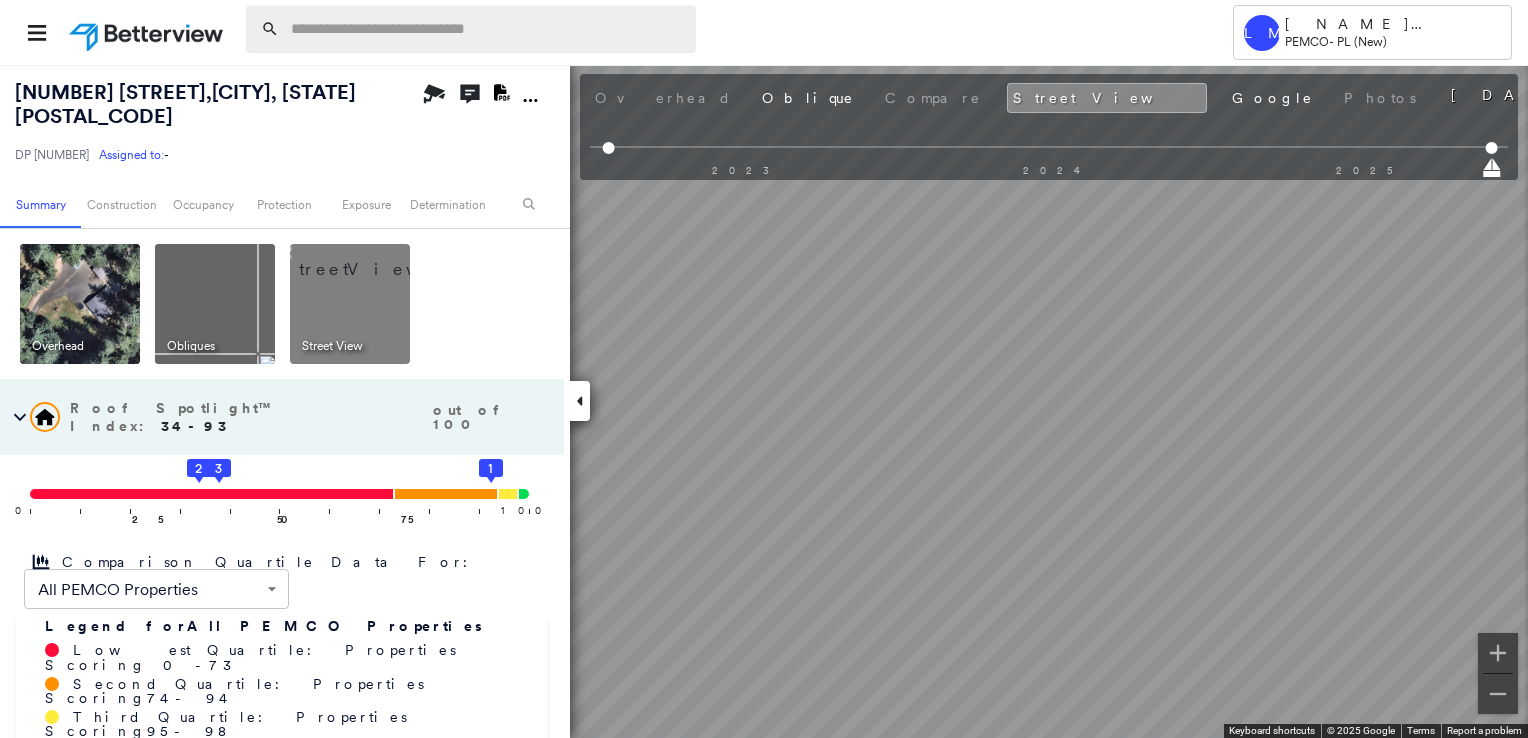 click at bounding box center (487, 29) 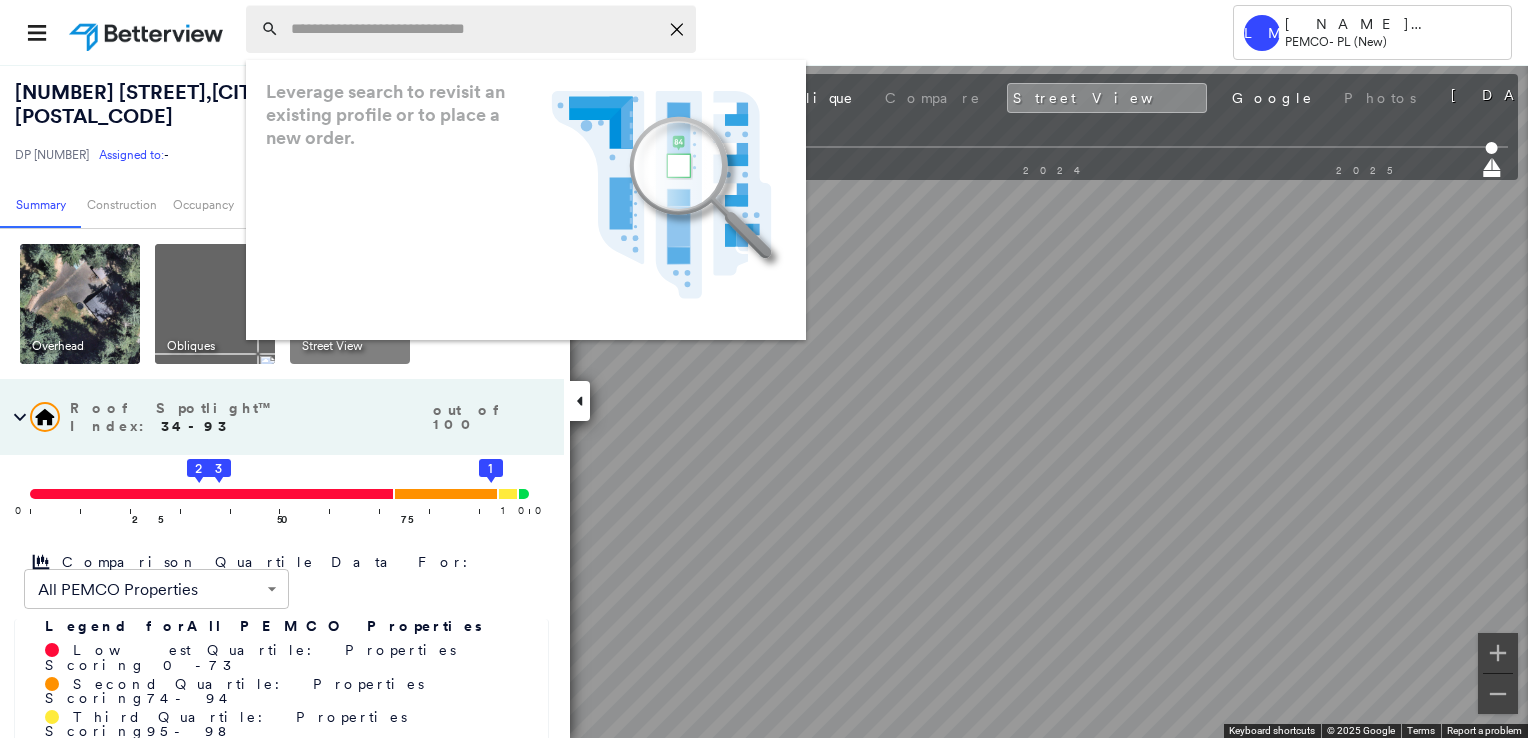 paste on "**********" 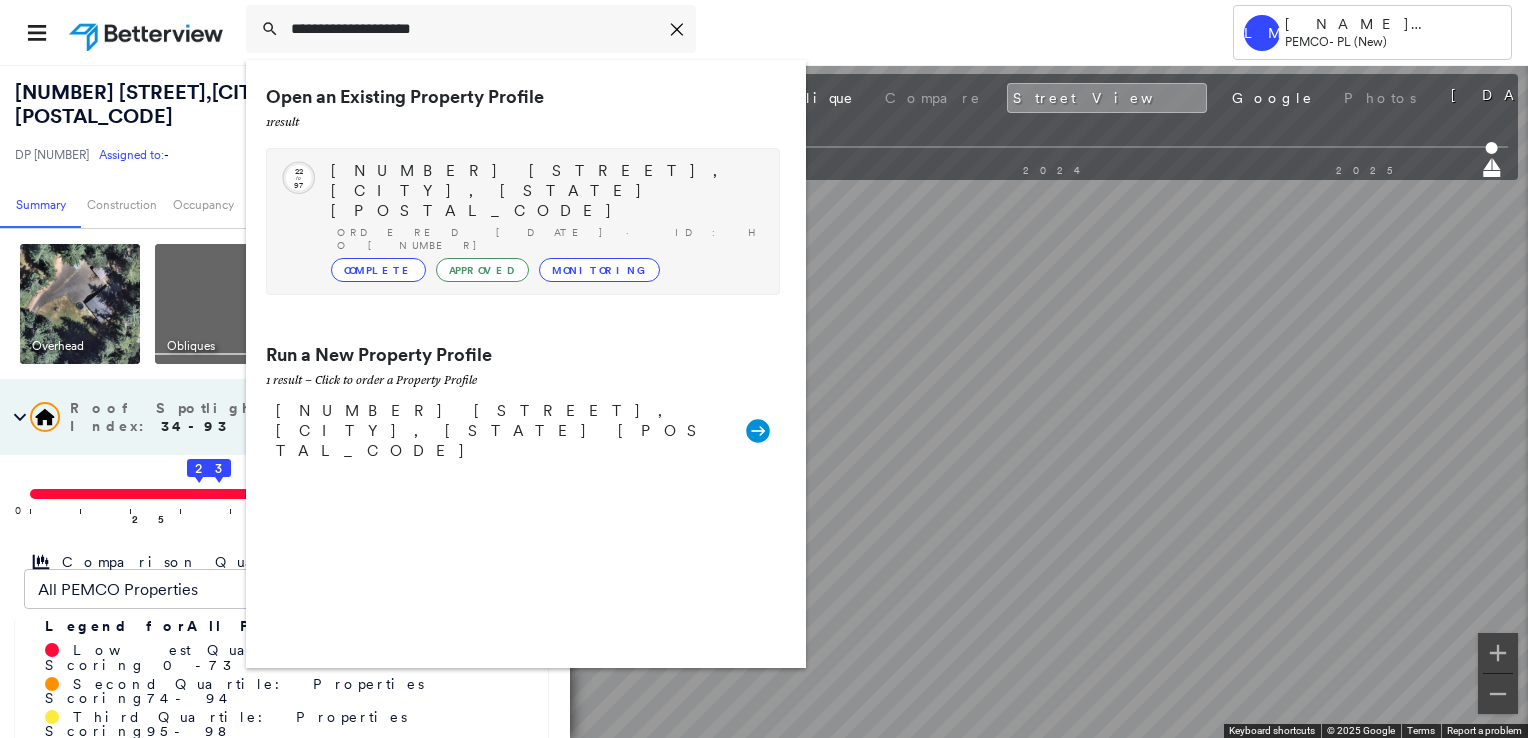 type on "**********" 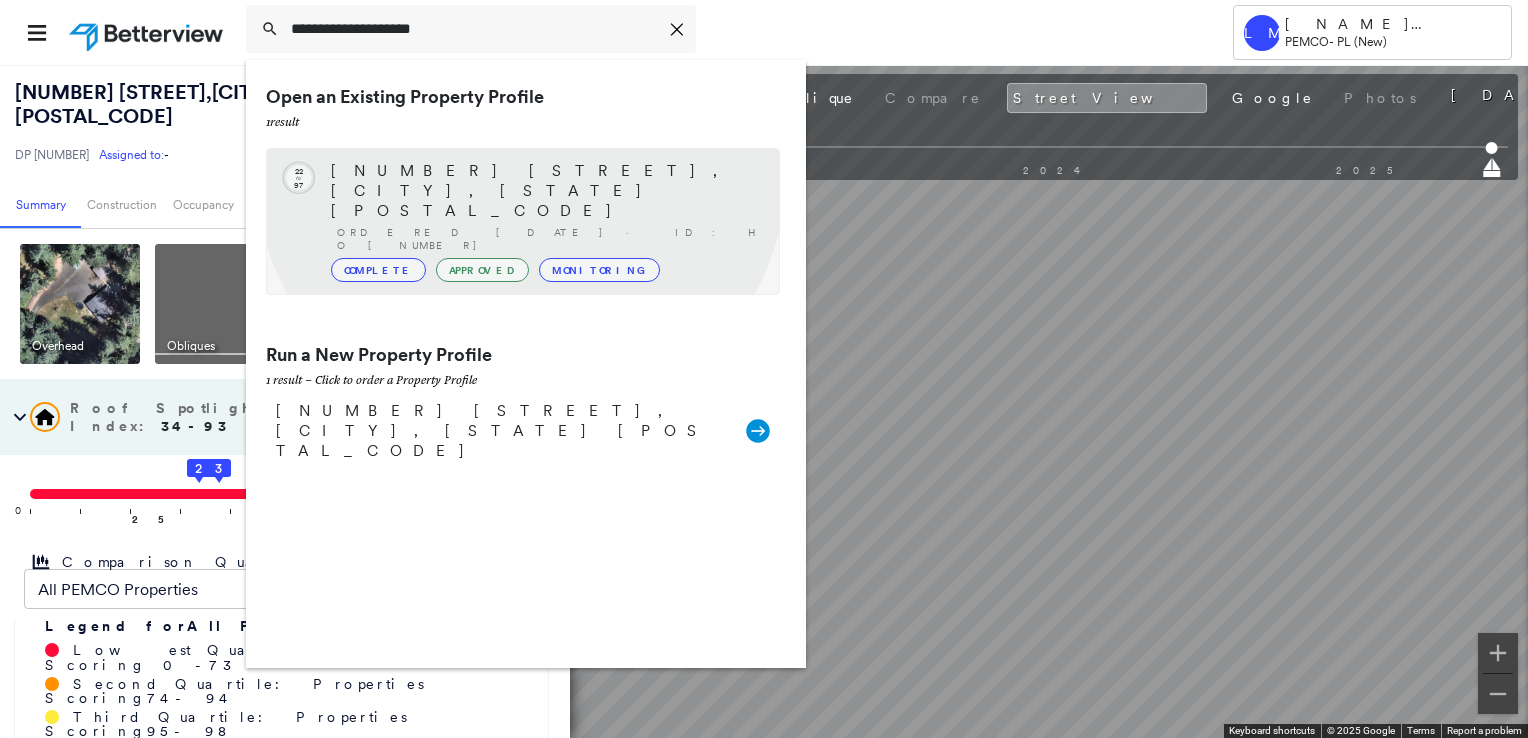 click on "[NUMBER] [STREET], [CITY], [STATE] [POSTAL_CODE]" at bounding box center [545, 191] 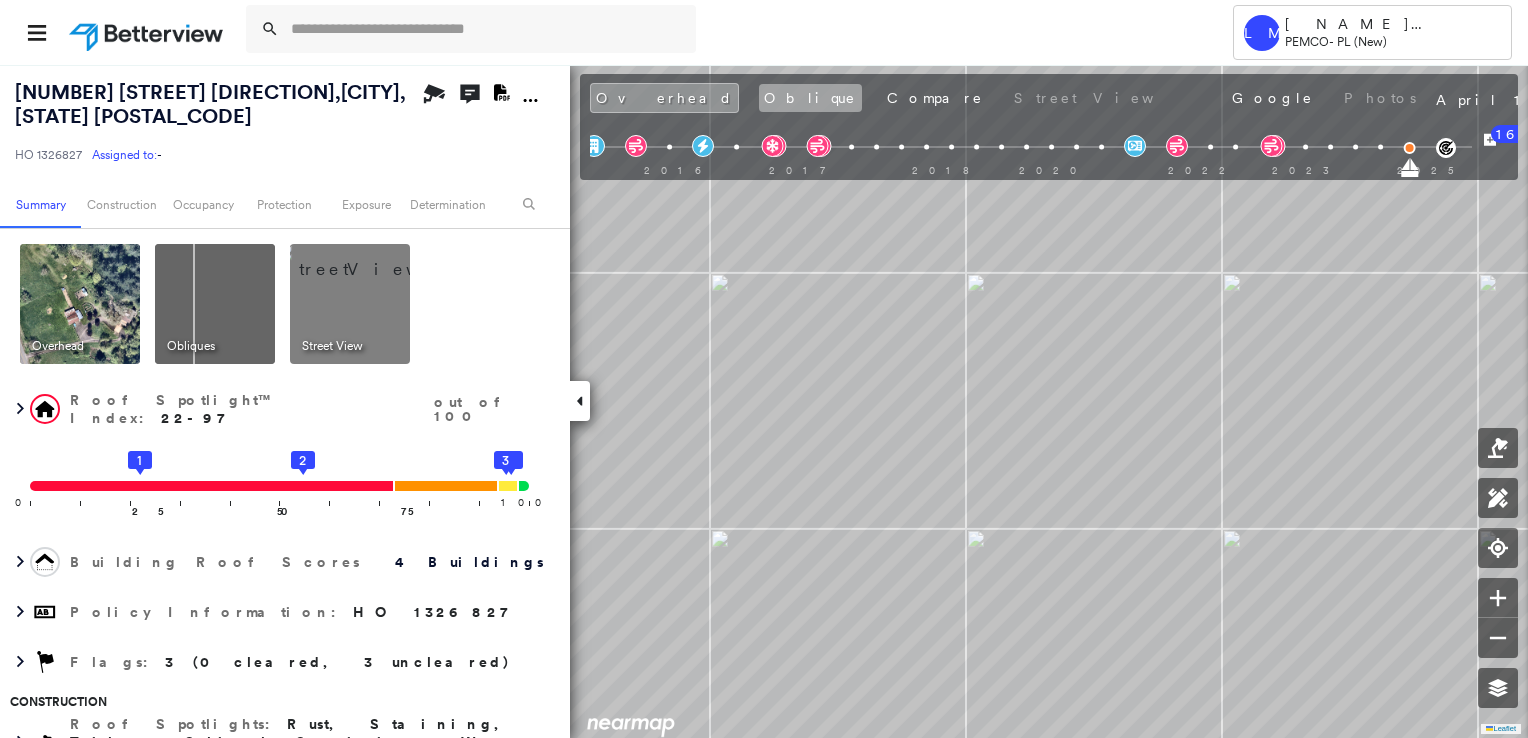 click on "Oblique" at bounding box center [810, 98] 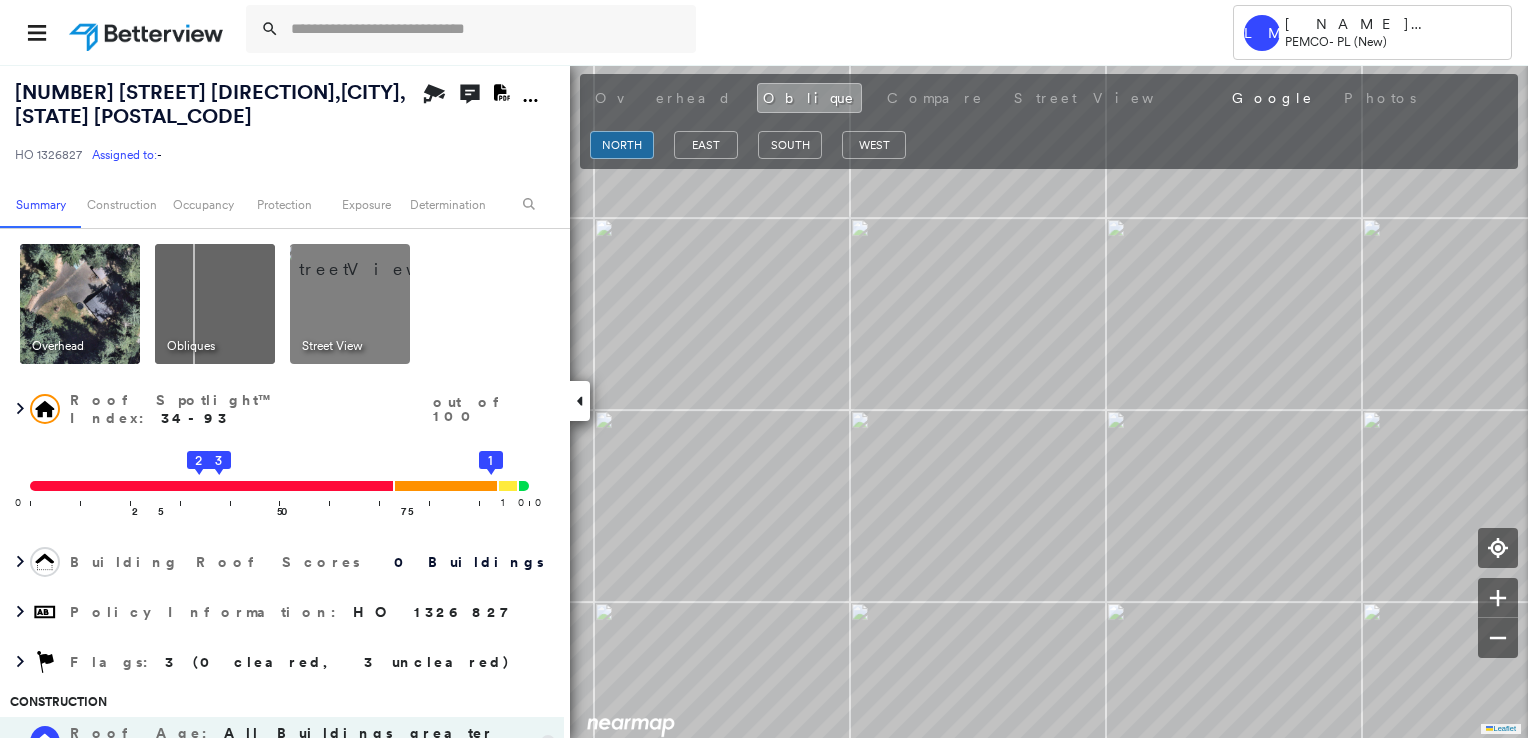 click at bounding box center [374, 259] 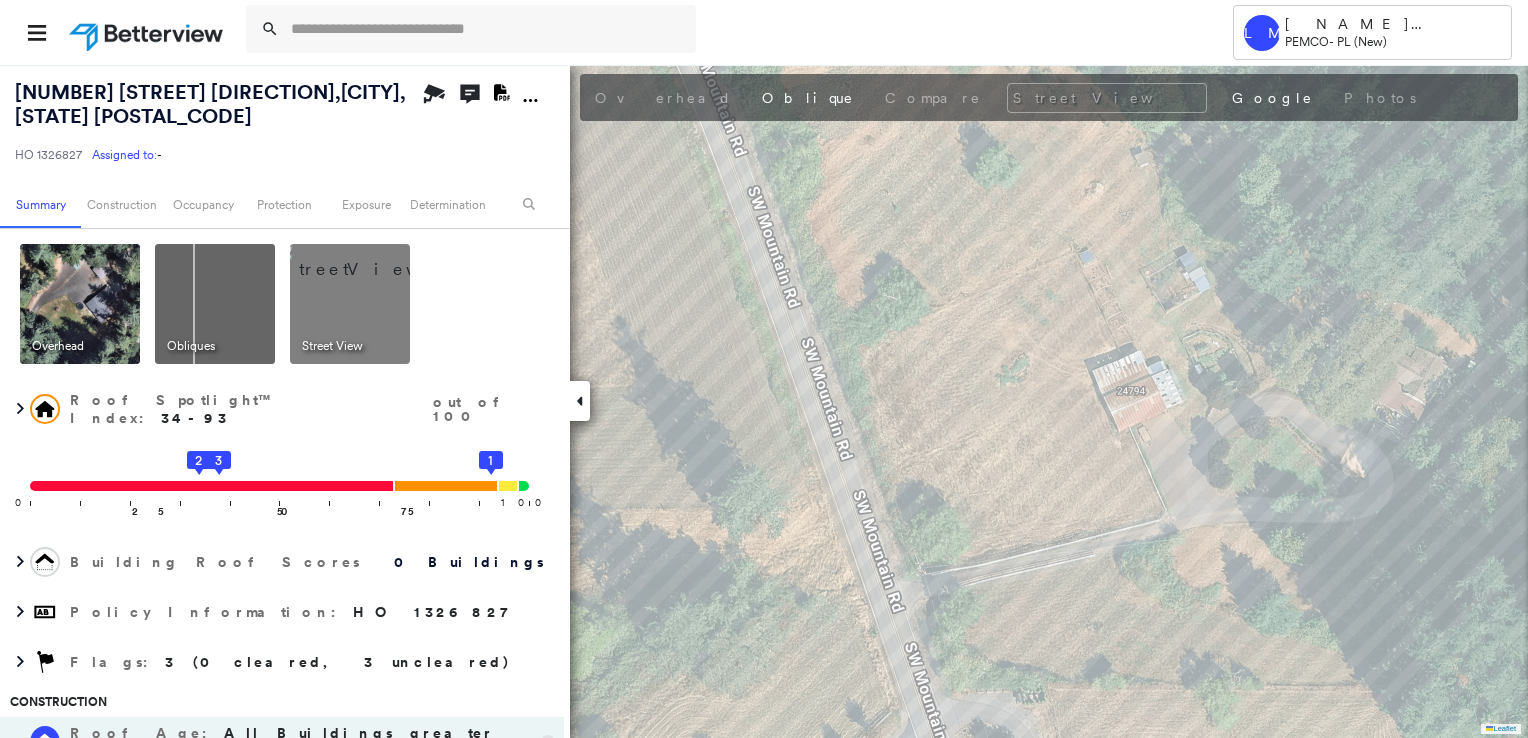 click at bounding box center (80, 304) 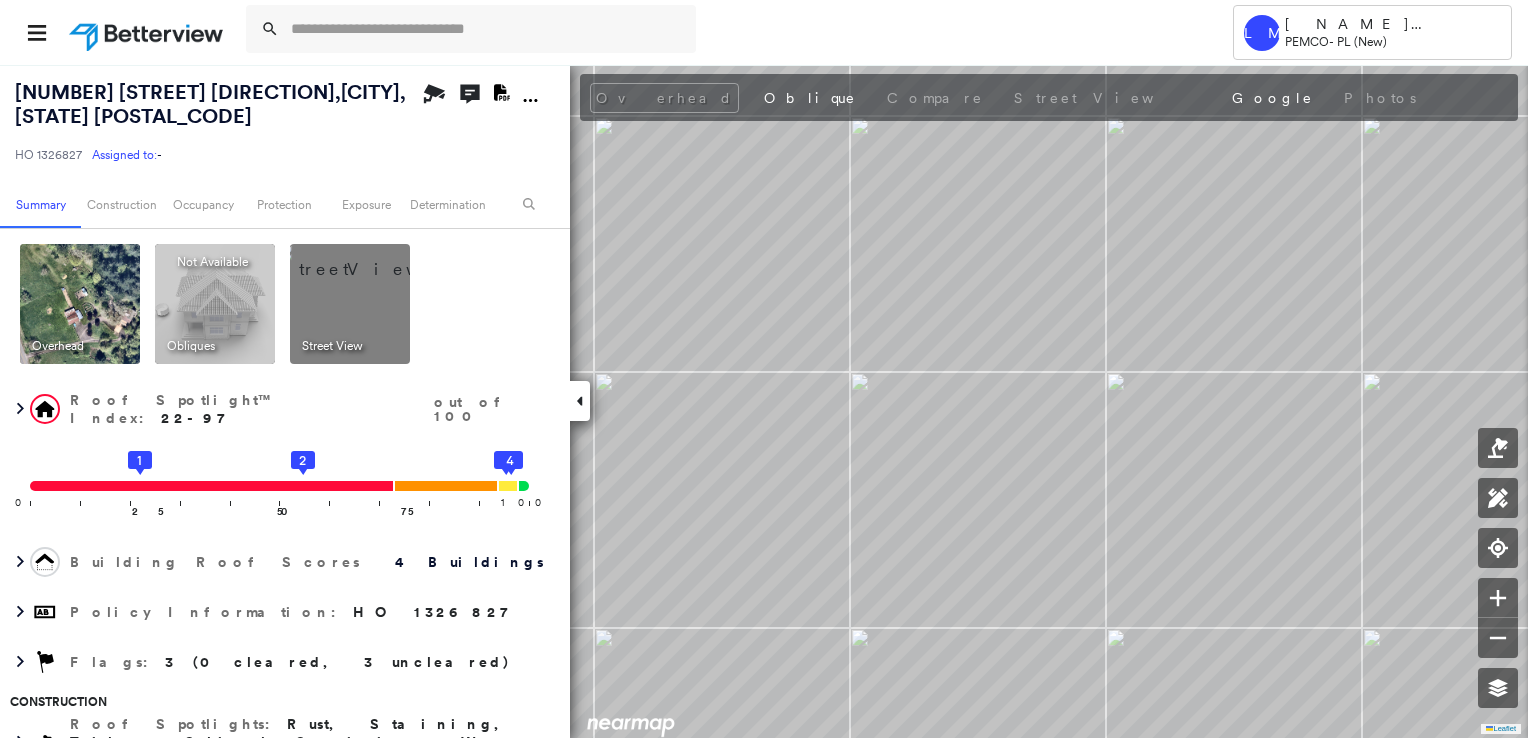 click at bounding box center [80, 304] 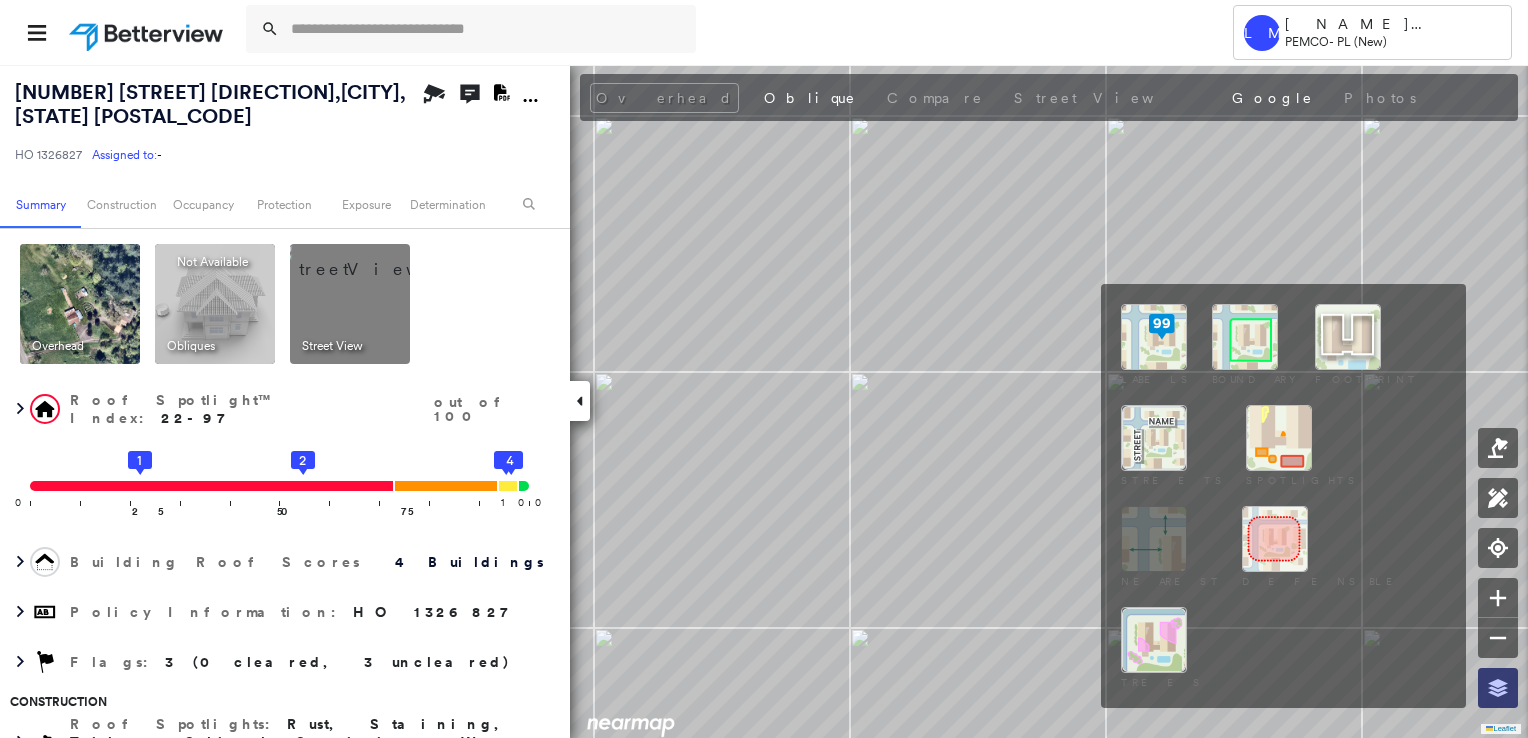 click at bounding box center [1498, 688] 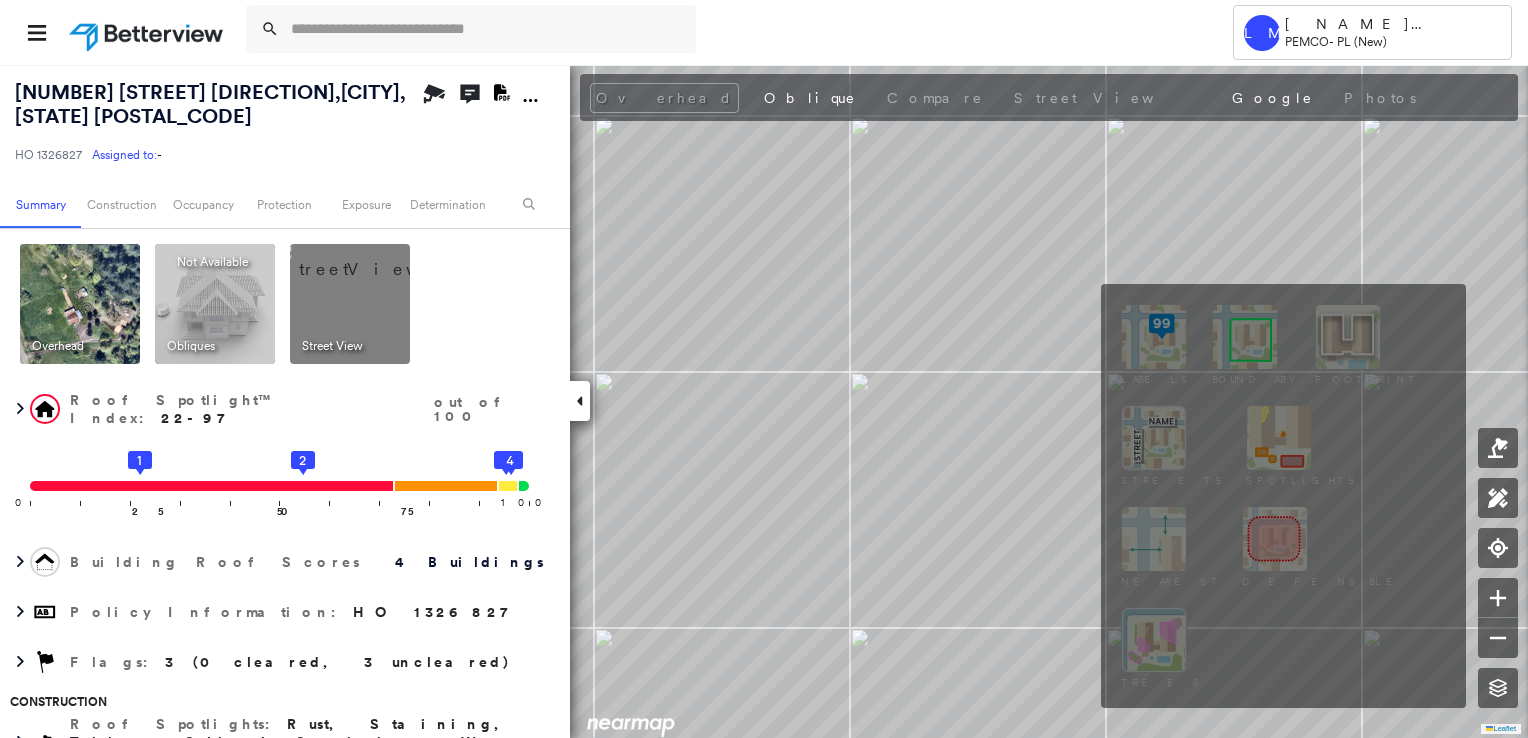 click at bounding box center [1245, 337] 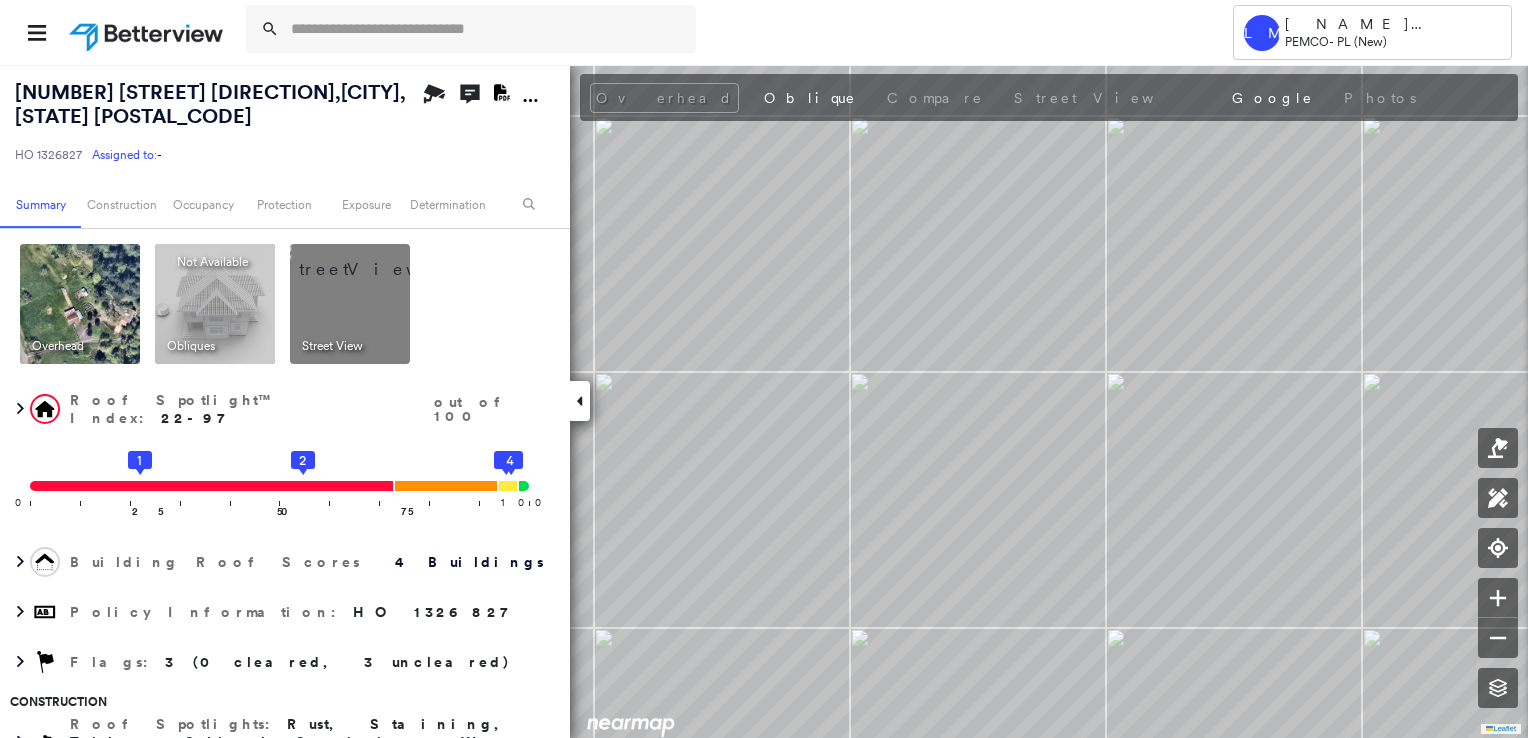 click at bounding box center (80, 304) 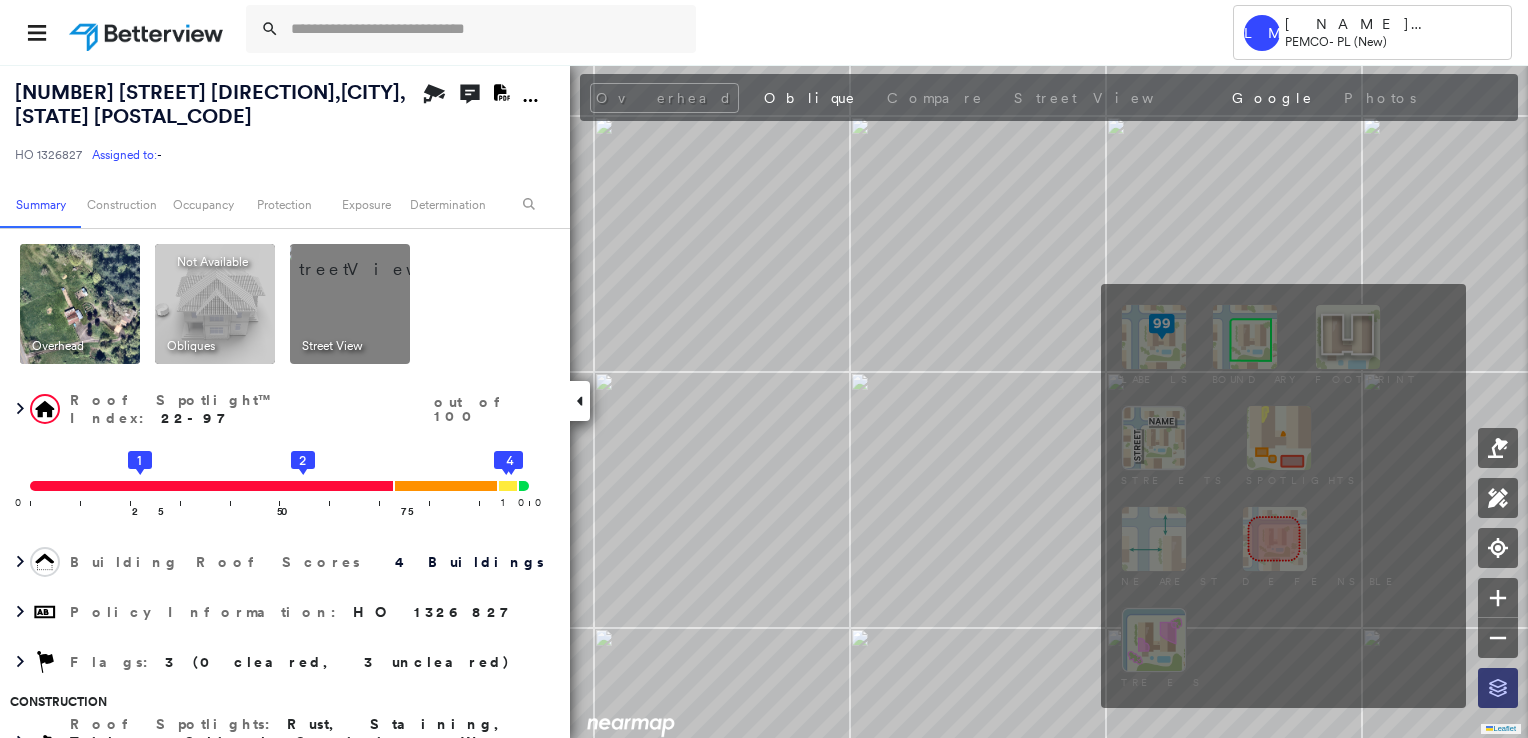 click 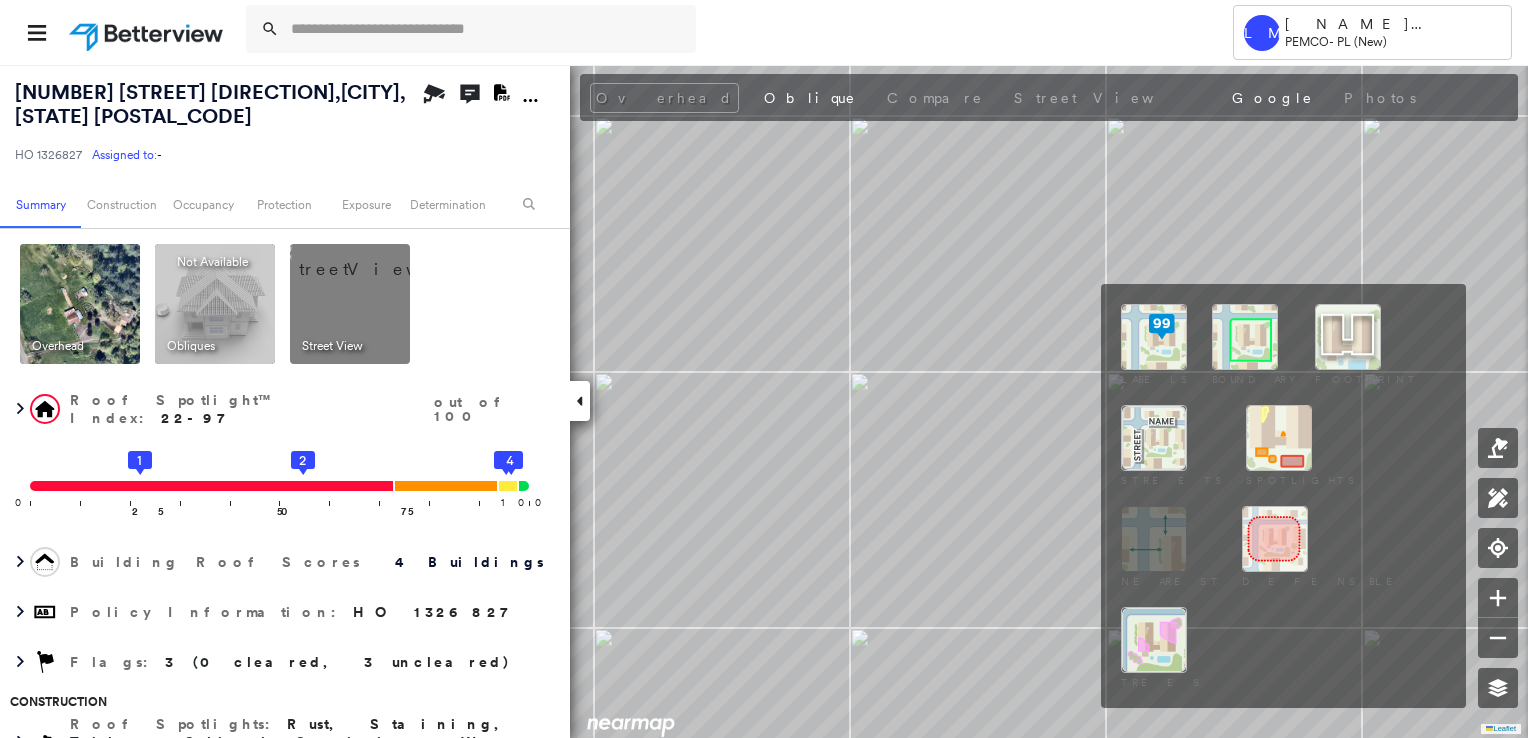 click at bounding box center [1245, 337] 